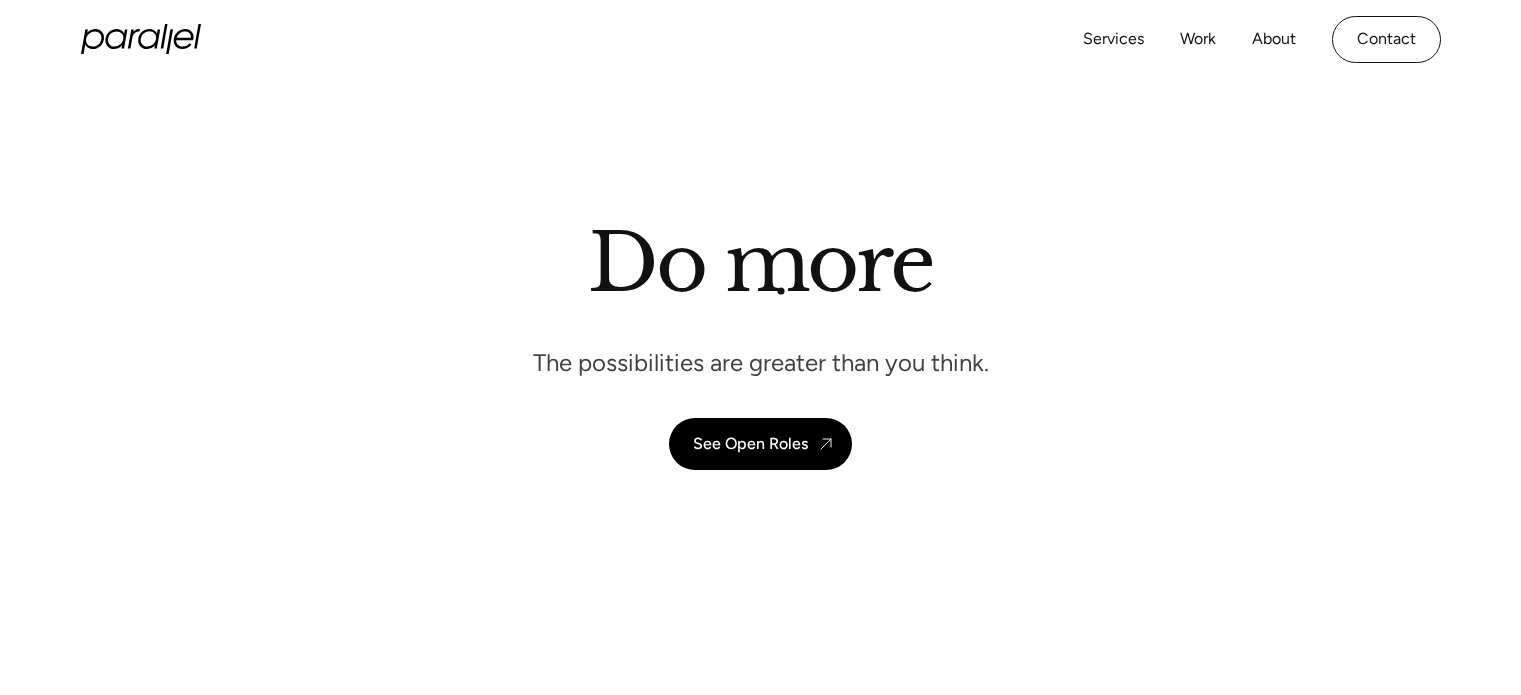 scroll, scrollTop: 2321, scrollLeft: 0, axis: vertical 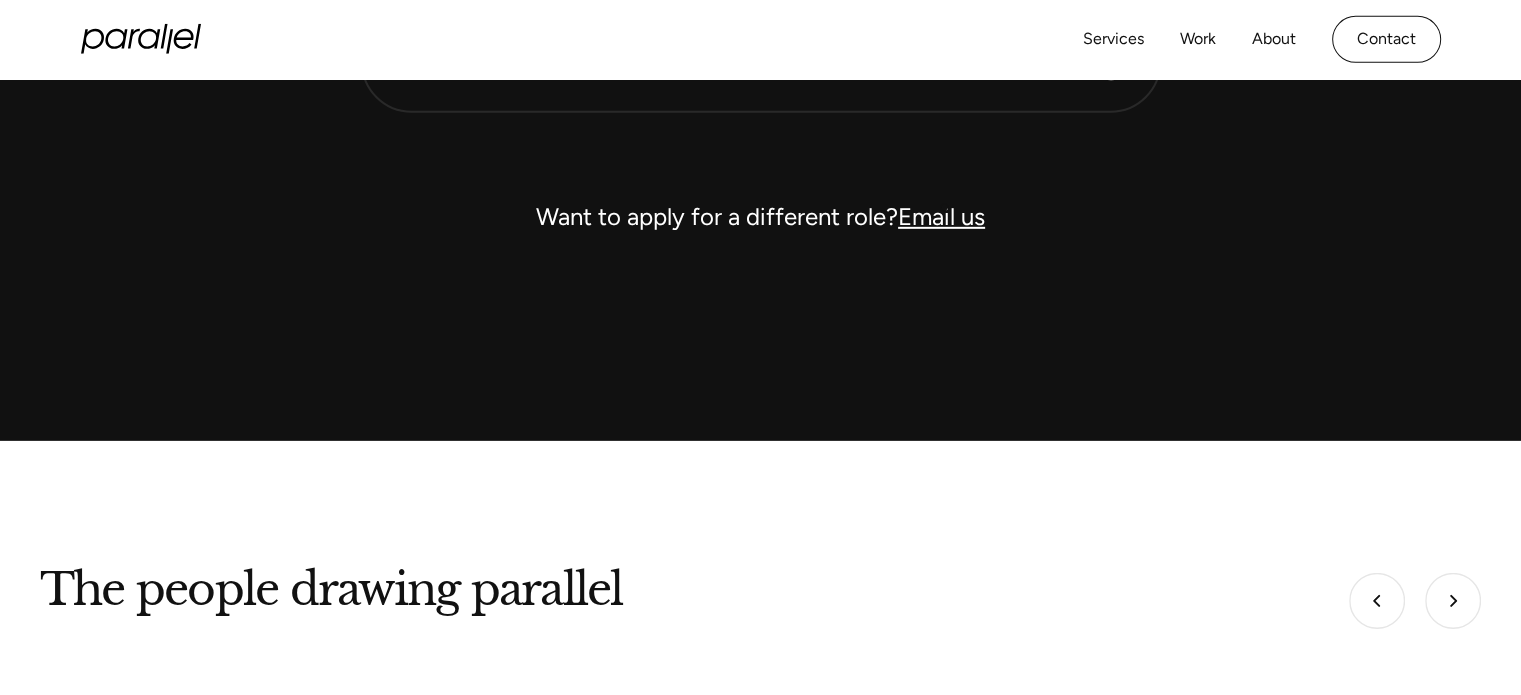 click on "Email us" at bounding box center [941, 216] 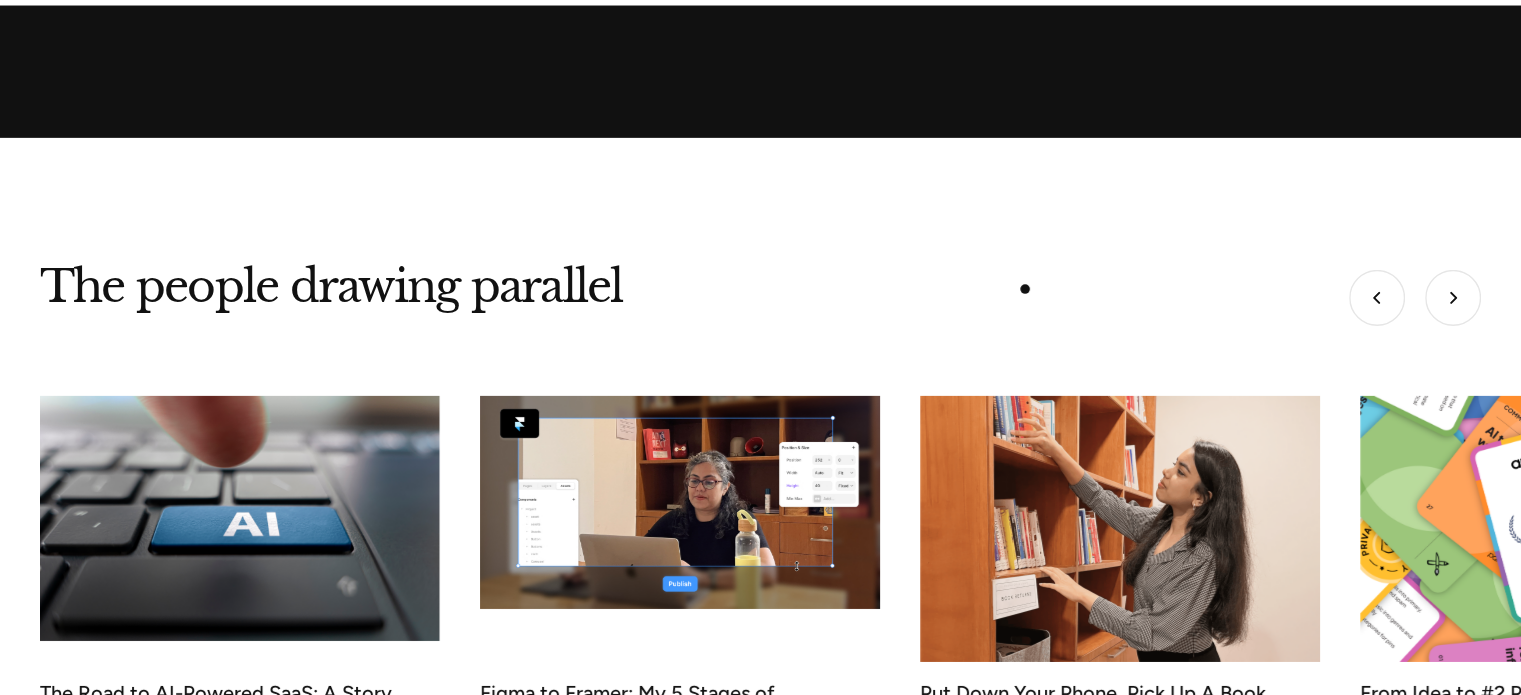 scroll, scrollTop: 6389, scrollLeft: 0, axis: vertical 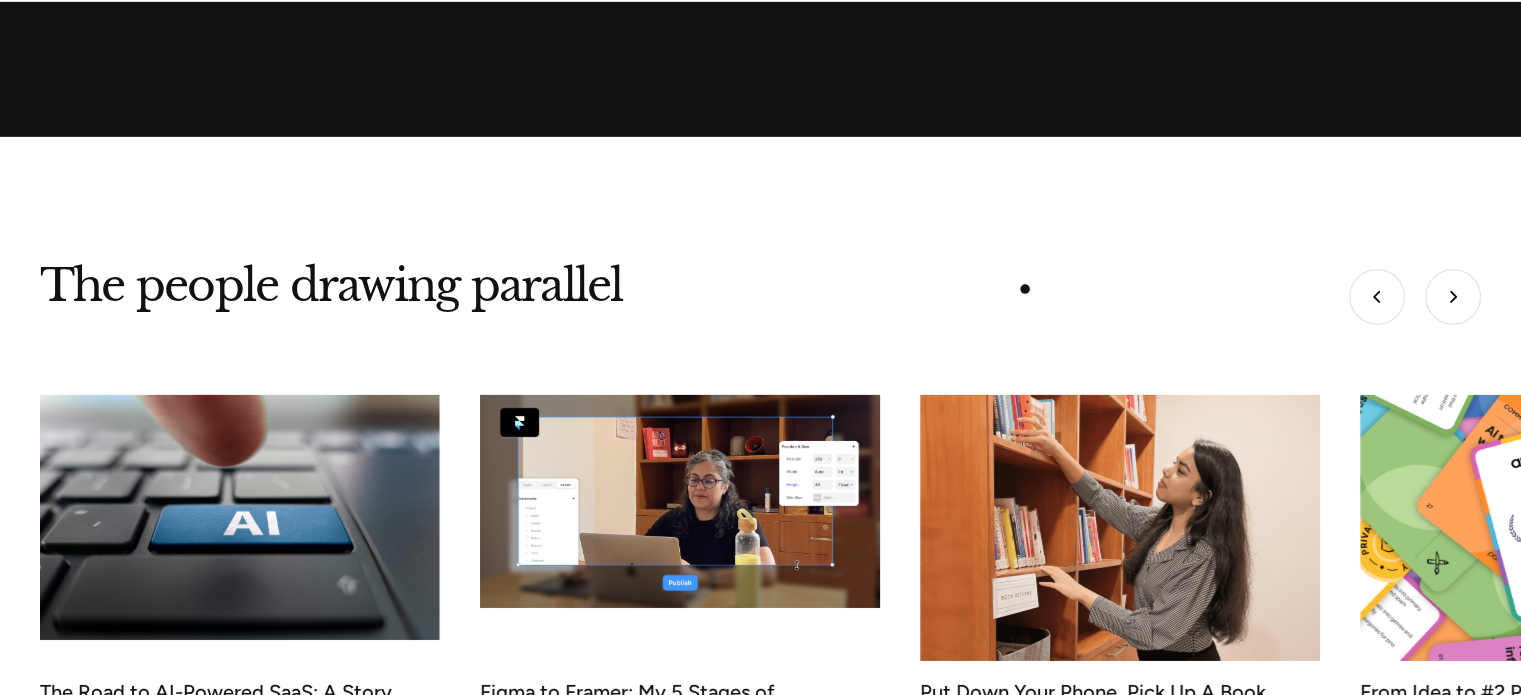 click on "The Art of Following Ethical Design Practices Akhilesh 5-Second User Tests: Do they really make design decisions easy? Anoushka Srivastava From Intern to Associate Designer Anushka Tyagi UnParalleled Internship - Chart Your Design Odyssey - Where Fresh Perspectives Take Flight!  Gargi Jain Thinking beyond ‘Chat GPT for X’: Our first AI Ideation workshop Robin Dhanwani Homecoming: How I found my way back to Parallel in just 4 Months Archit Ahuja The Road to AI-Powered SaaS: A Story About Getting It Right (and Wrong) Nirupama V Figma to Framer: My 5 Stages of Acceptance Rashmi Singh  Put Down Your Phone, Pick Up A Book  Kashish Agrawal From Idea to #2 Product of the Day Muzammil Merchant The Art of Following Ethical Design Practices Akhilesh 5-Second User Tests: Do they really make design decisions easy? Anoushka Srivastava From Intern to Associate Designer Anushka Tyagi UnParalleled Internship - Chart Your Design Odyssey - Where Fresh Perspectives Take Flight!  Gargi Jain Robin Dhanwani Archit Ahuja" at bounding box center (780, 532) 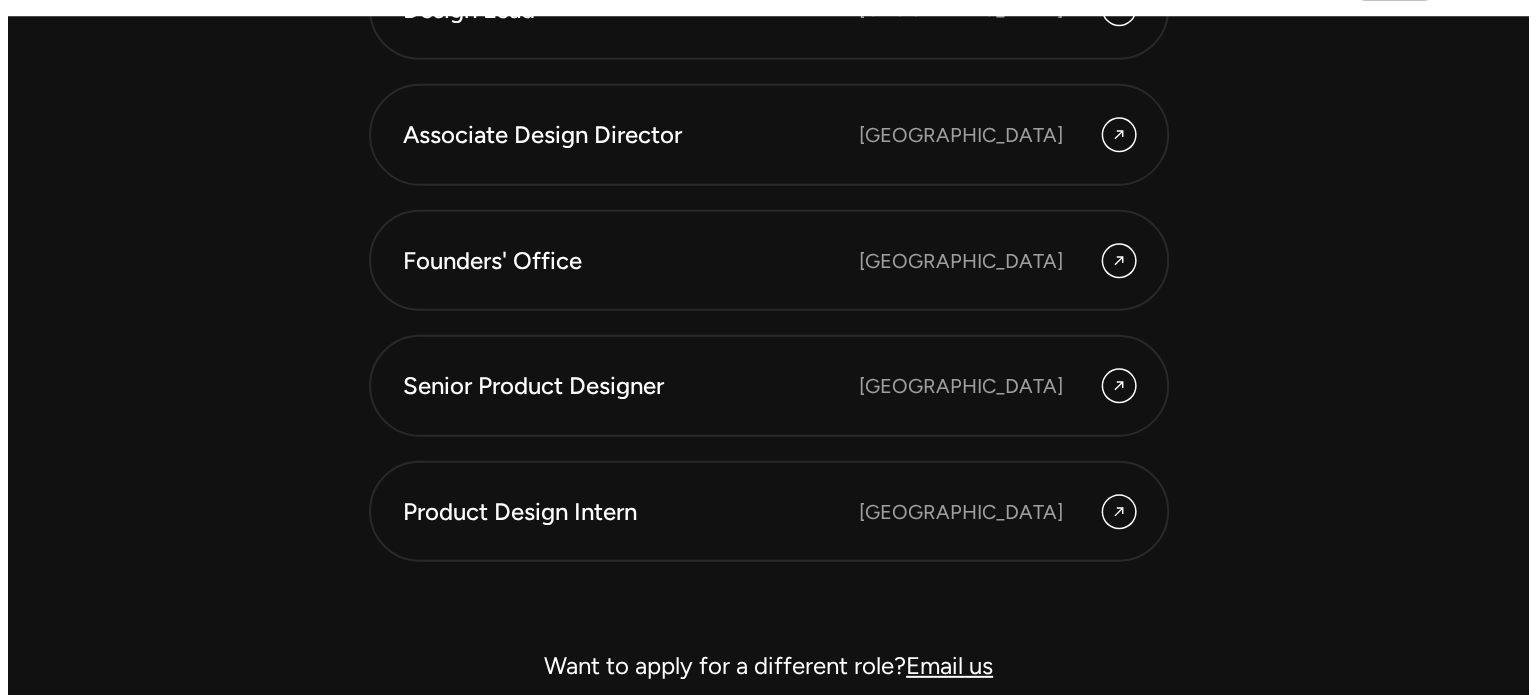 scroll, scrollTop: 5637, scrollLeft: 0, axis: vertical 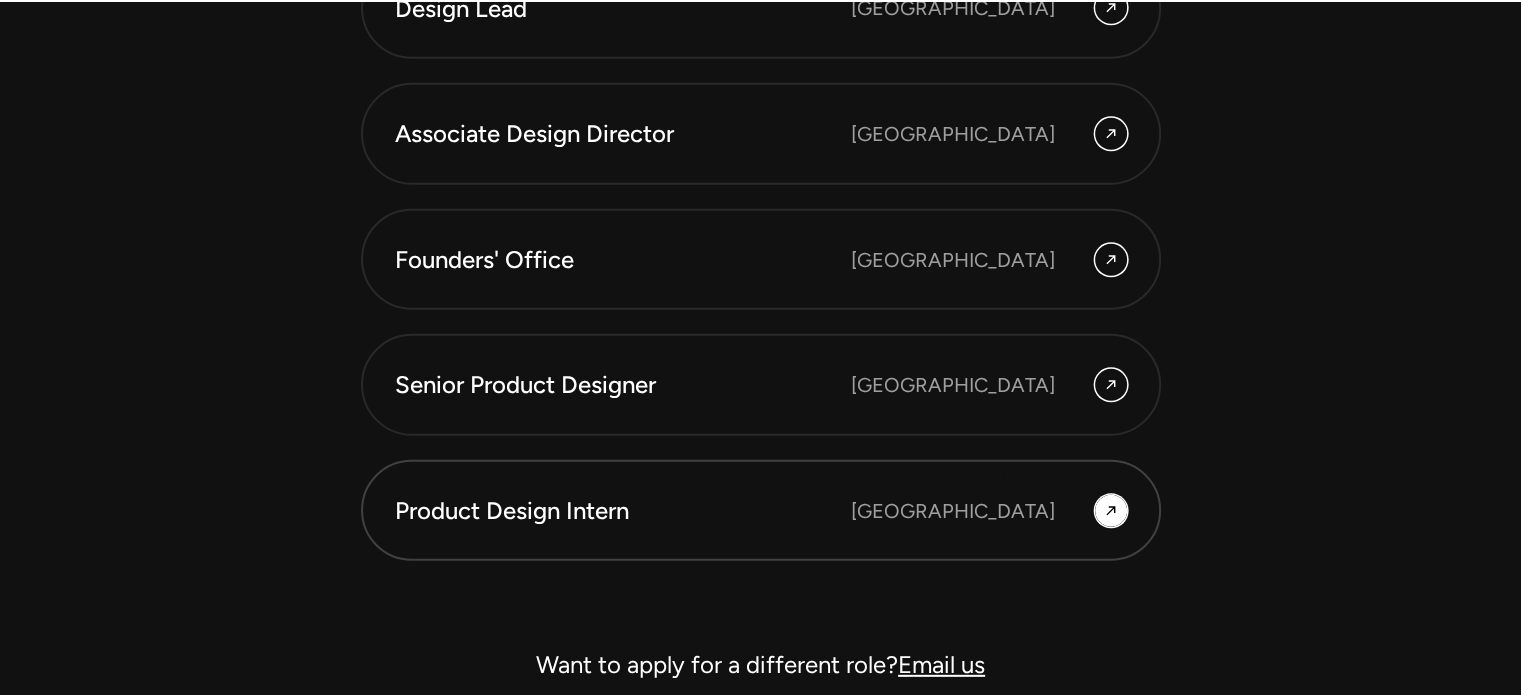 click on "Product Design Intern
Bangalore" at bounding box center [761, 511] 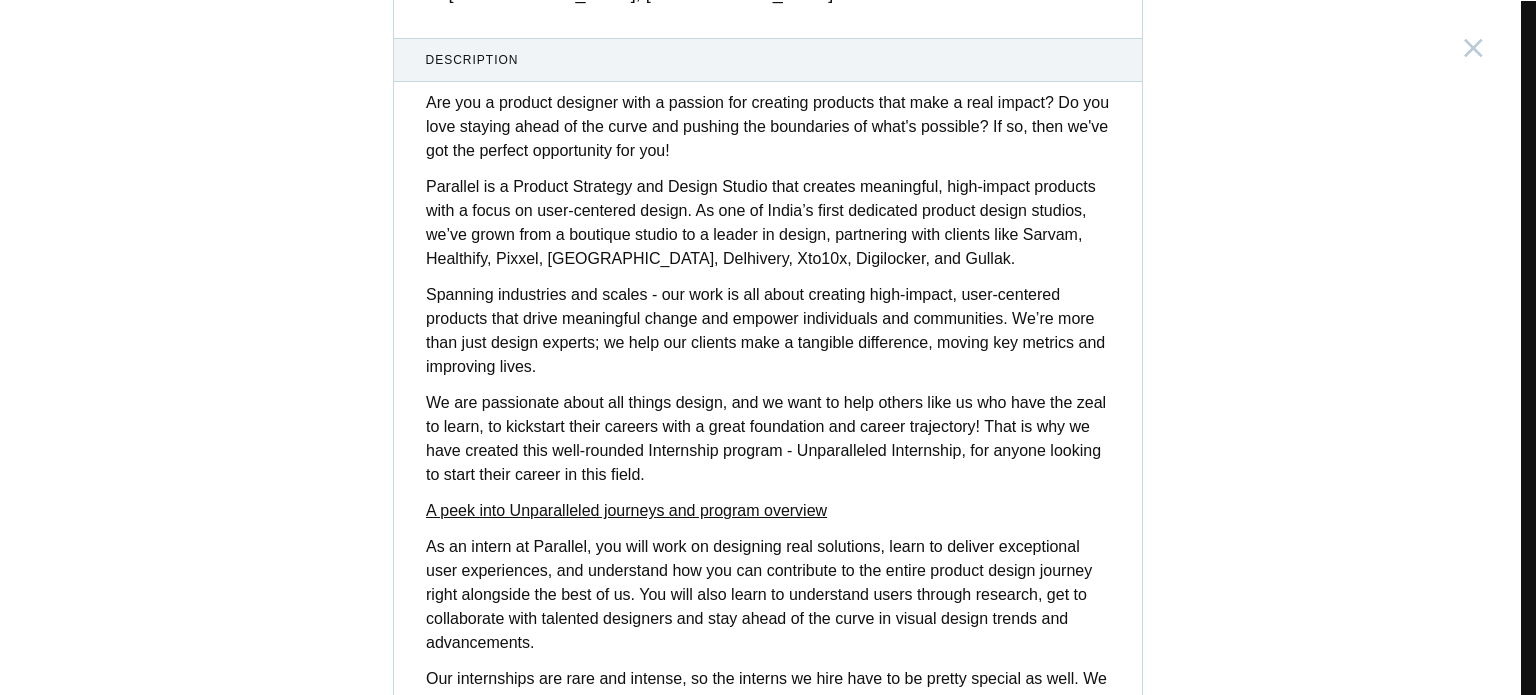 scroll, scrollTop: 117, scrollLeft: 0, axis: vertical 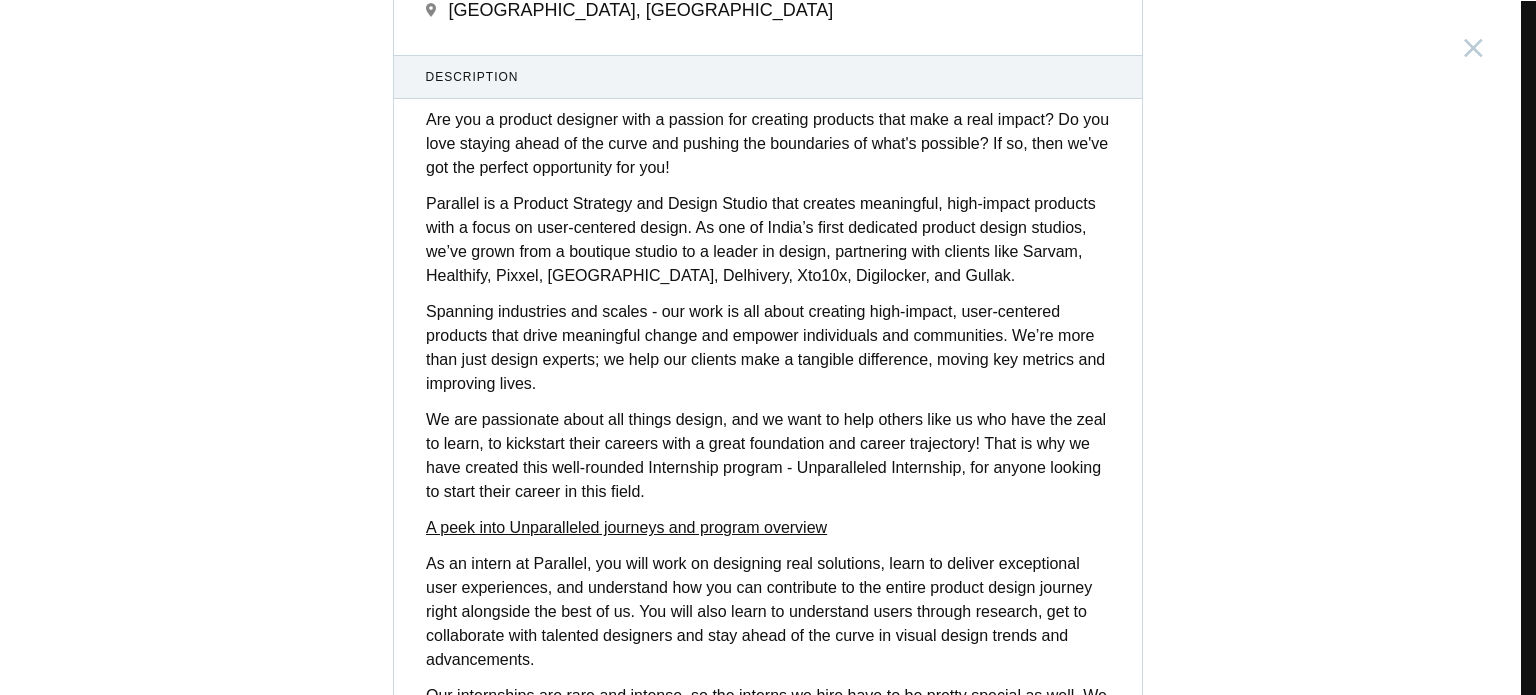 click on "A peek into Unparalleled journeys and program overview" at bounding box center (626, 527) 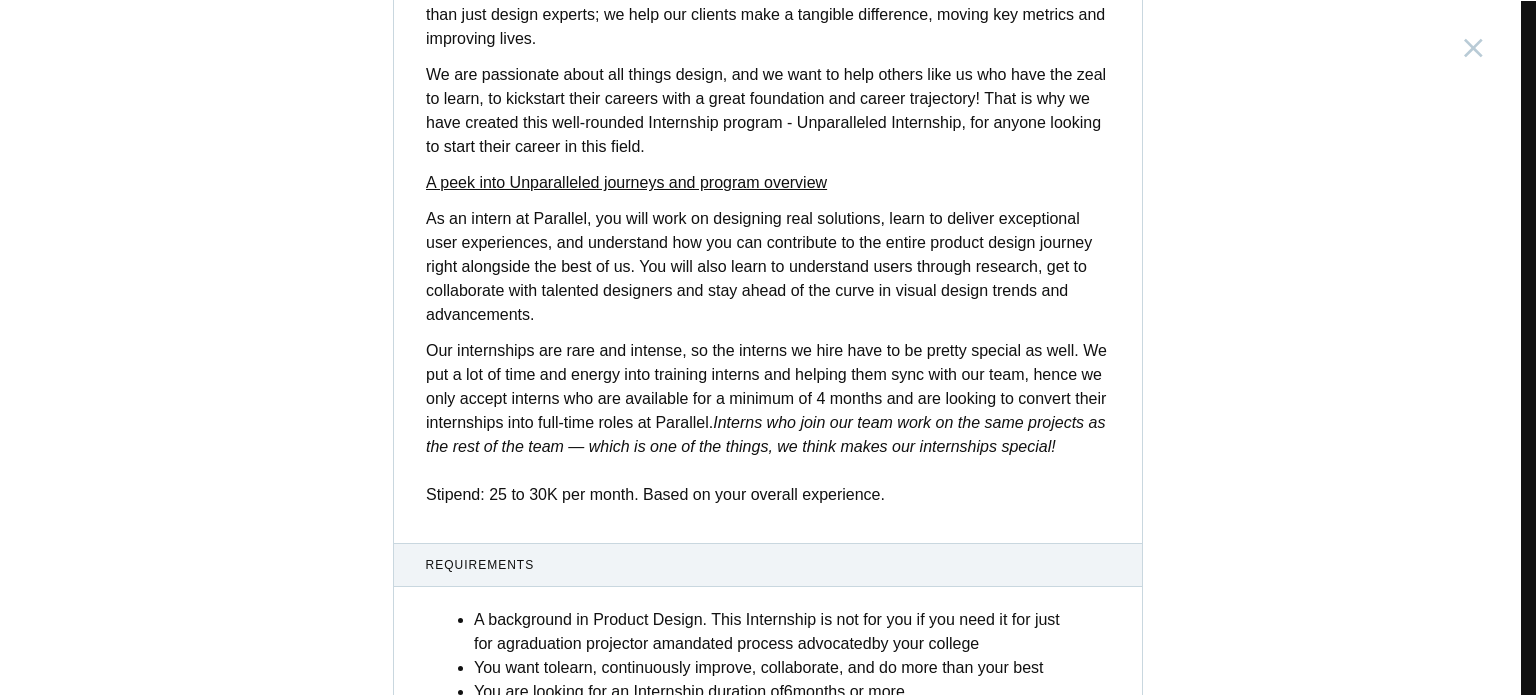 scroll, scrollTop: 819, scrollLeft: 0, axis: vertical 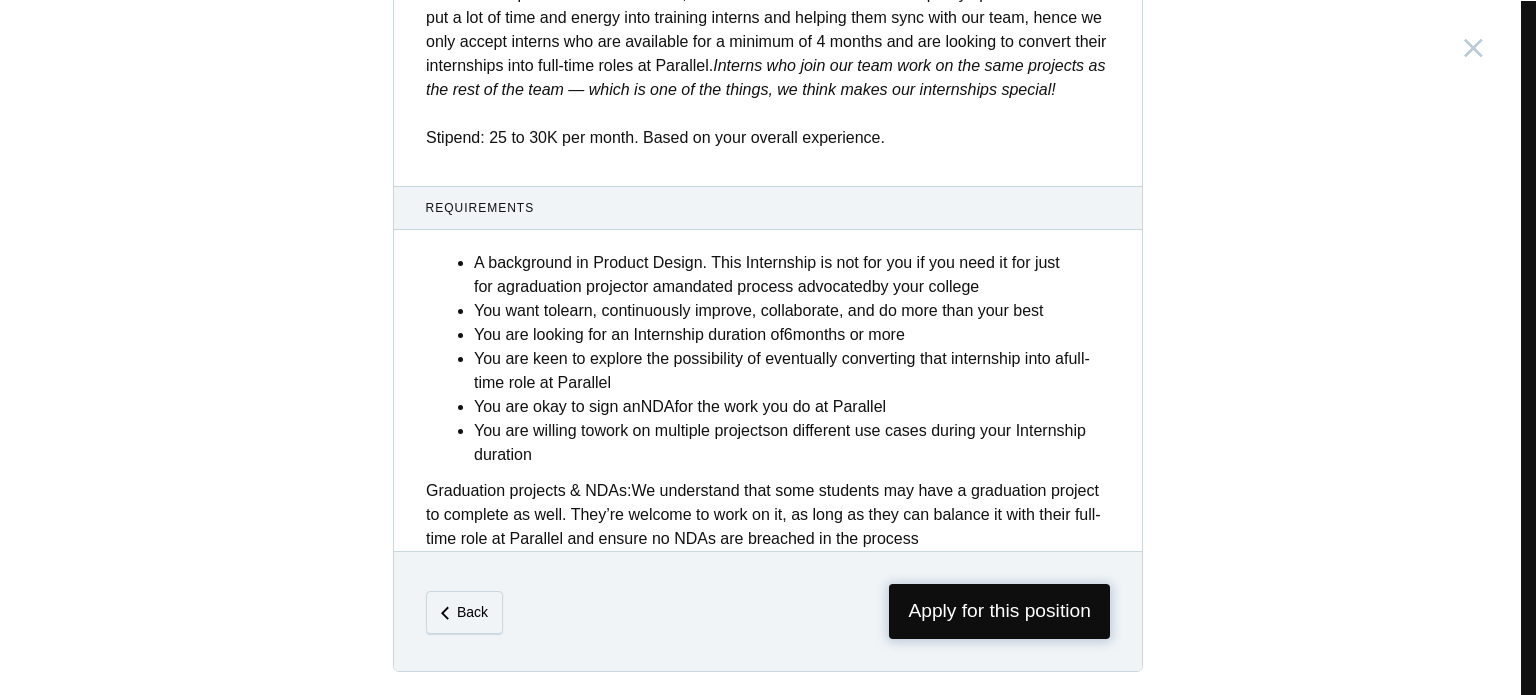 click on "Apply for this position" at bounding box center [999, 611] 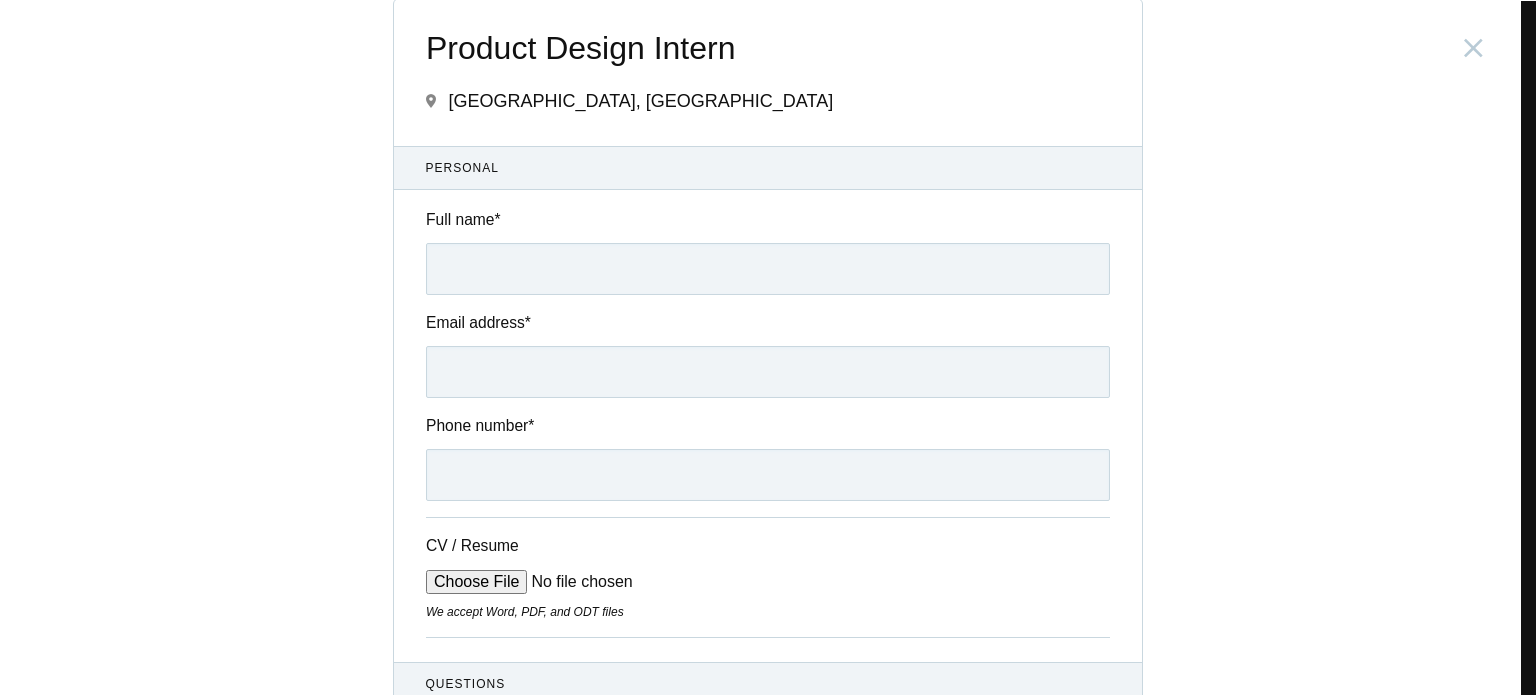 scroll, scrollTop: 0, scrollLeft: 0, axis: both 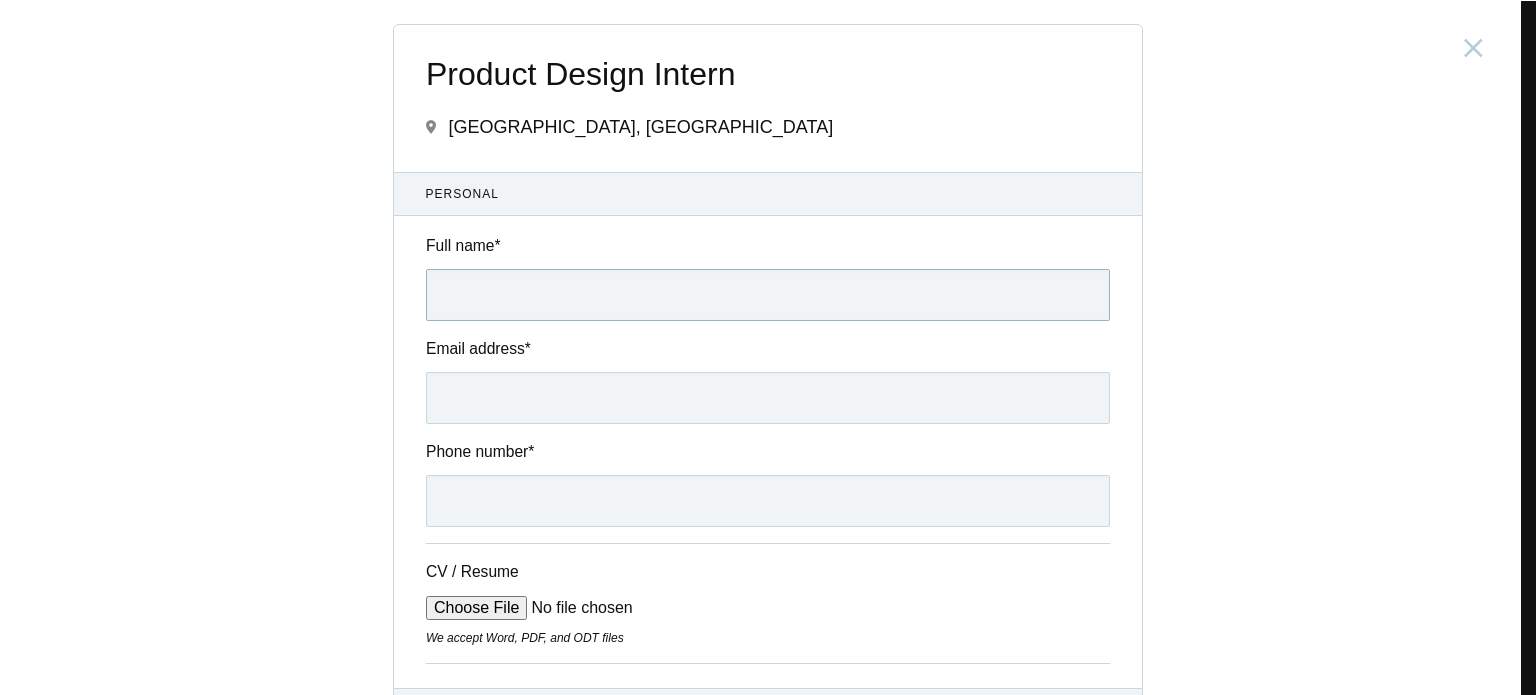 click on "Full name  *" at bounding box center (768, 295) 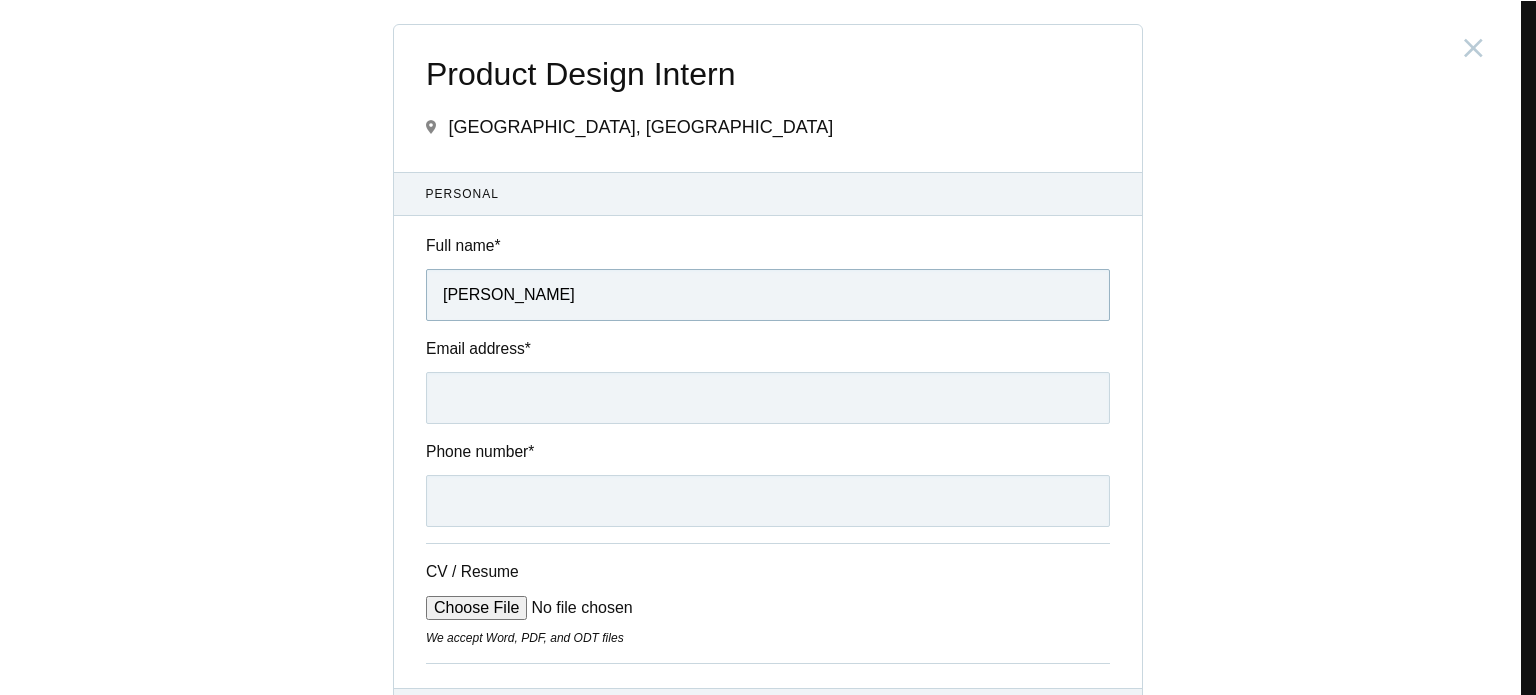 type on "Shreya Shrivastava" 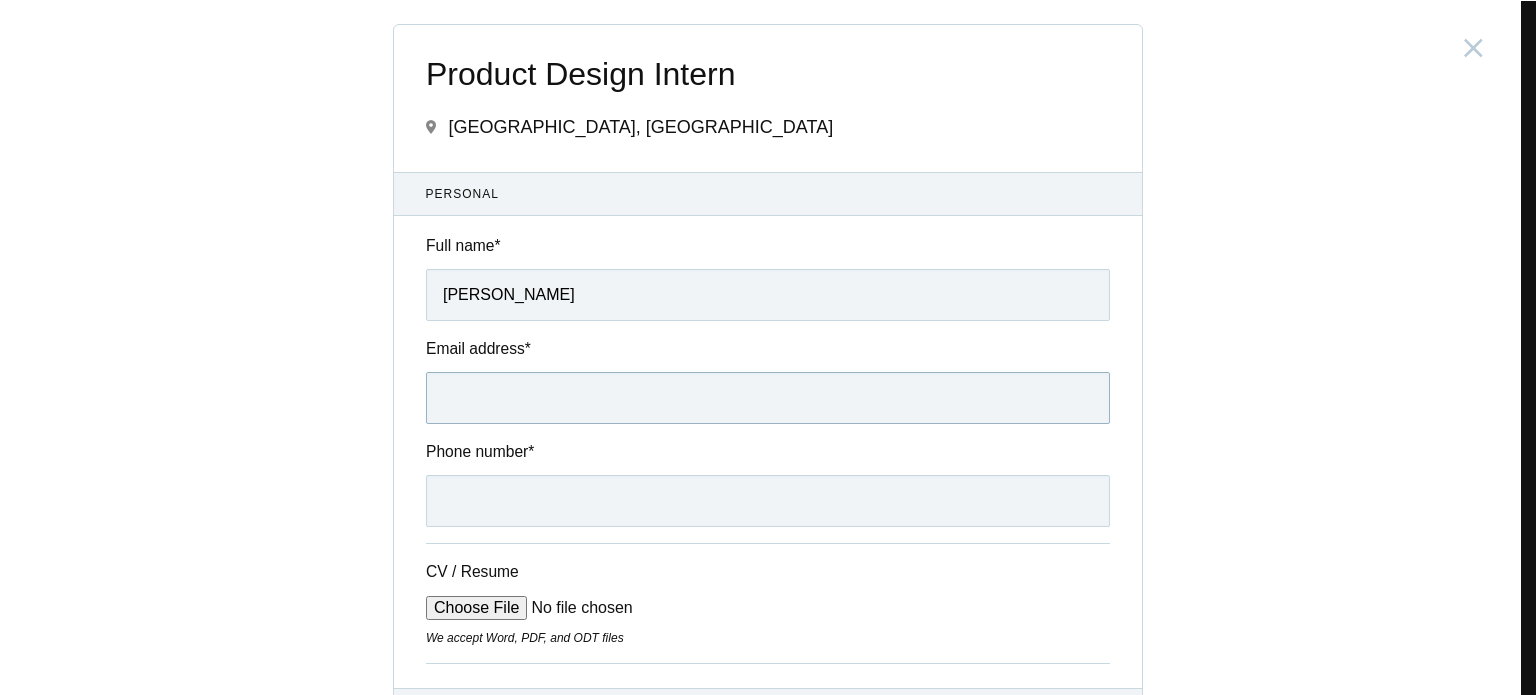 click on "Email address  *" at bounding box center [768, 398] 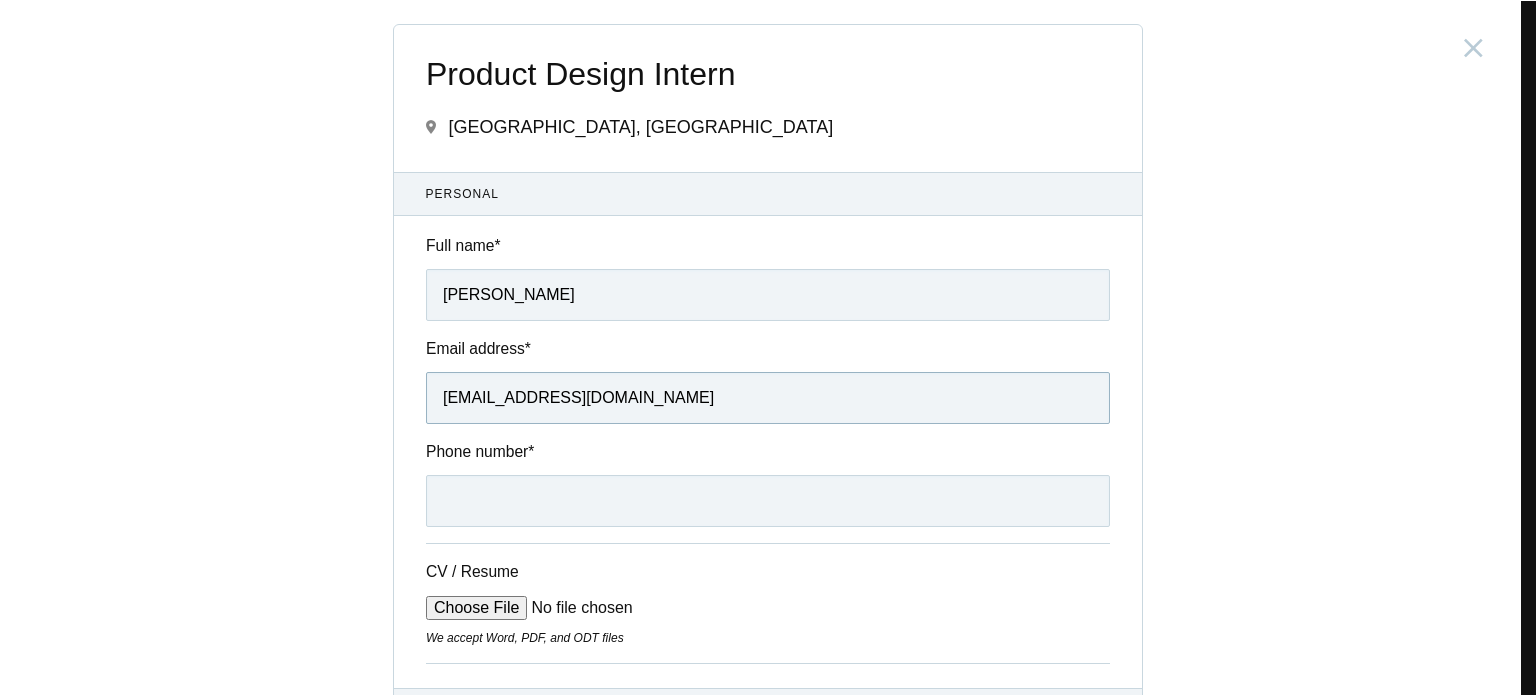 type on "shreyashrivastava2371@gmail.com" 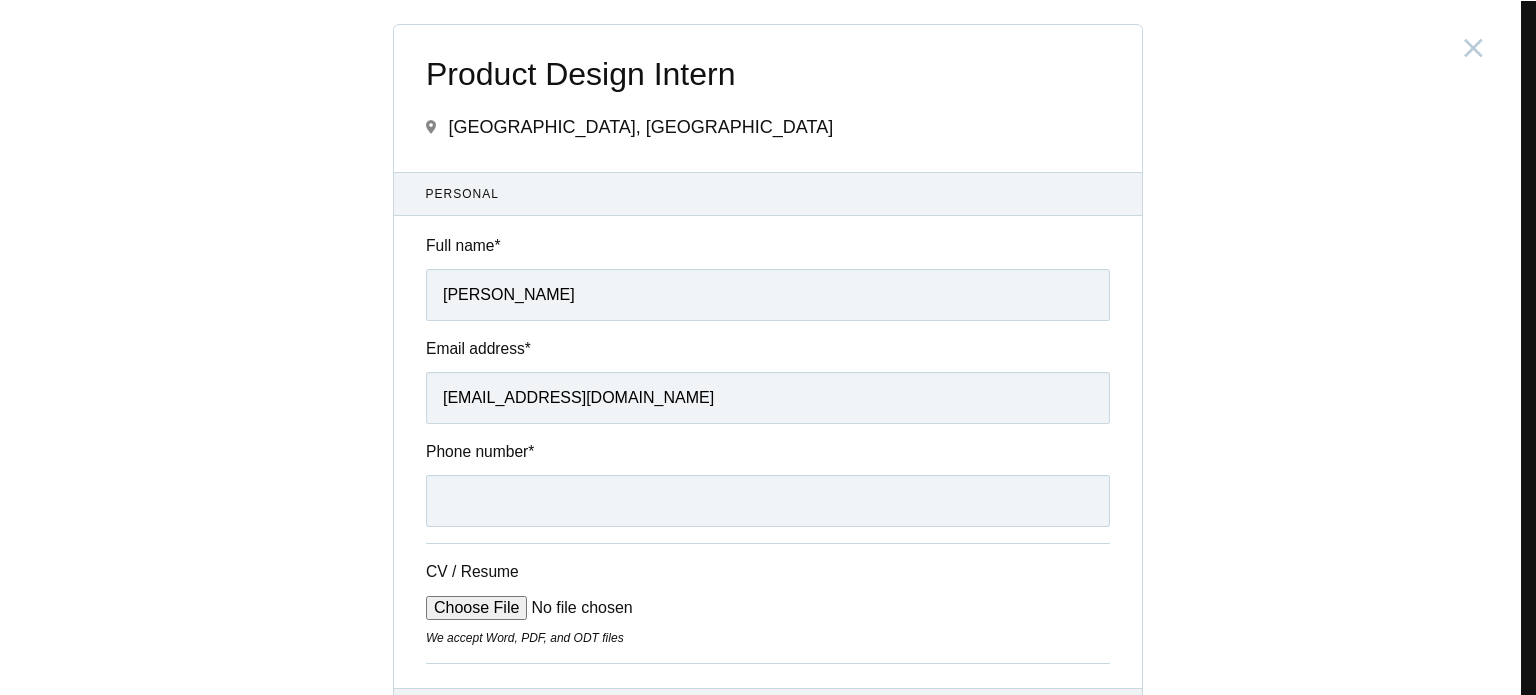 click on "Personal
Full name  *
Shreya Shrivastava
Email address  *
shreyashrivastava2371@gmail.com
Phone number  *
CV / Resume
We accept Word, PDF, and ODT files
Questions
How long can you intern for?   *
* *" at bounding box center (768, 1190) 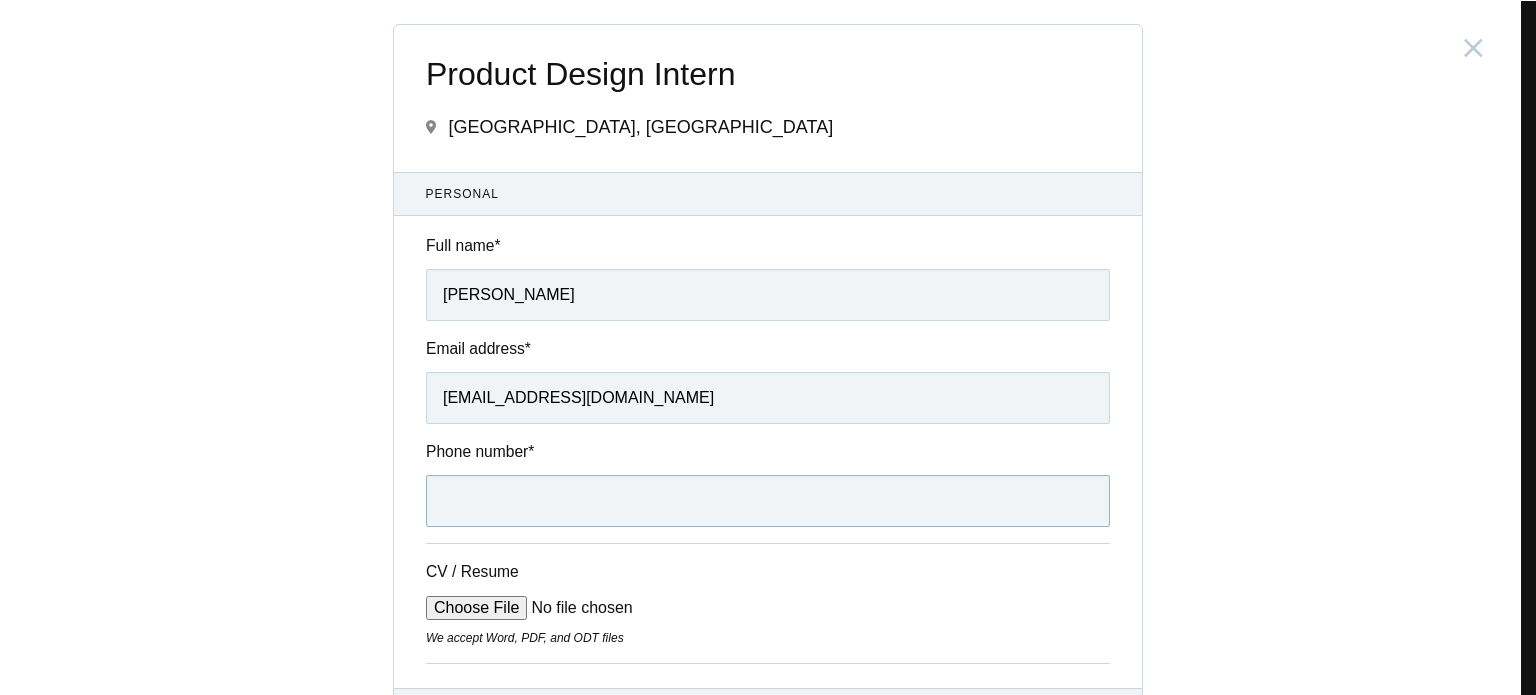 click on "Phone number  *" at bounding box center (768, 501) 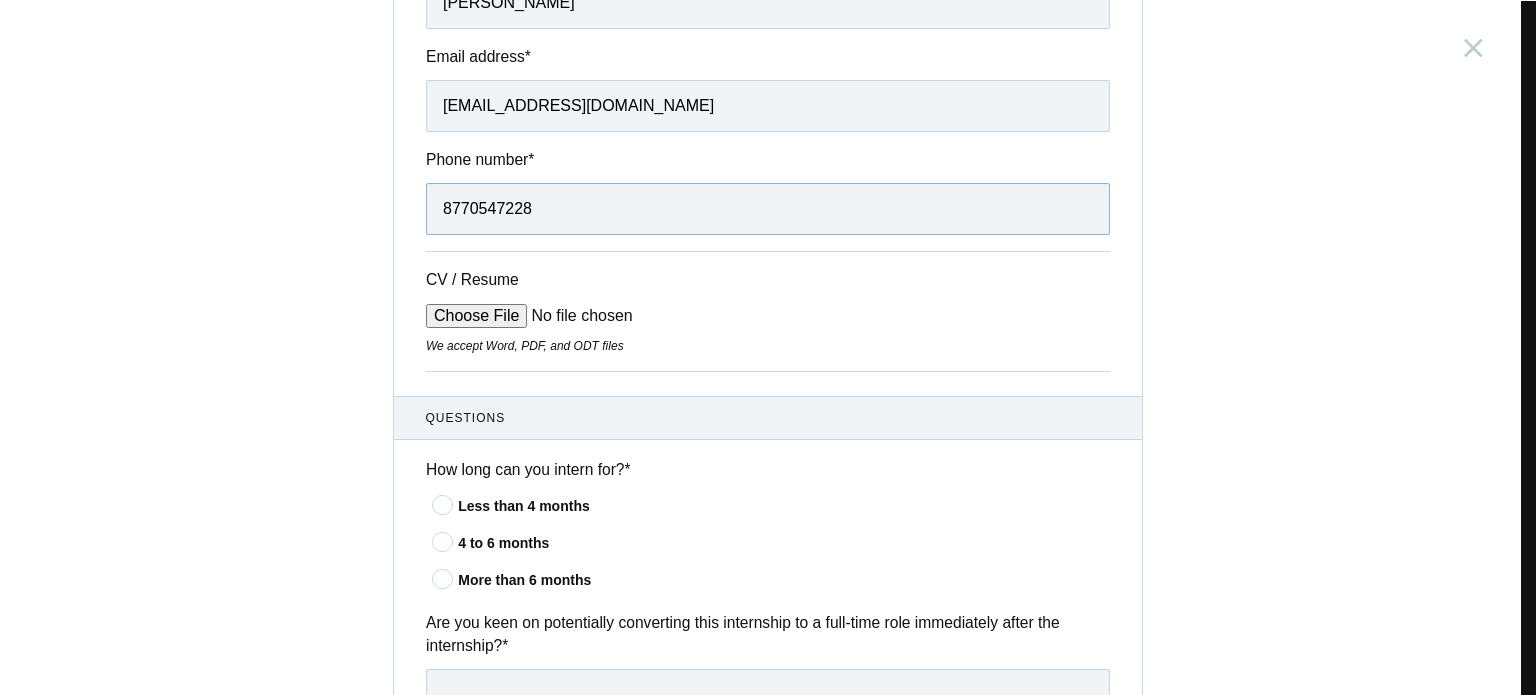 scroll, scrollTop: 268, scrollLeft: 0, axis: vertical 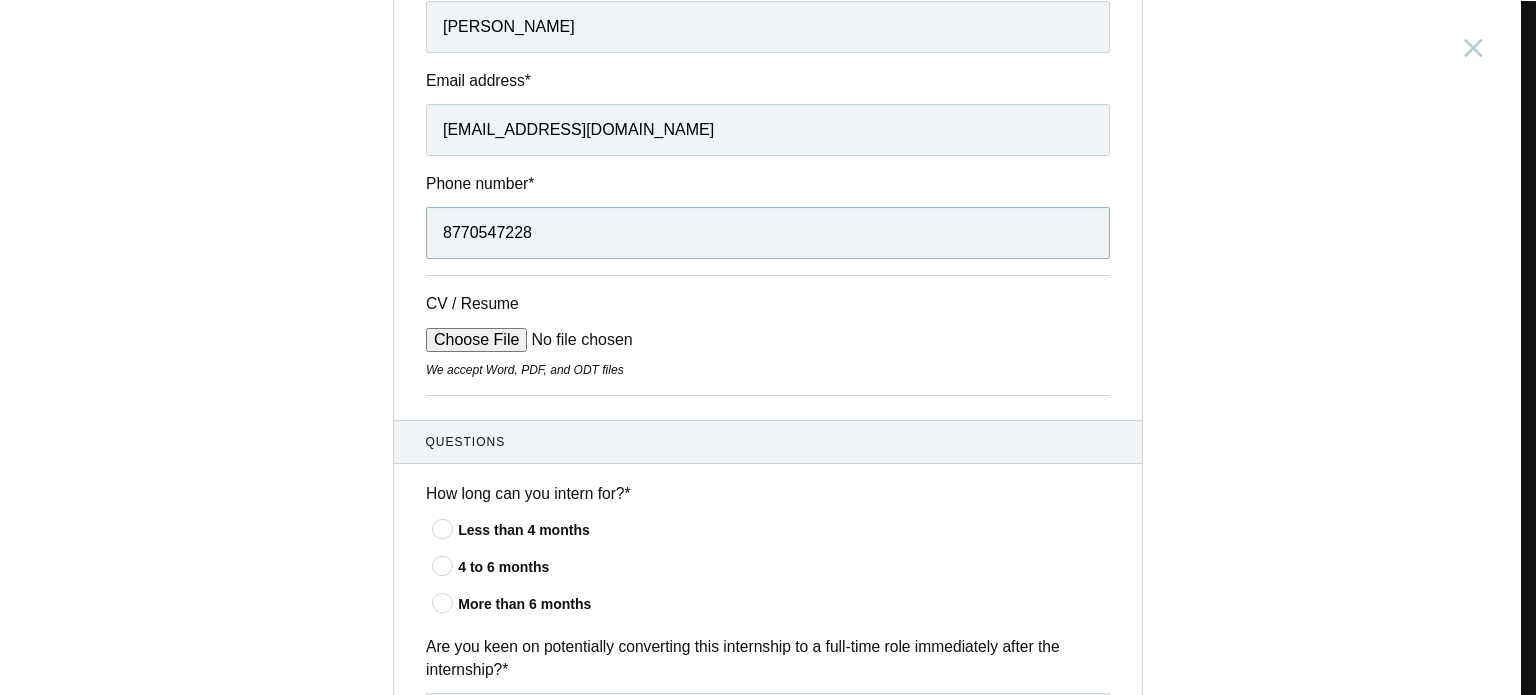 type on "8770547228" 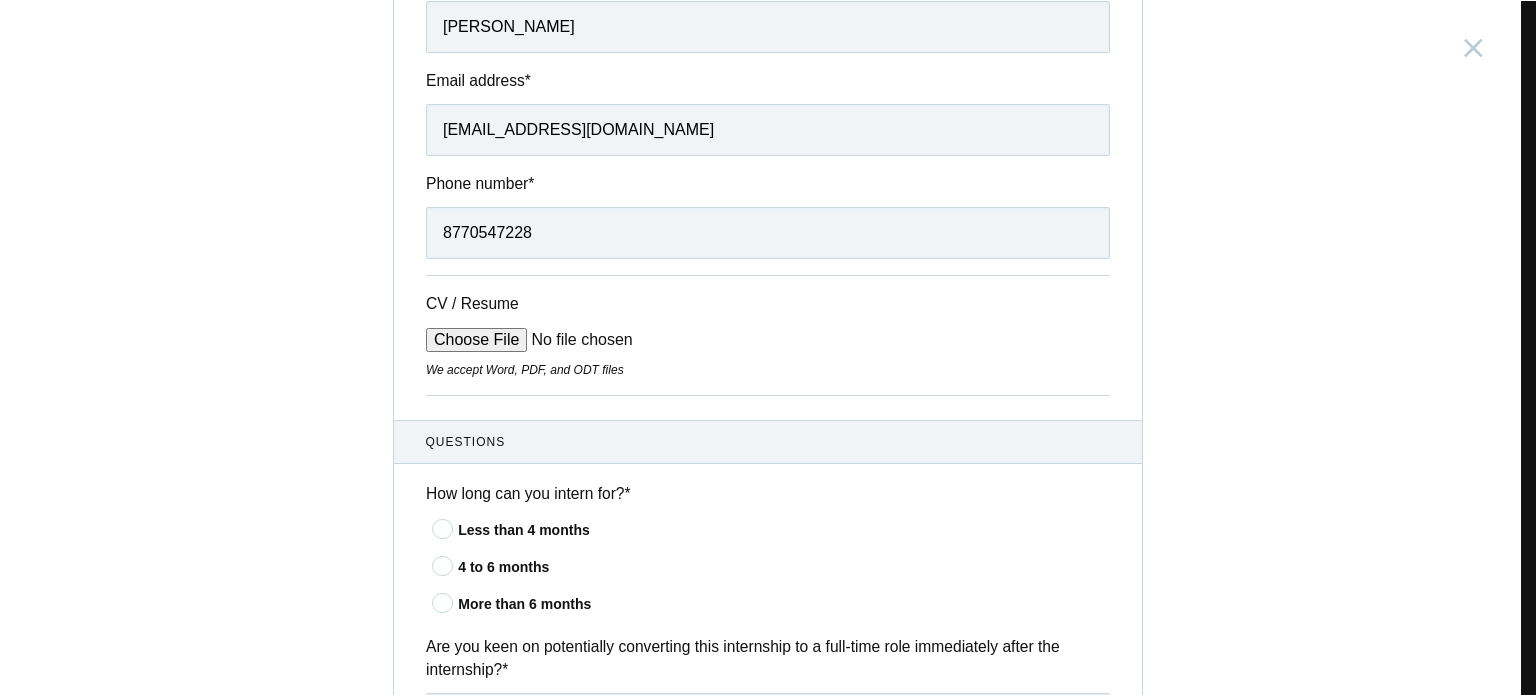 click on "CV / Resume" at bounding box center [577, 340] 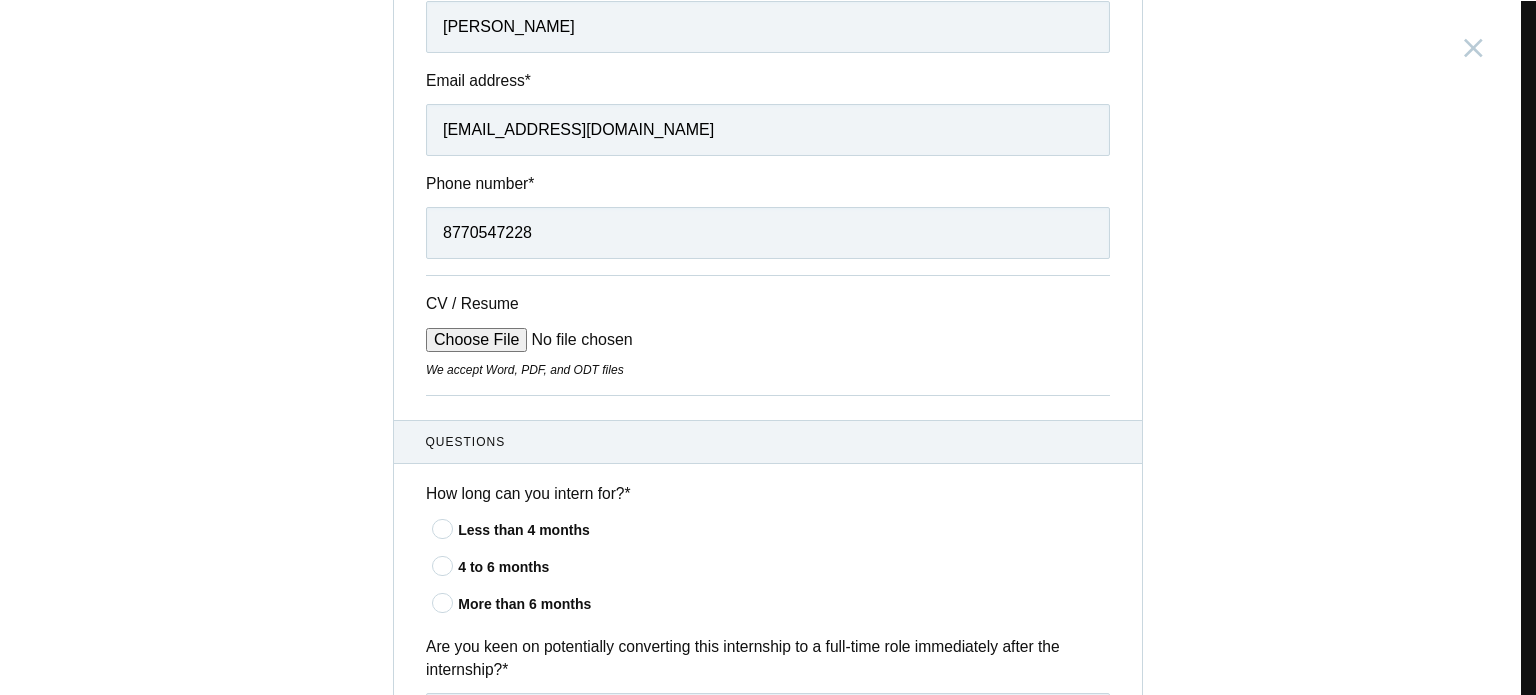 type on "C:\fakepath\Resume.pdf" 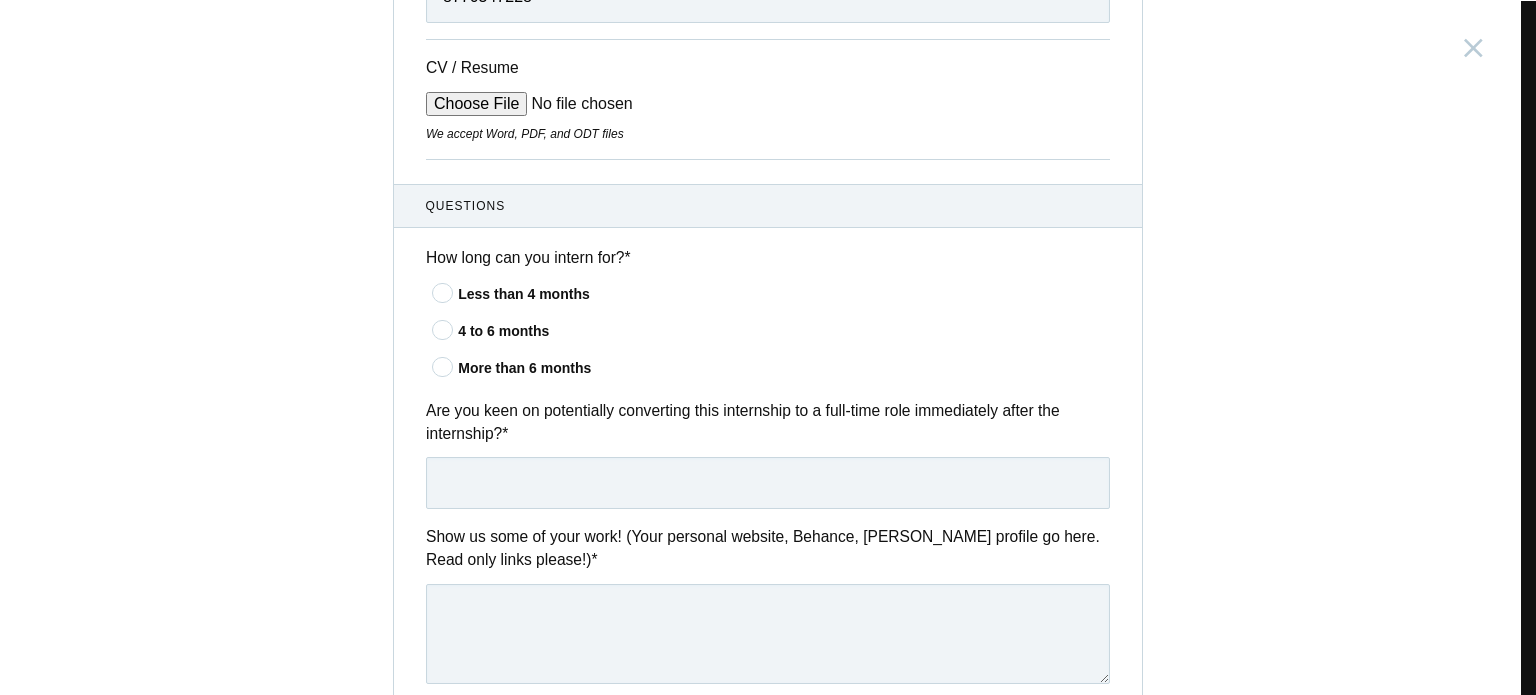 scroll, scrollTop: 508, scrollLeft: 0, axis: vertical 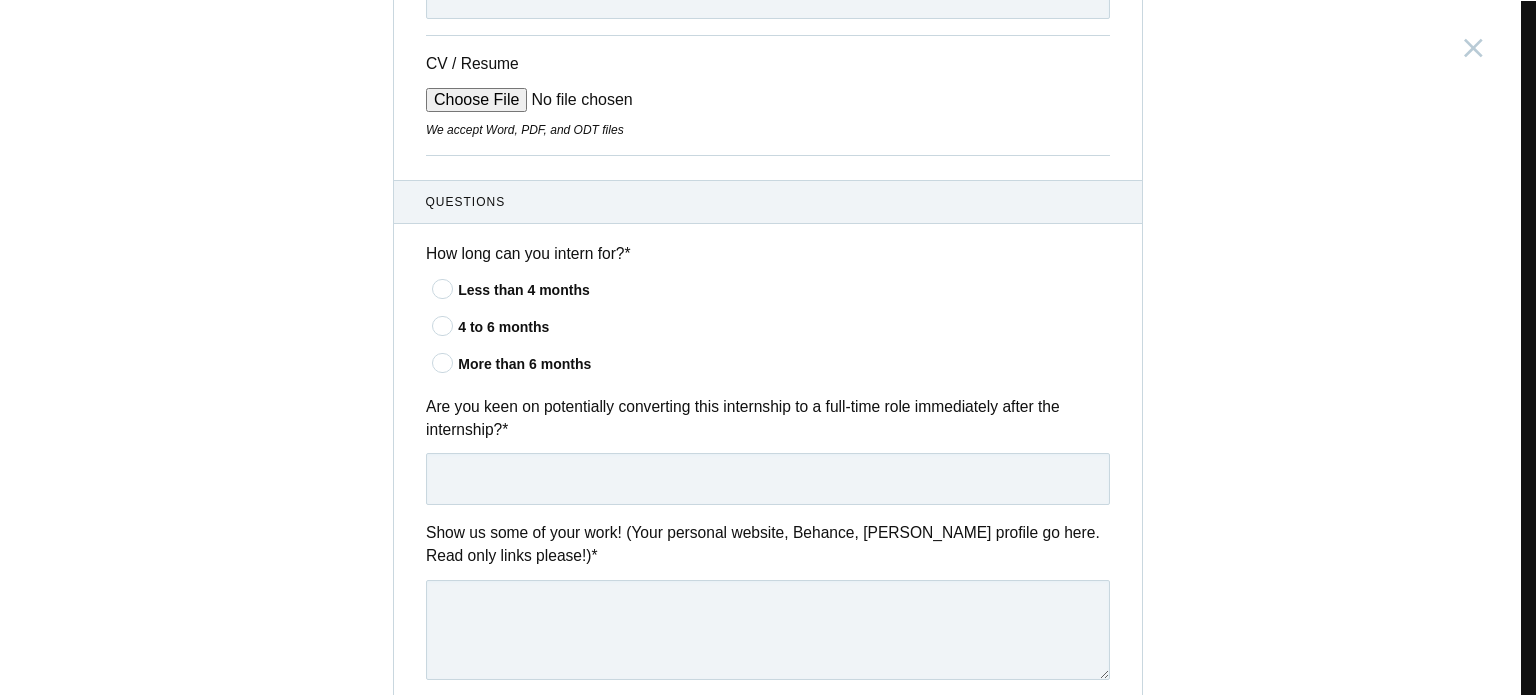 click at bounding box center (443, 362) 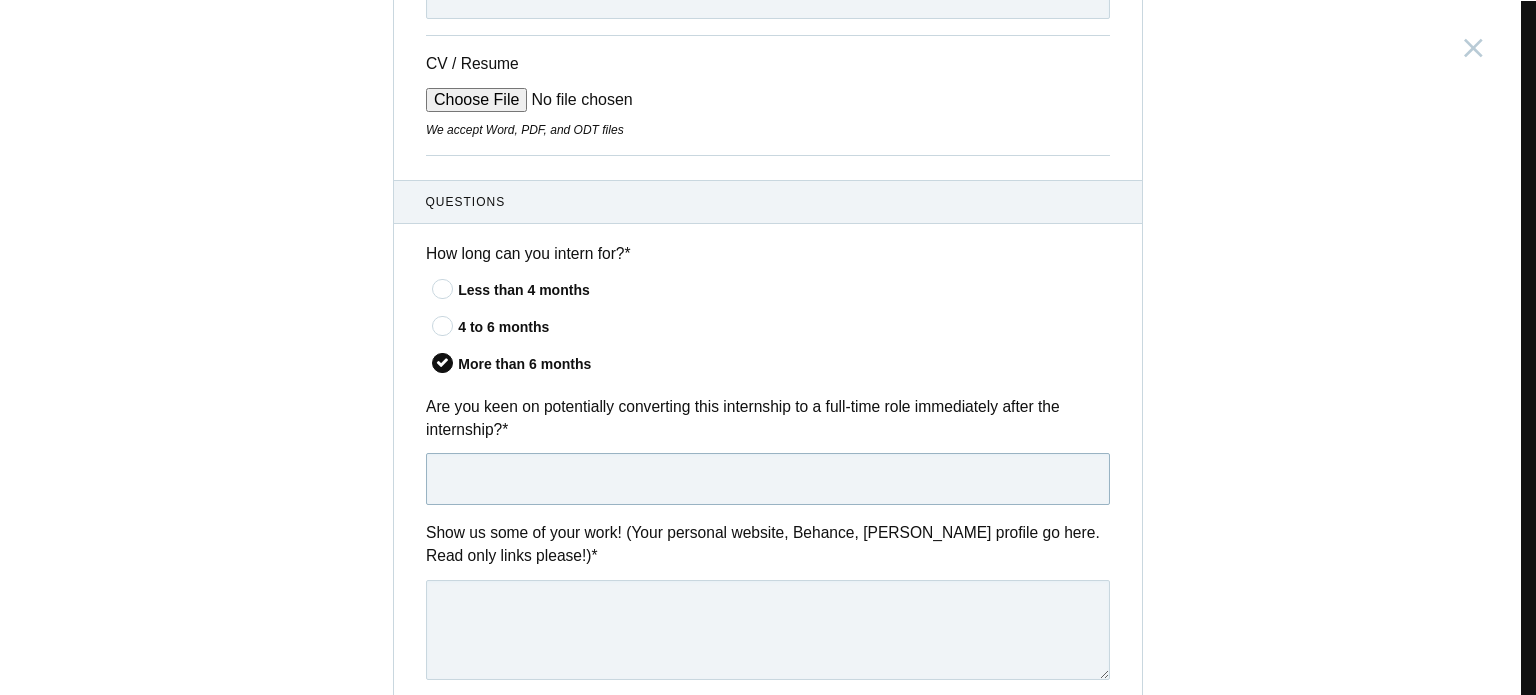 click at bounding box center [768, 479] 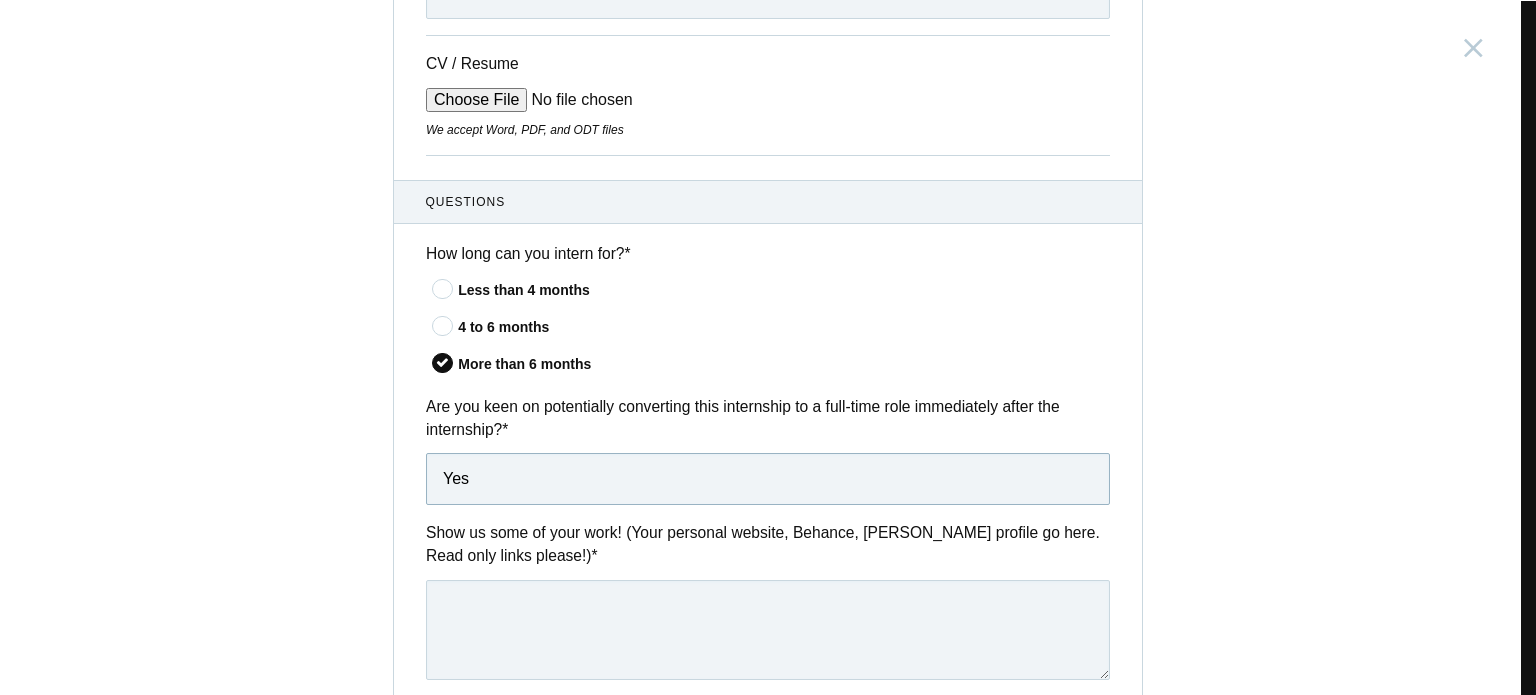 scroll, scrollTop: 628, scrollLeft: 0, axis: vertical 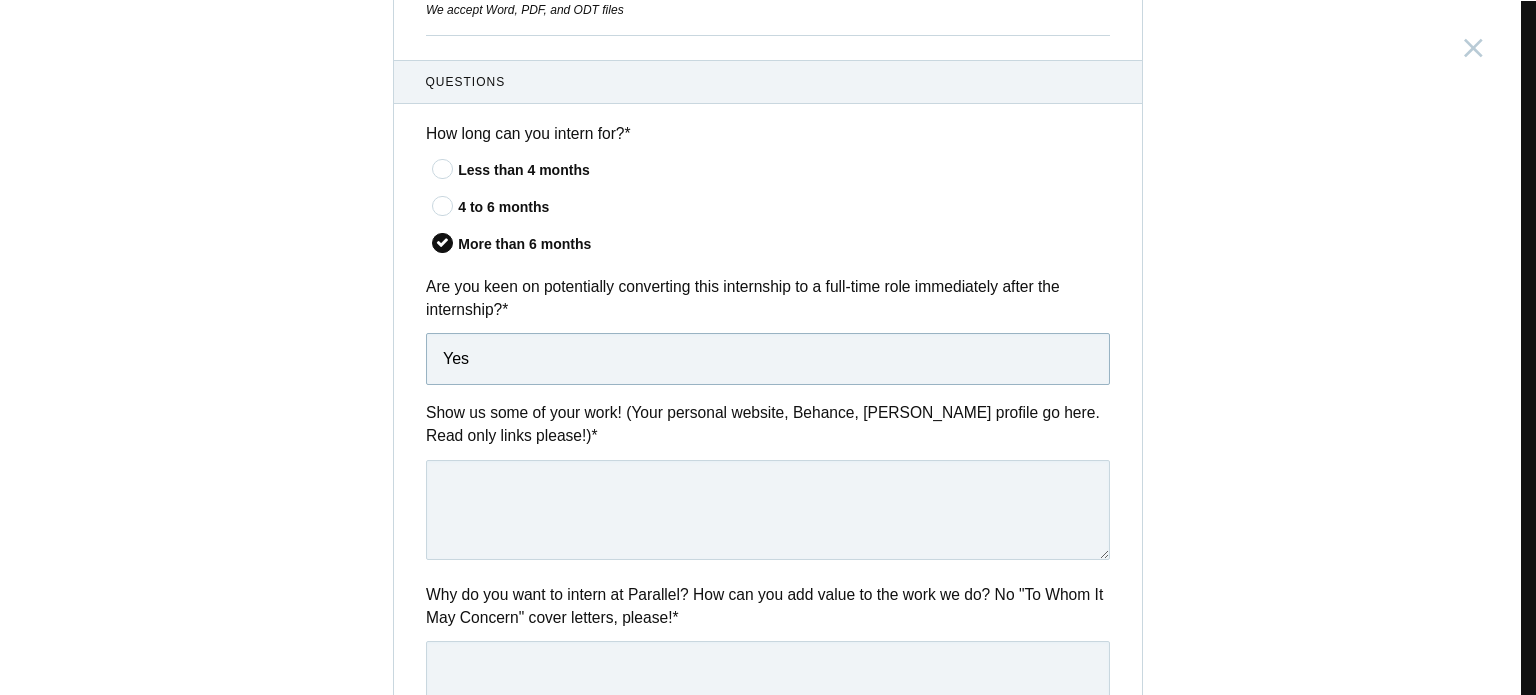 type on "Yes" 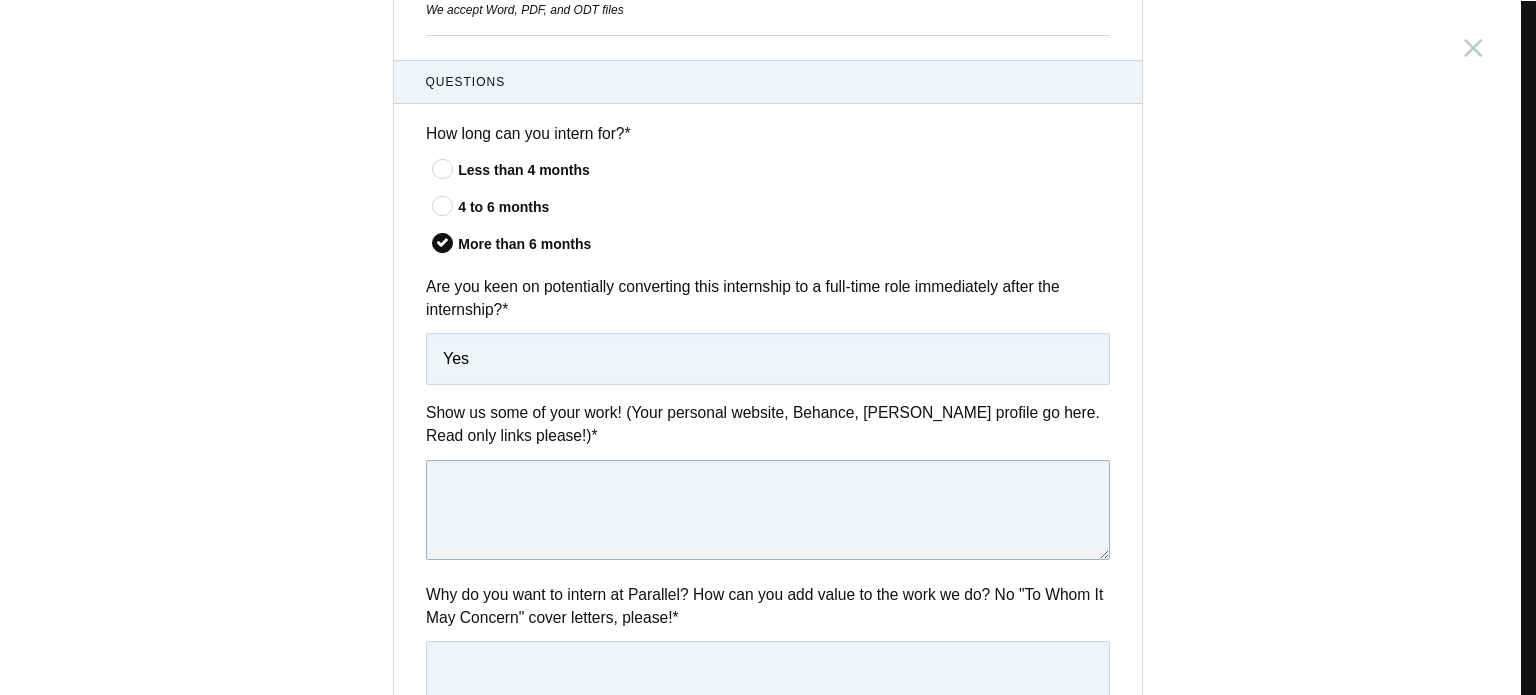click at bounding box center (768, 510) 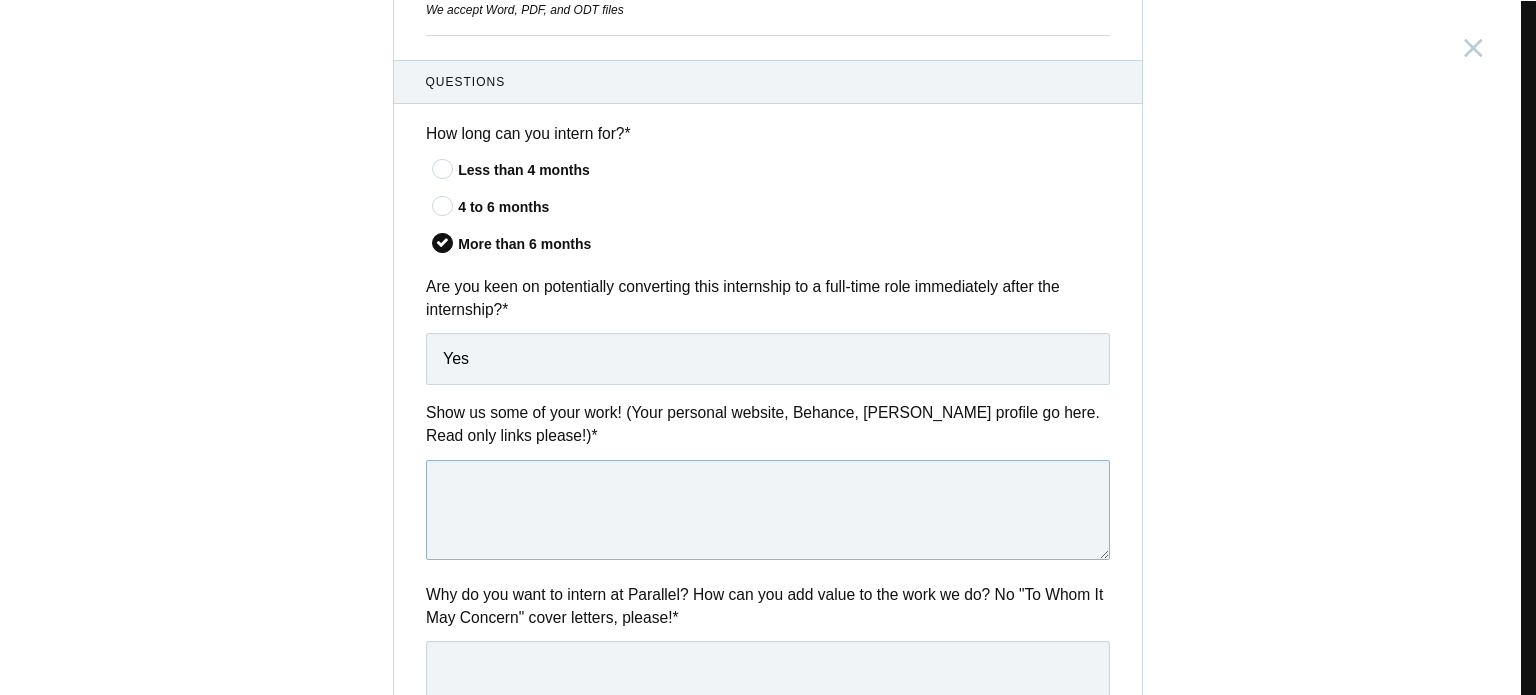 paste on "https://portfolioshreyashrivastava.netlify.app/" 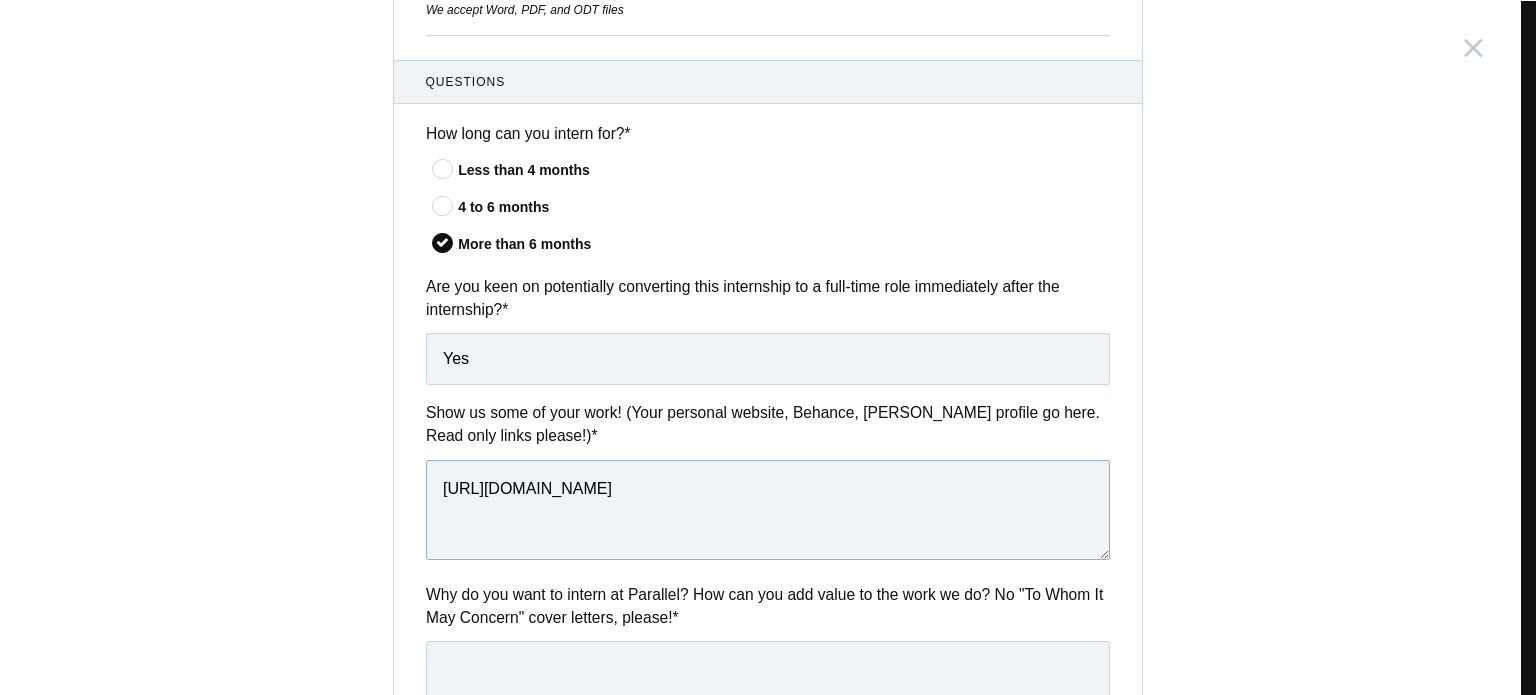 paste on "https://dribbble.com/Shreya88" 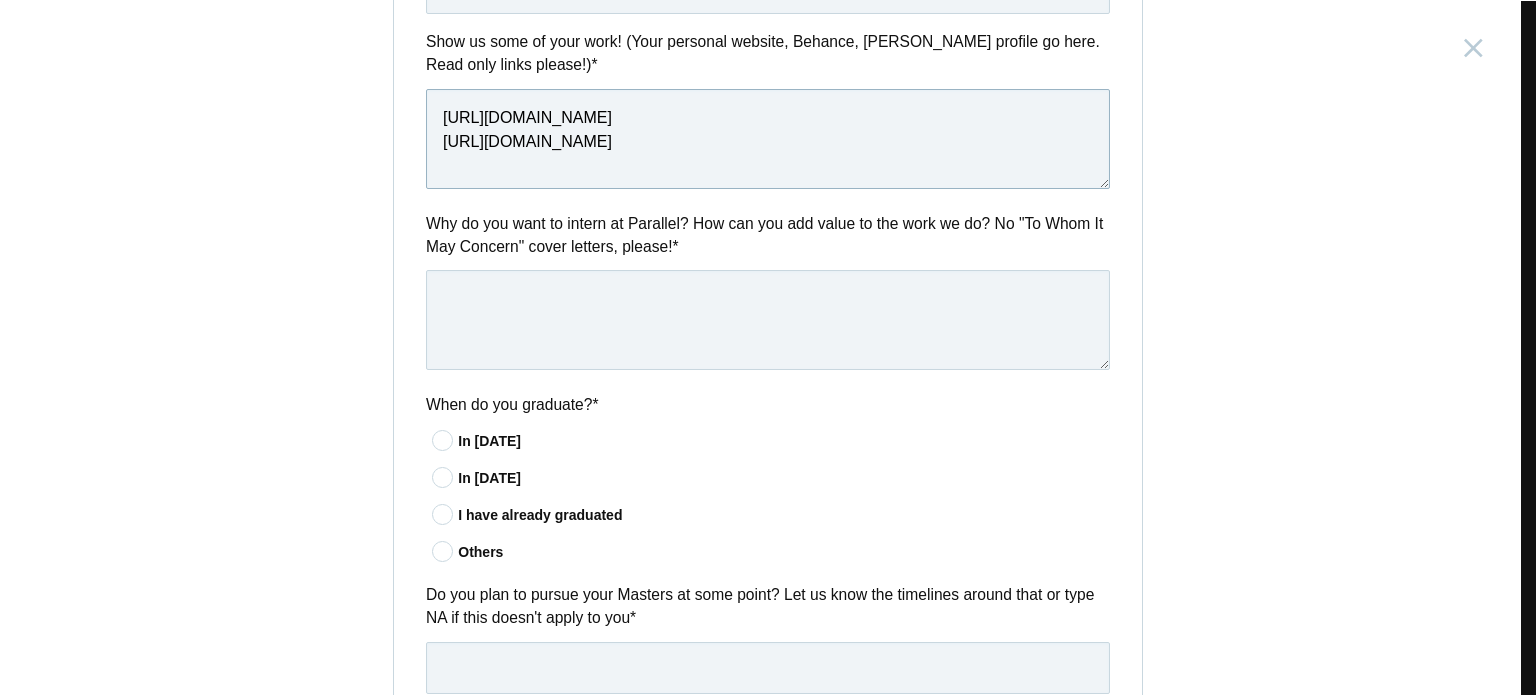 scroll, scrollTop: 1003, scrollLeft: 0, axis: vertical 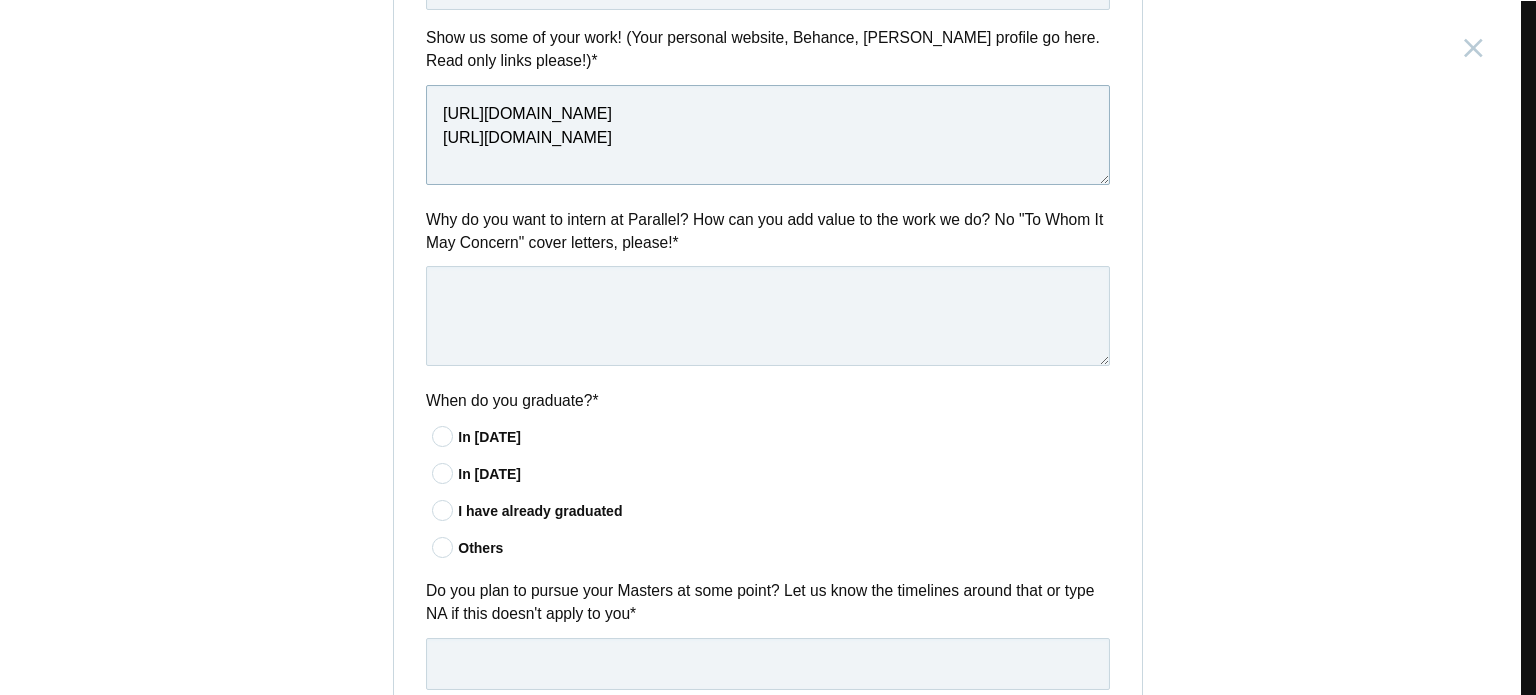 type on "https://portfolioshreyashrivastava.netlify.app/
https://dribbble.com/Shreya88" 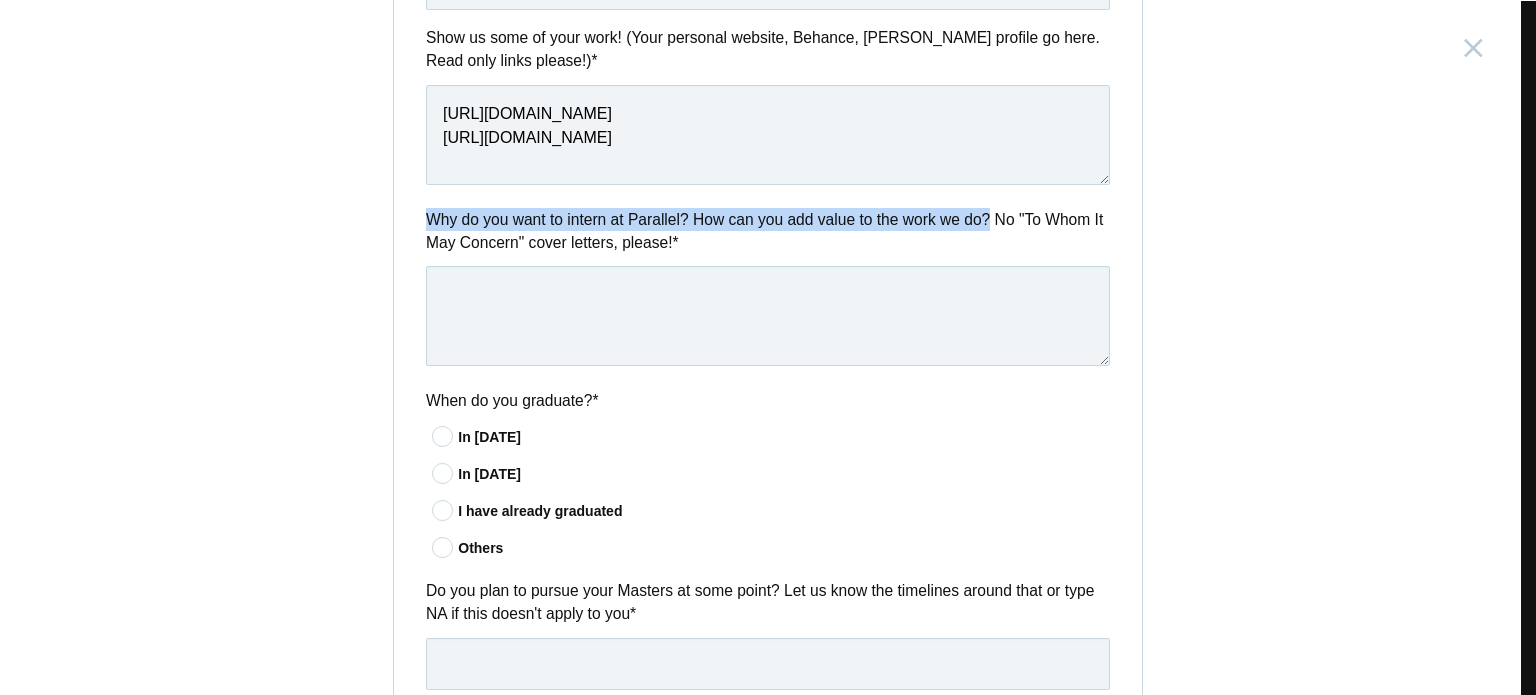 drag, startPoint x: 415, startPoint y: 214, endPoint x: 978, endPoint y: 219, distance: 563.0222 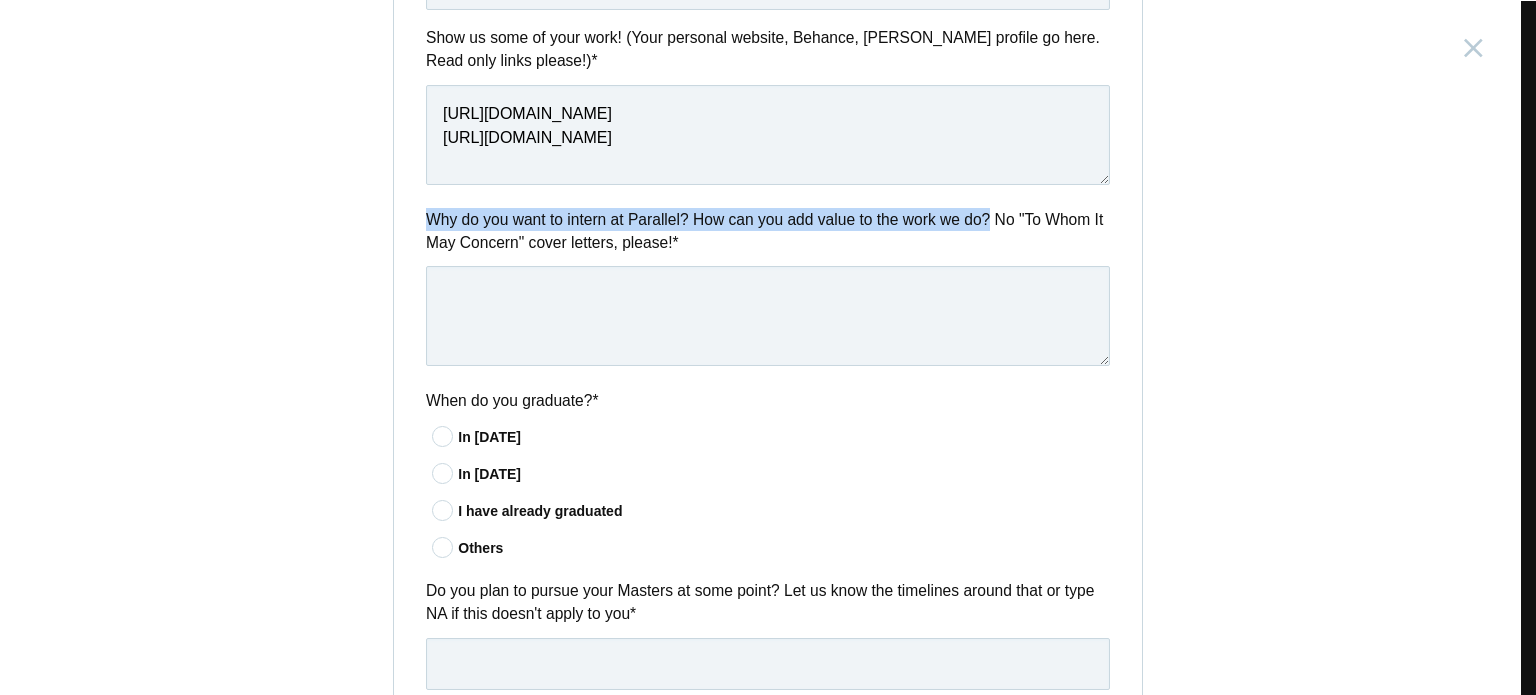 copy on "Why do you want to intern at Parallel? How can you add value to the work we do?" 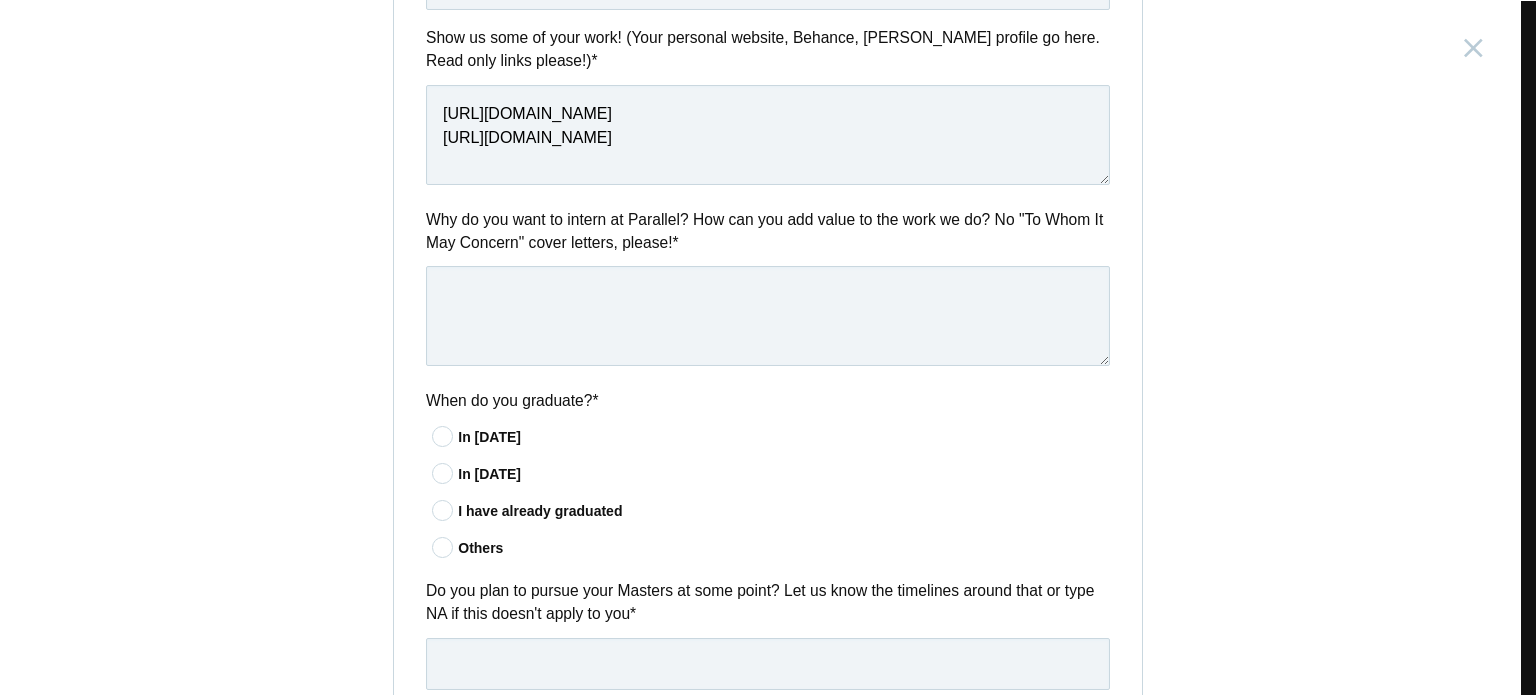 click on "*" at bounding box center [675, 242] 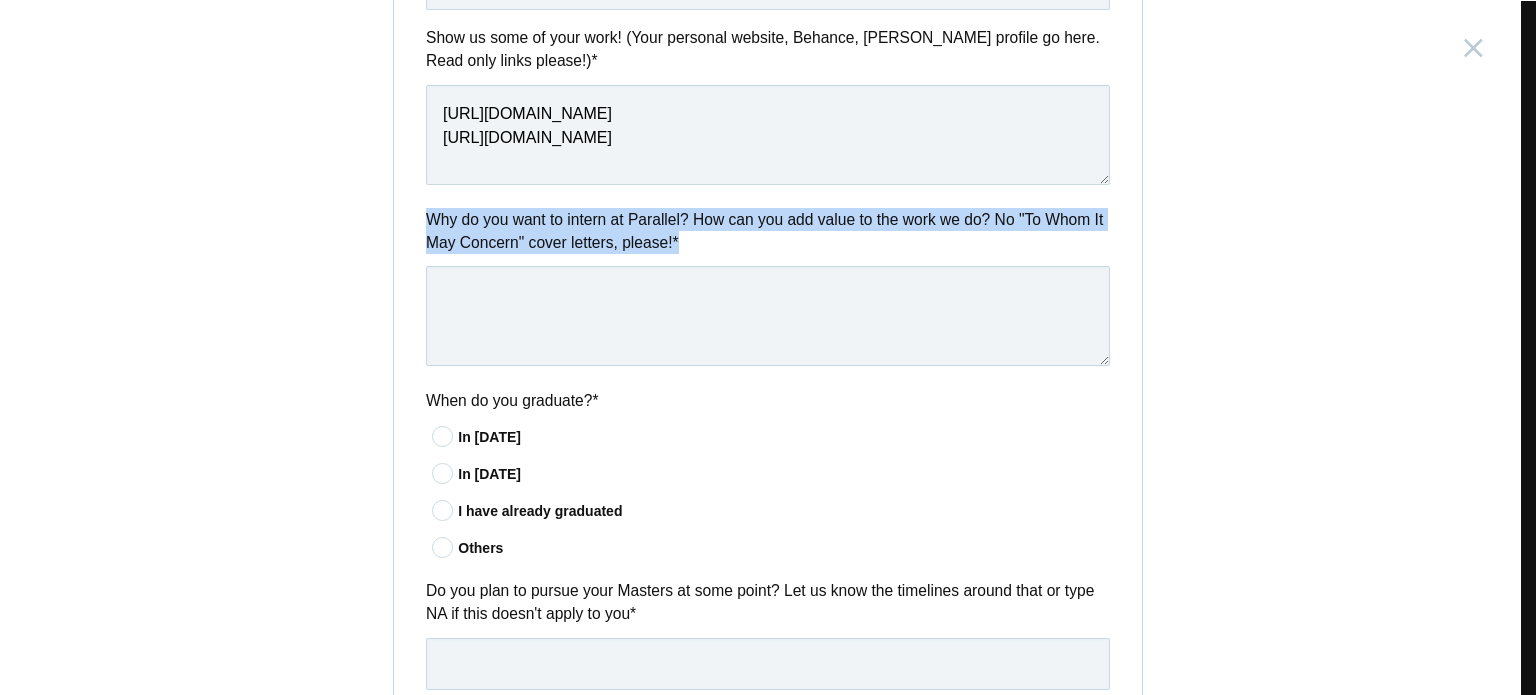 drag, startPoint x: 695, startPoint y: 236, endPoint x: 420, endPoint y: 207, distance: 276.52487 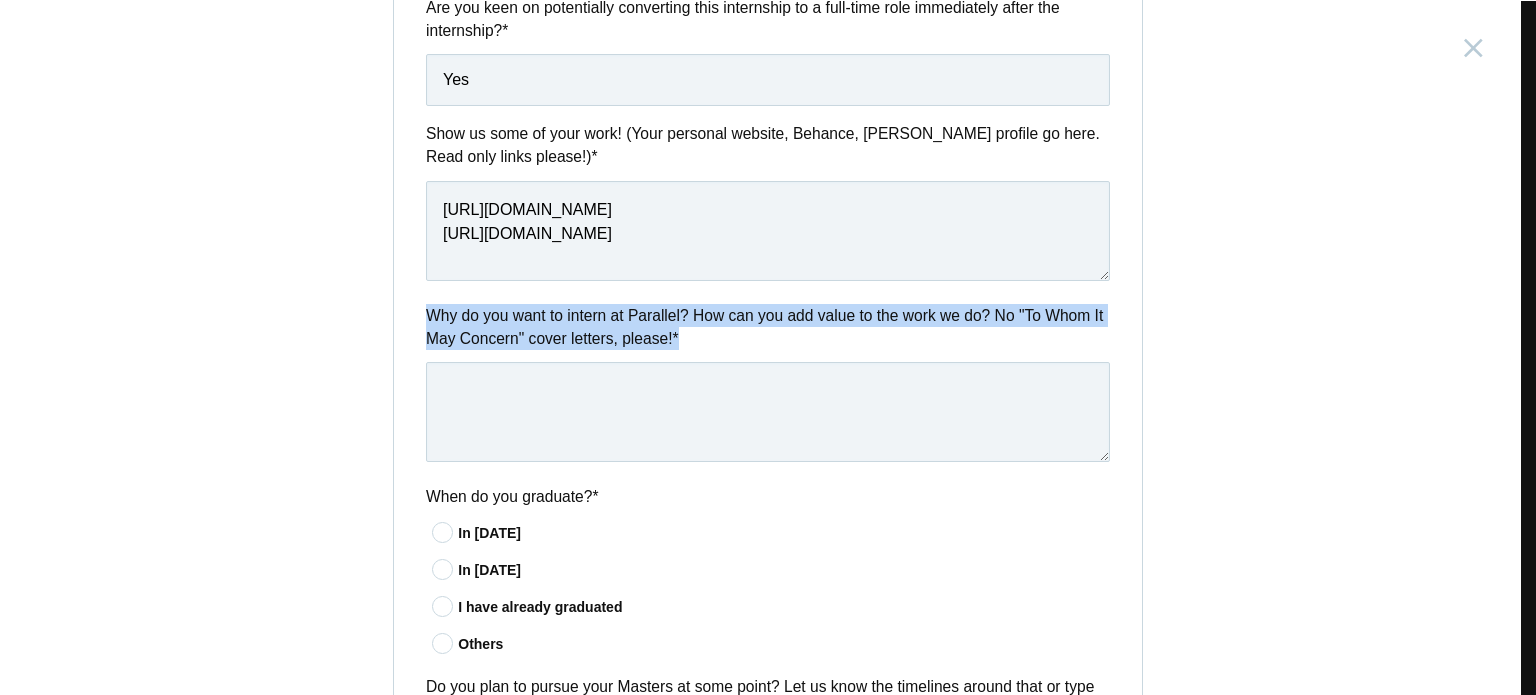 scroll, scrollTop: 908, scrollLeft: 0, axis: vertical 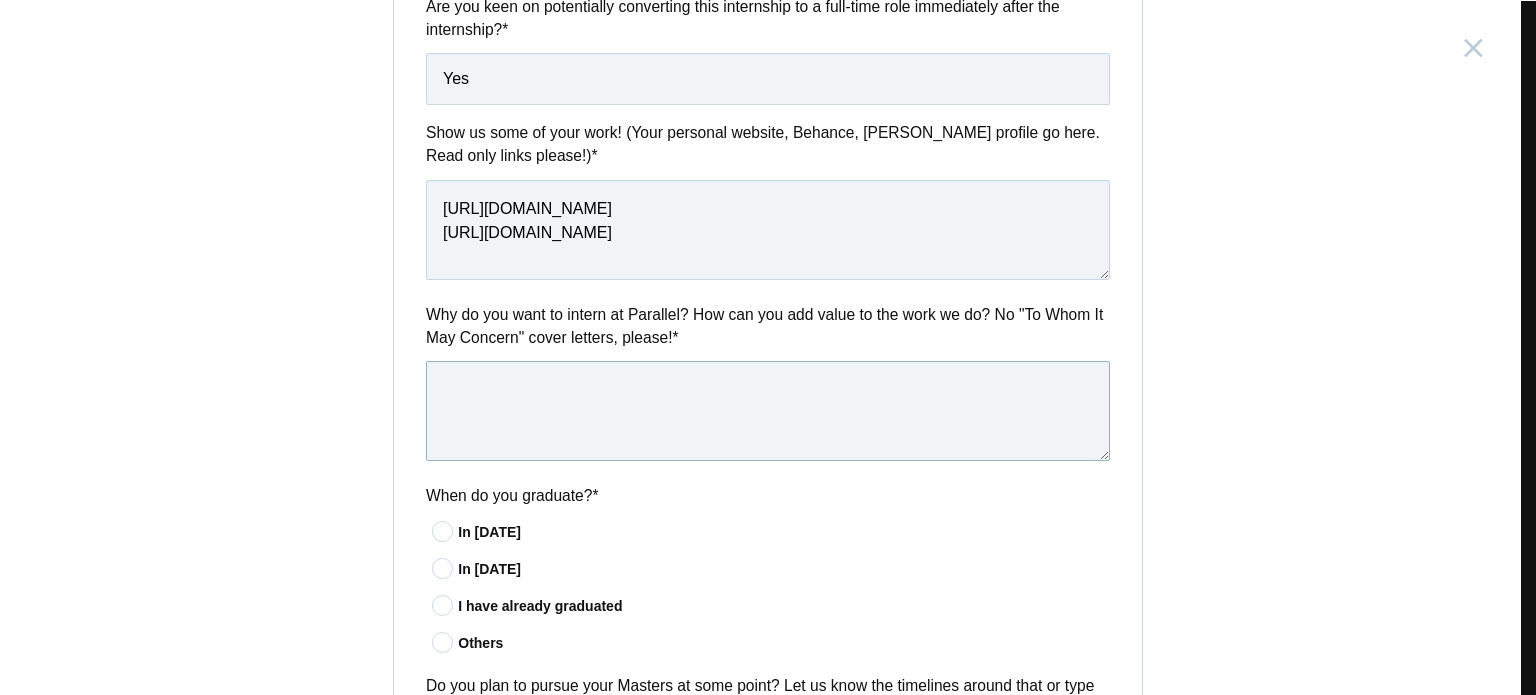 click at bounding box center (768, 411) 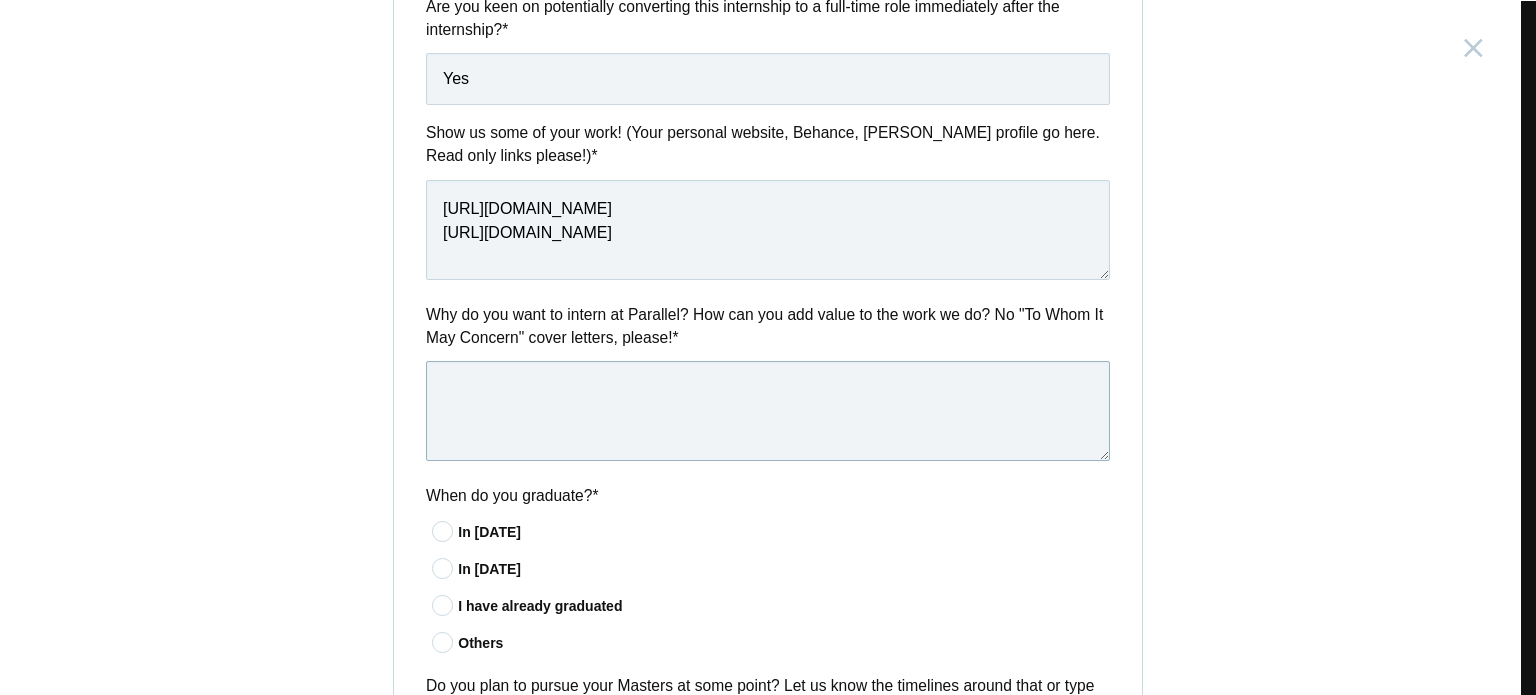 scroll, scrollTop: 1023, scrollLeft: 0, axis: vertical 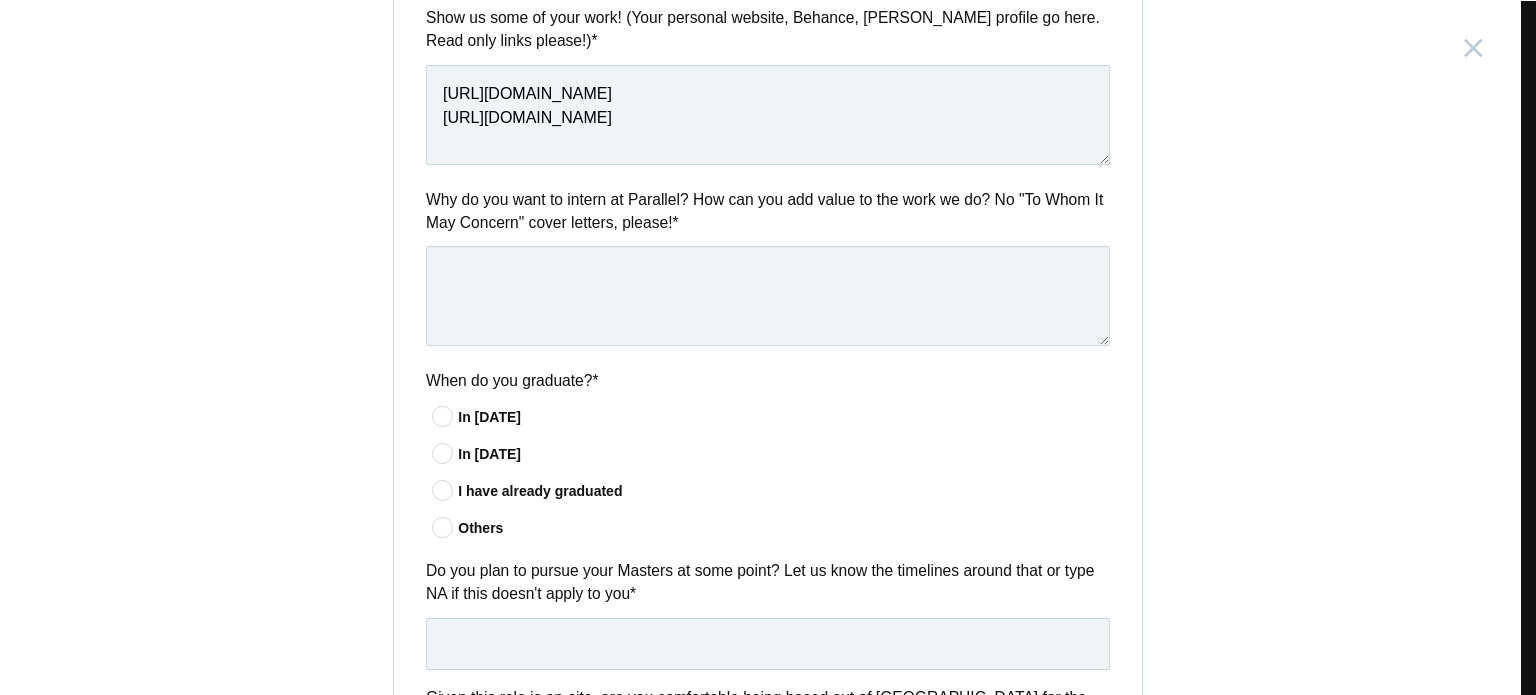 click on "In 2026" at bounding box center (784, 454) 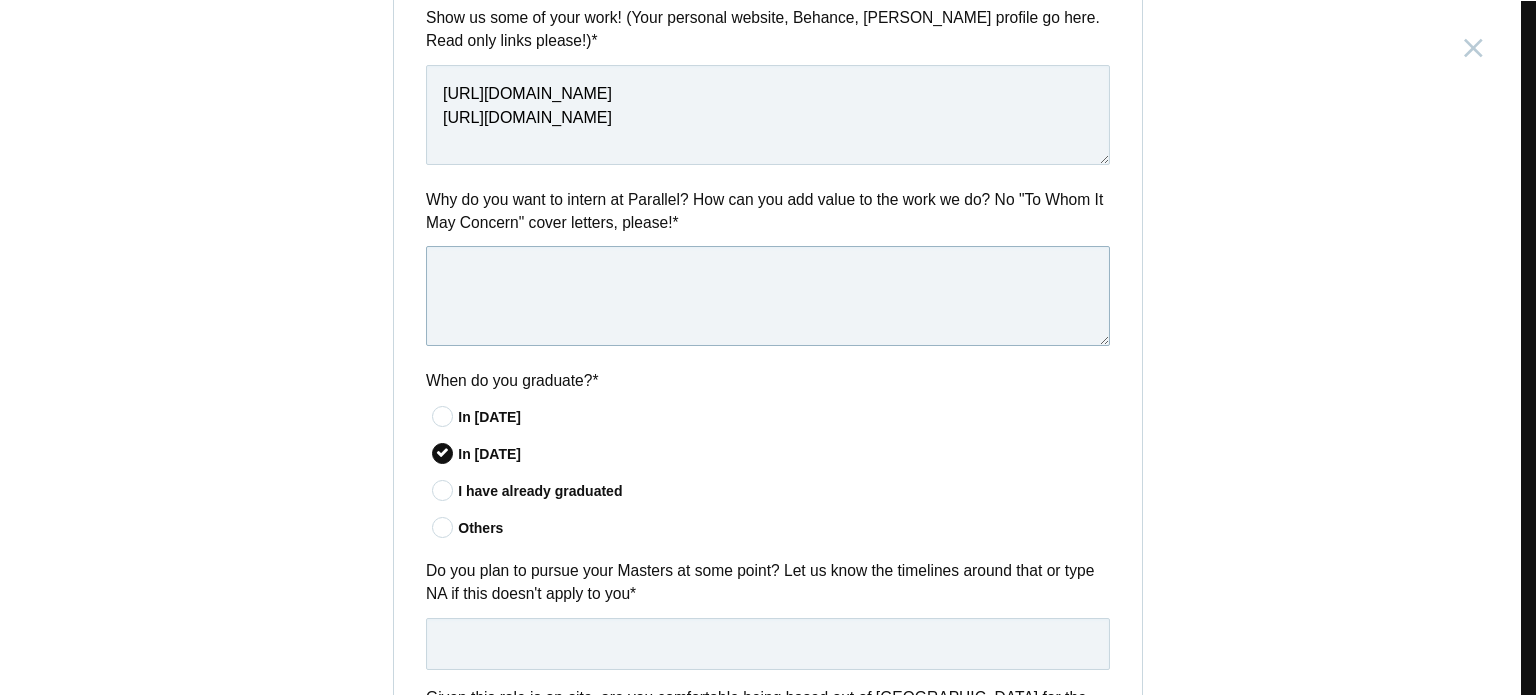 click at bounding box center (768, 296) 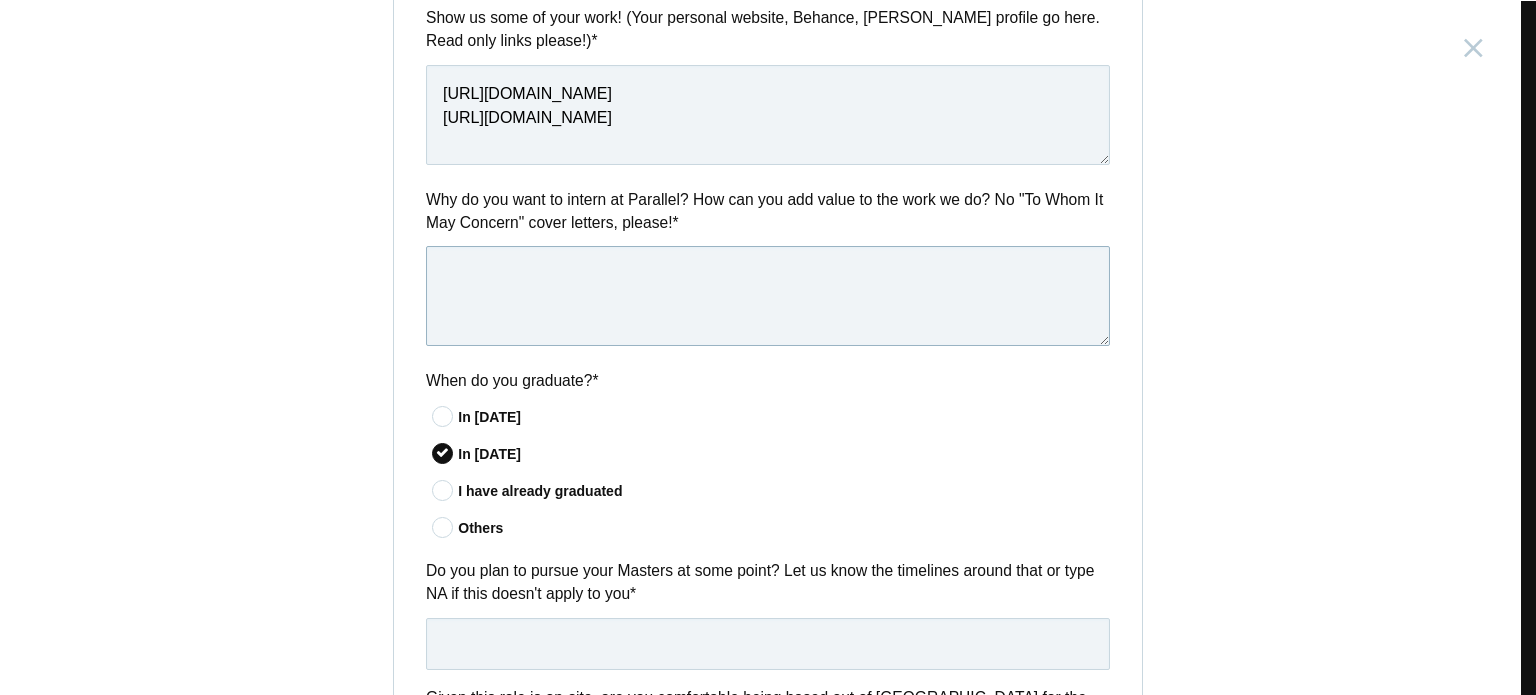 paste on "I want to understand design on a deeper level and create things that not only look good to users but also make developers excited to build them. You know that moment when a dev looks at a design and says, “This is so well thought out—I actually want to bring this to life.” That’s the kind of impact I want my designs to have.
When I opened Parallel’s website, I felt that exact thing. Clean, intentional, and just… satisfying. It made me want to be part of what you're building, to learn from your approach, and to contribute in my own way." 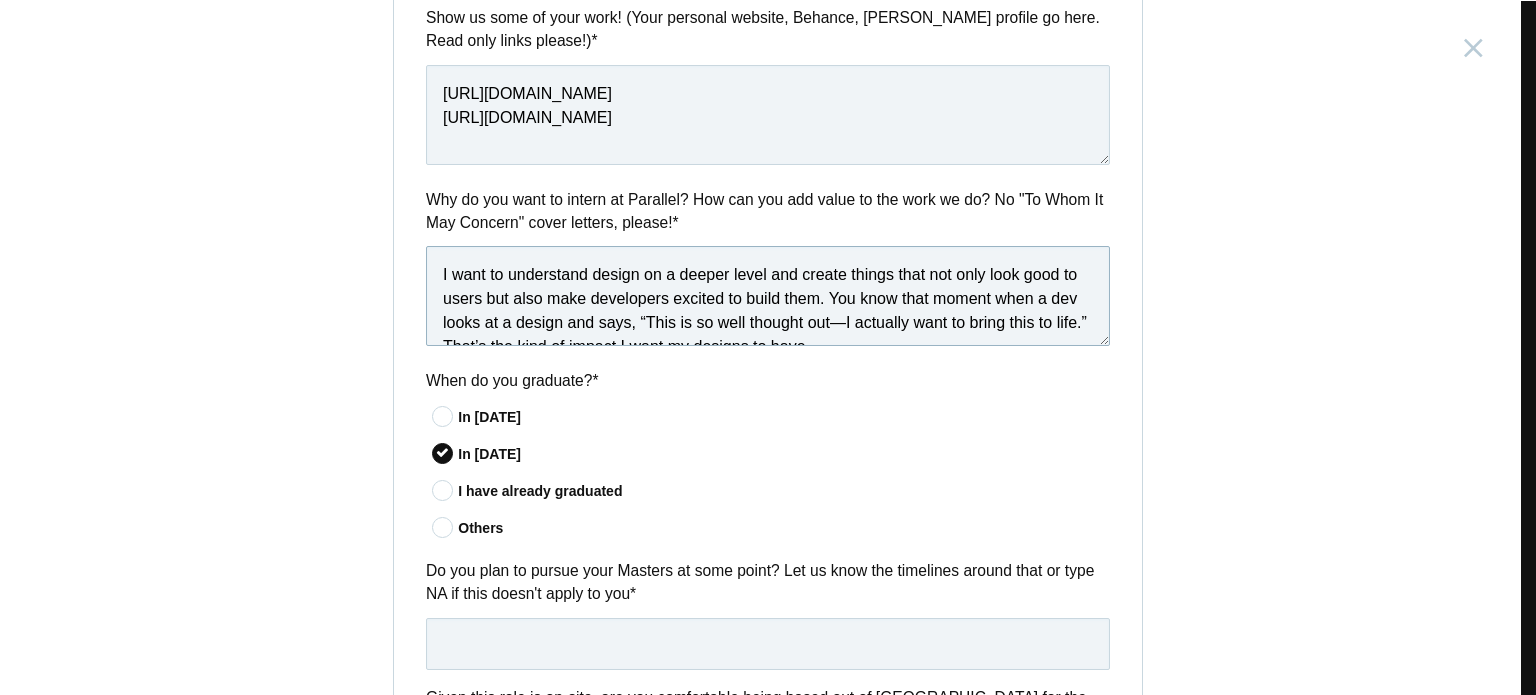 scroll, scrollTop: 125, scrollLeft: 0, axis: vertical 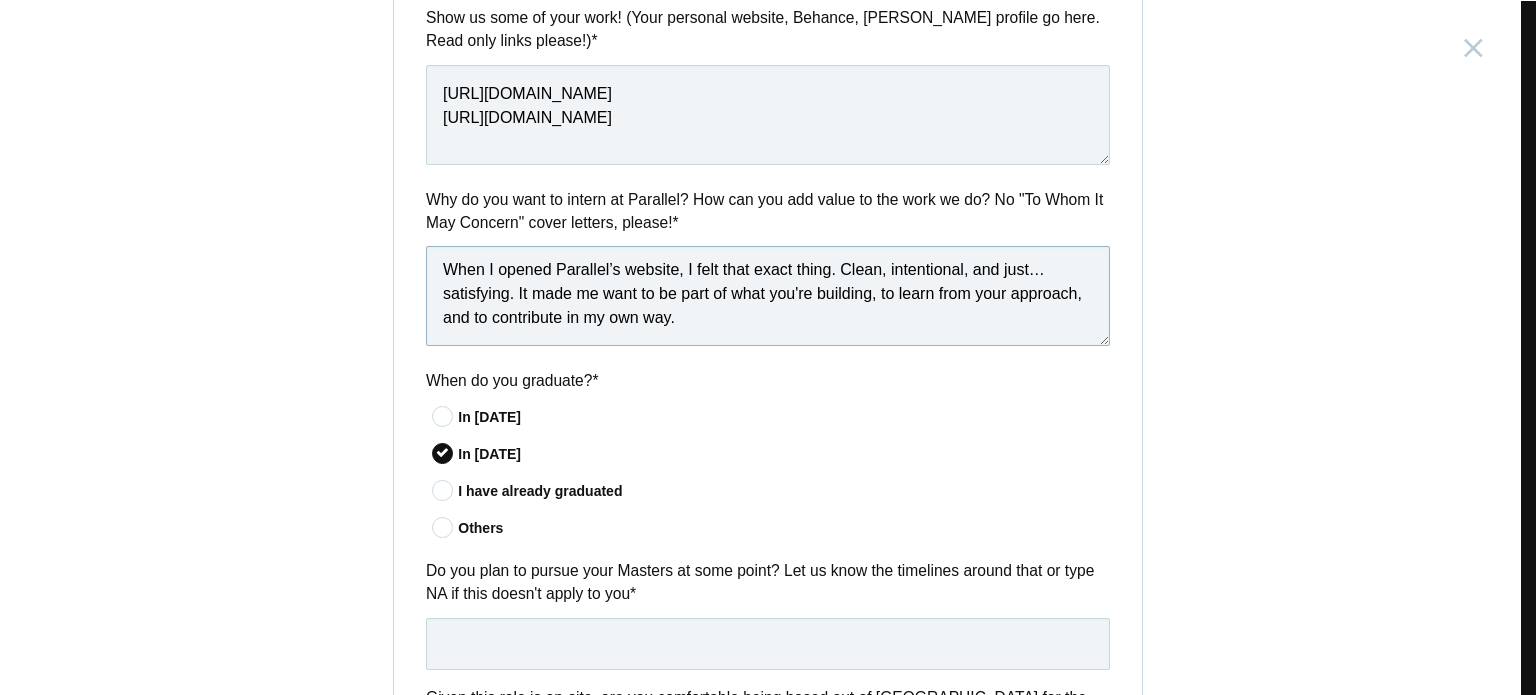 click on "I want to understand design on a deeper level and create things that not only look good to users but also make developers excited to build them. You know that moment when a dev looks at a design and says, “This is so well thought out—I actually want to bring this to life.” That’s the kind of impact I want my designs to have.
When I opened Parallel’s website, I felt that exact thing. Clean, intentional, and just… satisfying. It made me want to be part of what you're building, to learn from your approach, and to contribute in my own way." at bounding box center [768, 296] 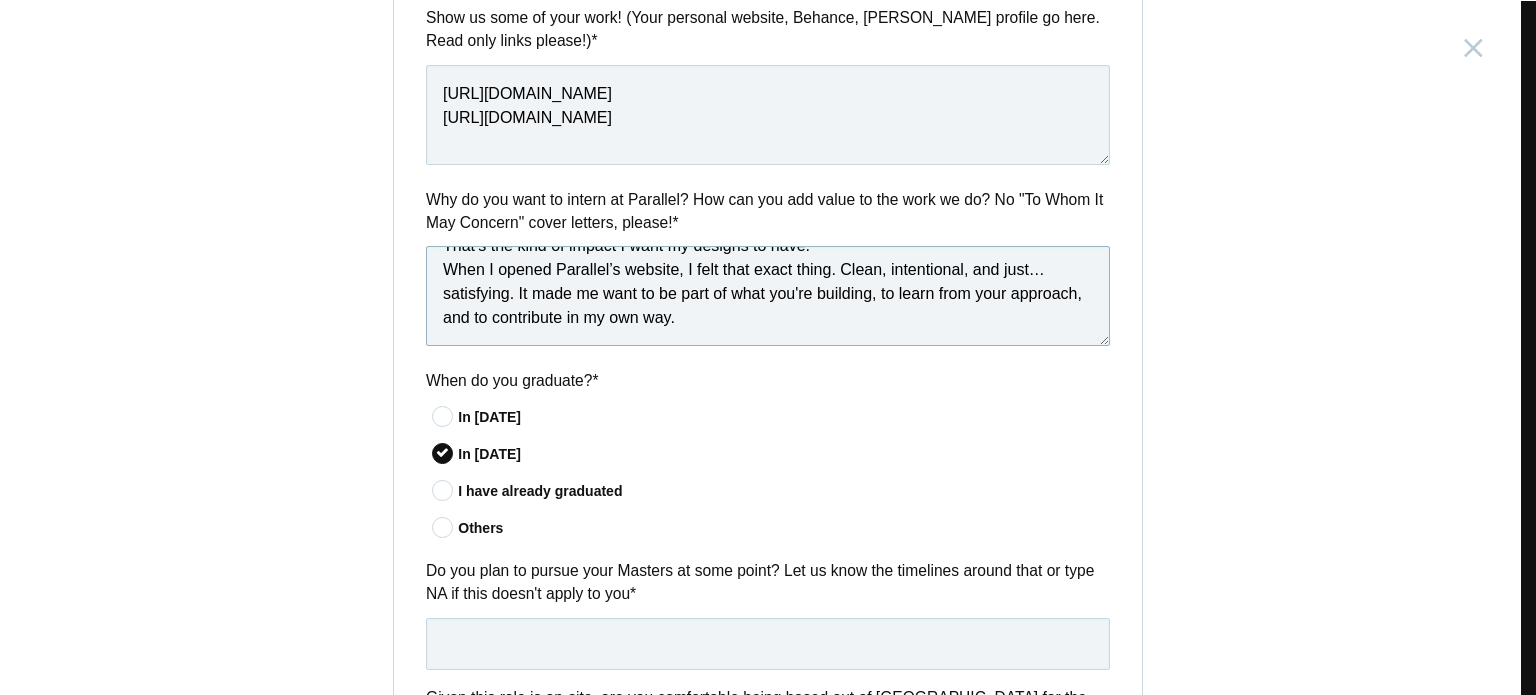 scroll, scrollTop: 72, scrollLeft: 0, axis: vertical 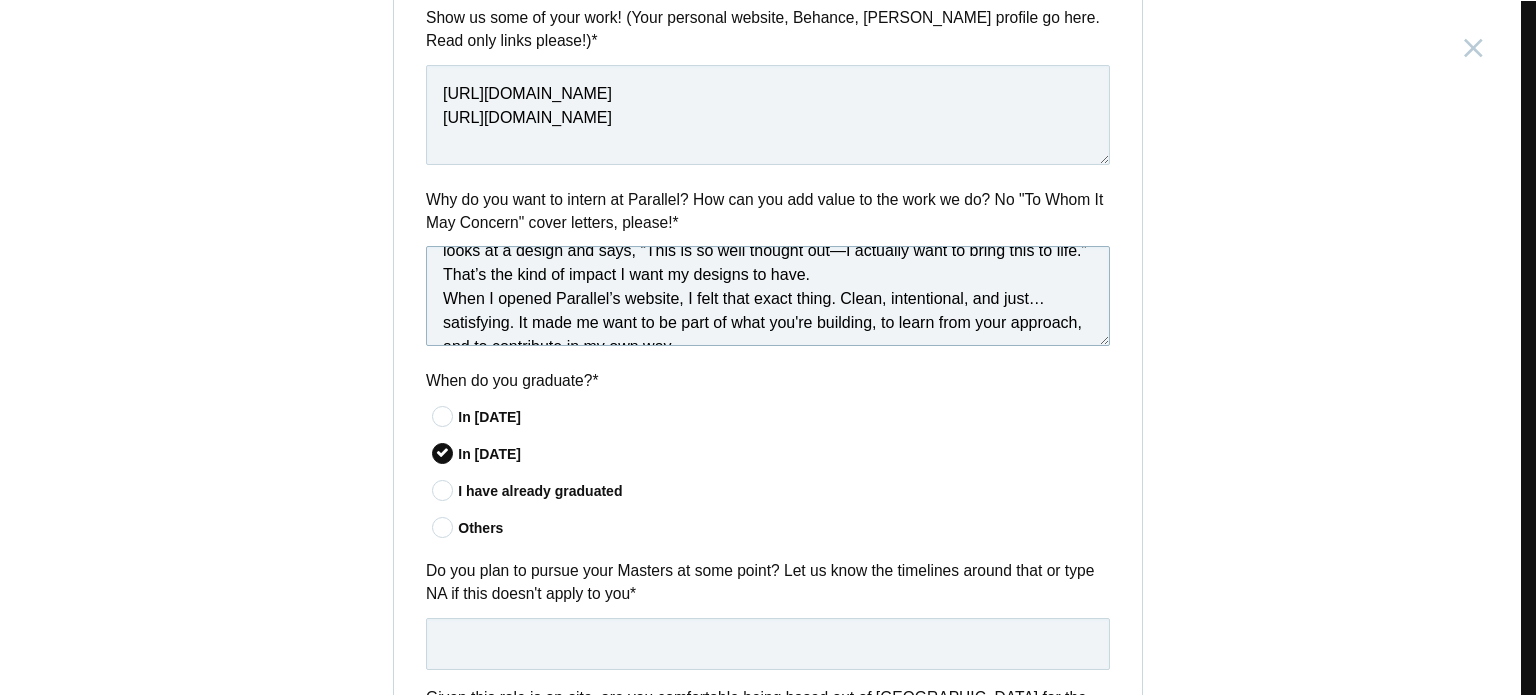 click on "I want to understand design on a deeper level and create things that not only look good to users but also make developers excited to build them. You know that moment when a dev looks at a design and says, “This is so well thought out—I actually want to bring this to life.” That’s the kind of impact I want my designs to have.
When I opened Parallel’s website, I felt that exact thing. Clean, intentional, and just… satisfying. It made me want to be part of what you're building, to learn from your approach, and to contribute in my own way." at bounding box center (768, 296) 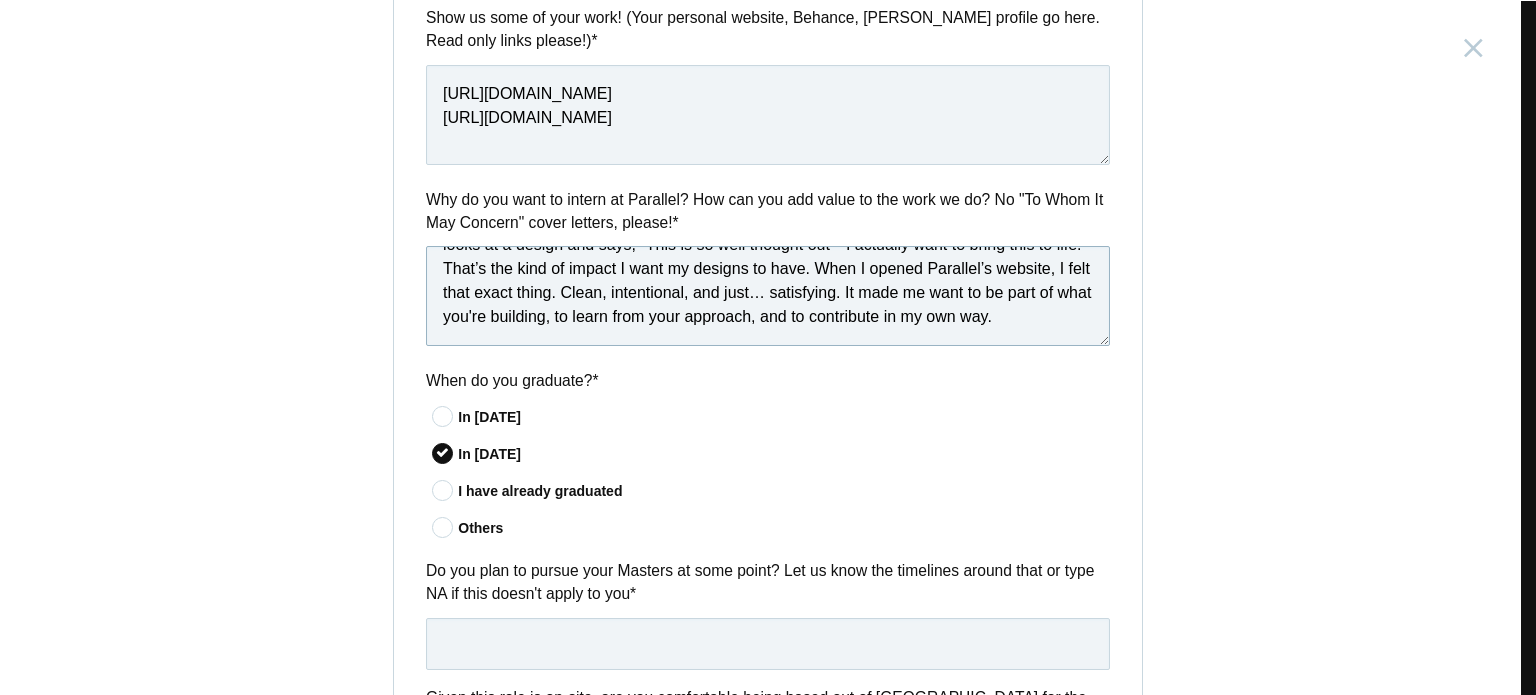 scroll, scrollTop: 100, scrollLeft: 0, axis: vertical 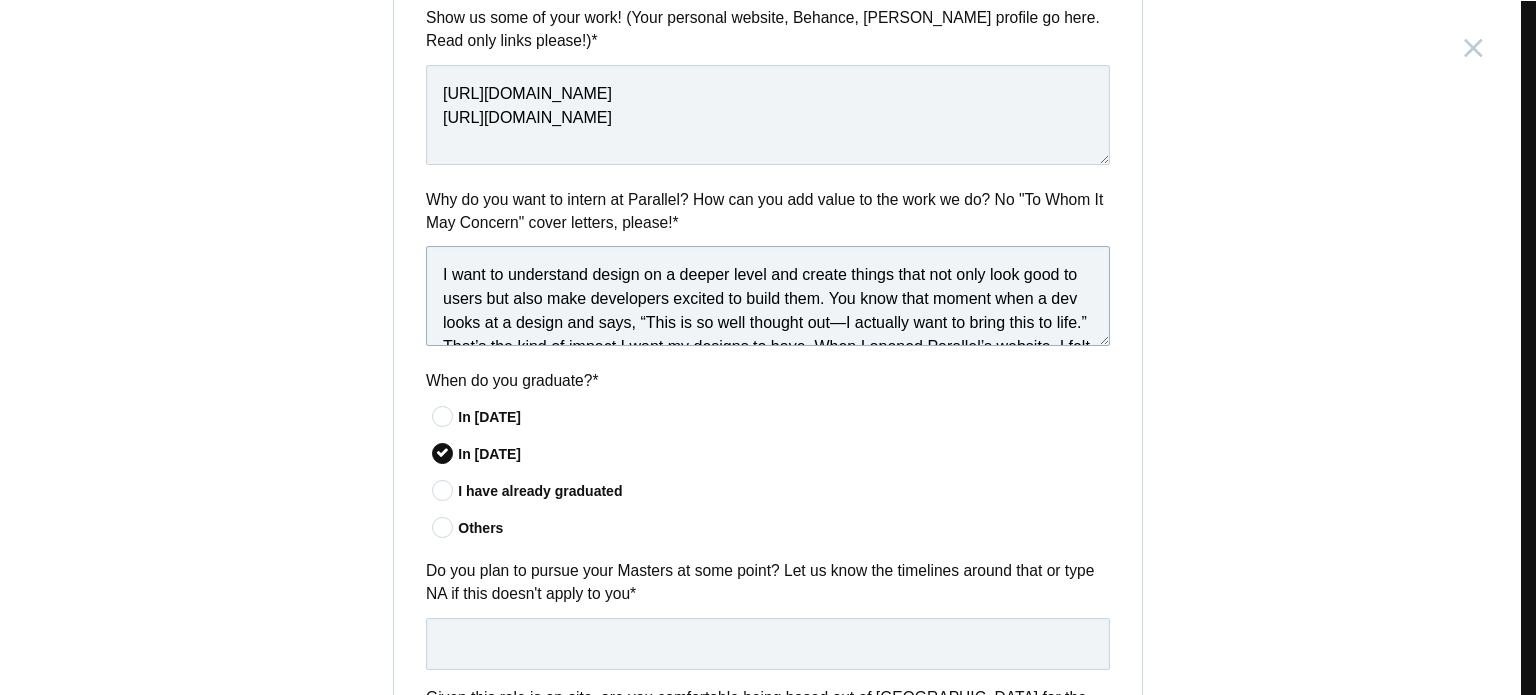 drag, startPoint x: 550, startPoint y: 331, endPoint x: 404, endPoint y: 182, distance: 208.60728 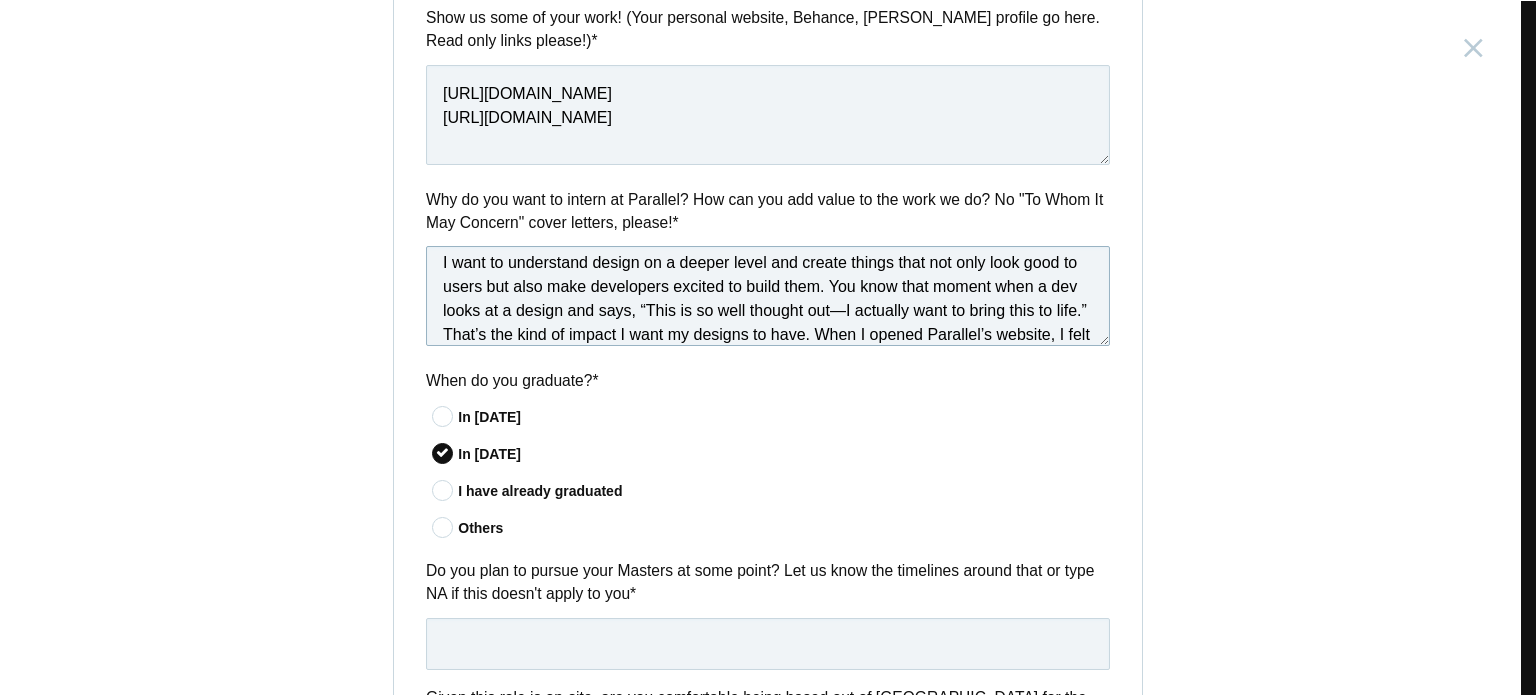 scroll, scrollTop: 9, scrollLeft: 0, axis: vertical 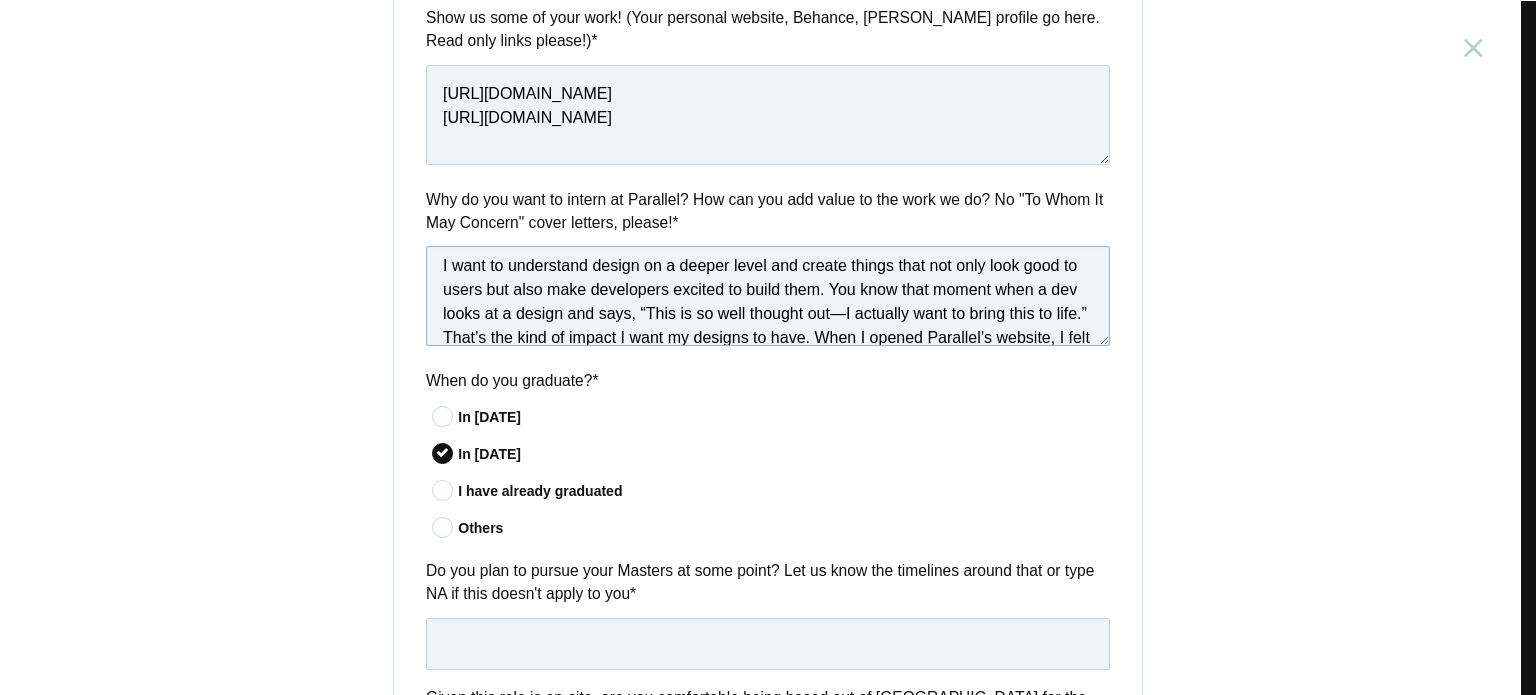 click on "I want to understand design on a deeper level and create things that not only look good to users but also make developers excited to build them. You know that moment when a dev looks at a design and says, “This is so well thought out—I actually want to bring this to life.” That’s the kind of impact I want my designs to have. When I opened Parallel’s website, I felt that exact thing. Clean, intentional, and just… satisfying. It made me want to be part of what you're building, to learn from your approach, and to contribute in my own way." at bounding box center [768, 296] 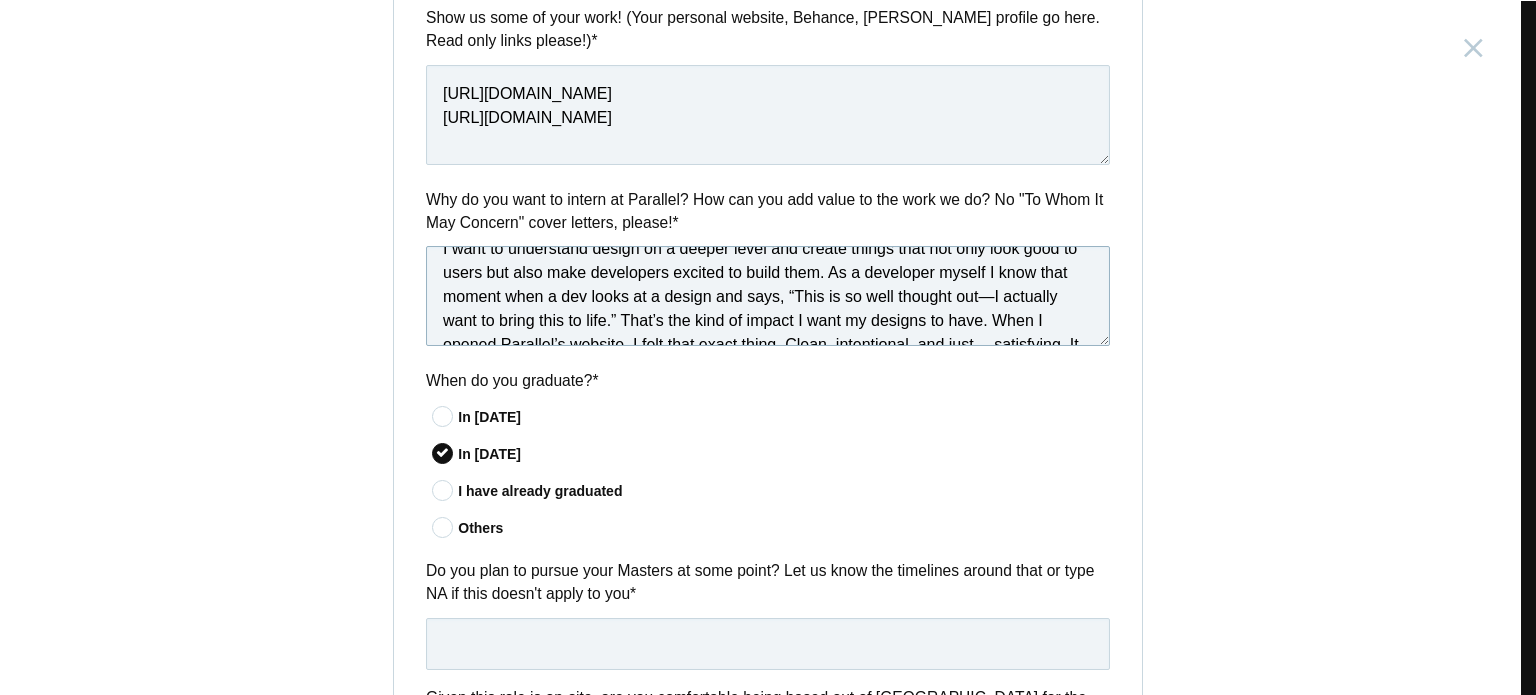 scroll, scrollTop: 23, scrollLeft: 0, axis: vertical 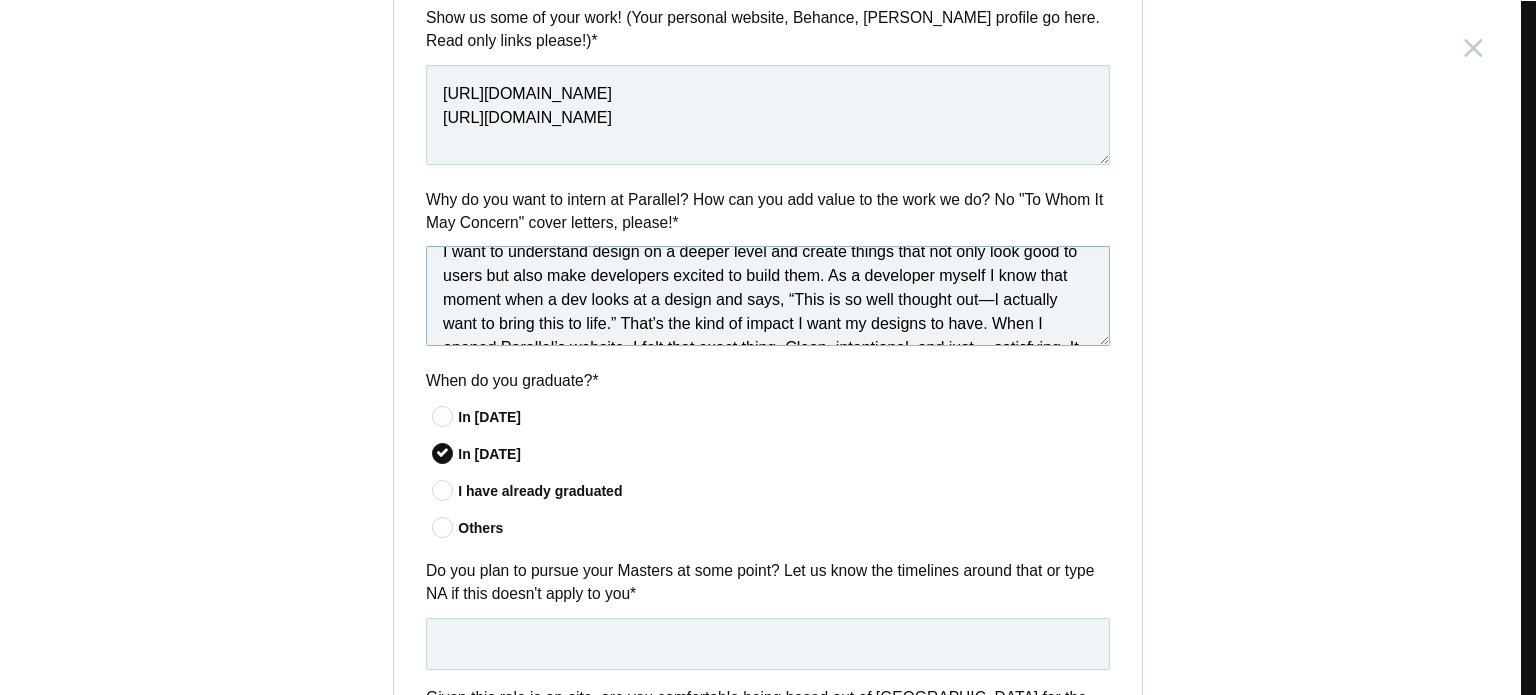 drag, startPoint x: 611, startPoint y: 323, endPoint x: 773, endPoint y: 301, distance: 163.487 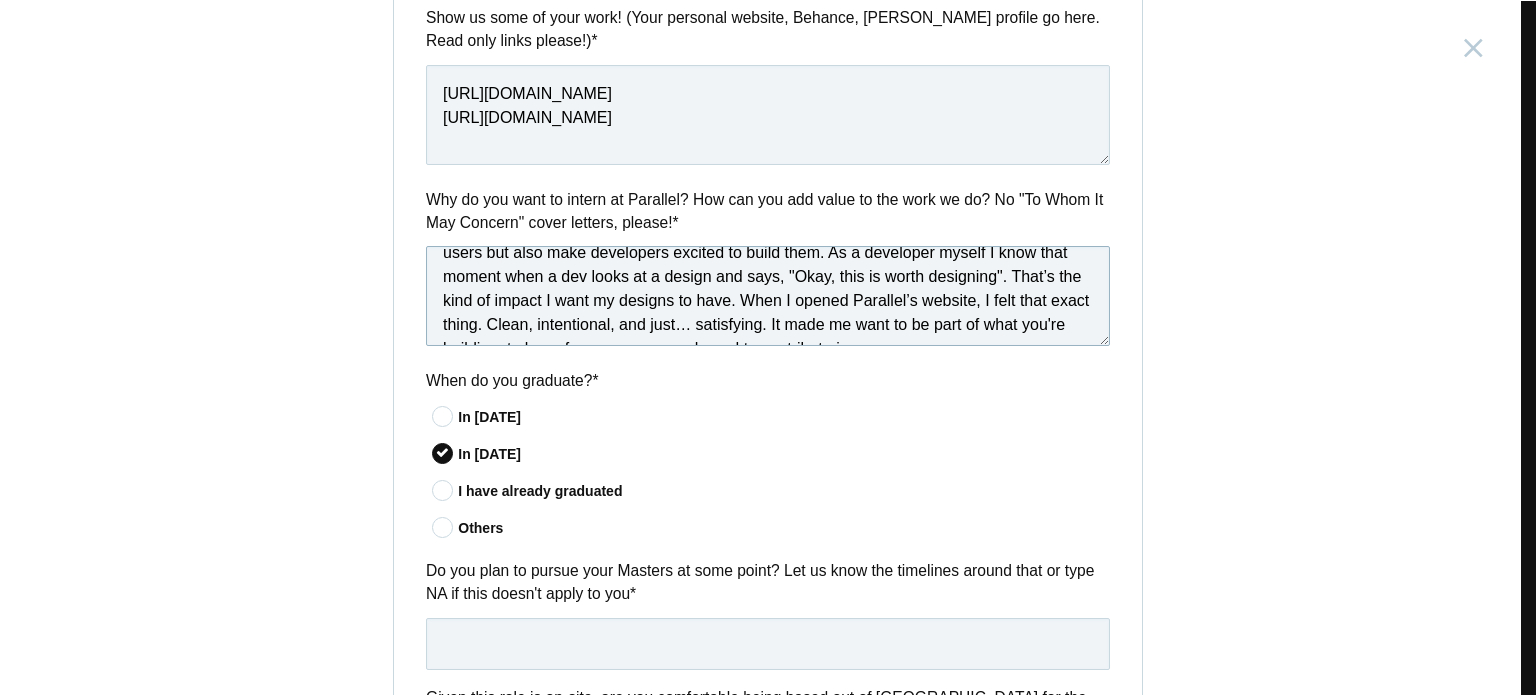 scroll, scrollTop: 50, scrollLeft: 0, axis: vertical 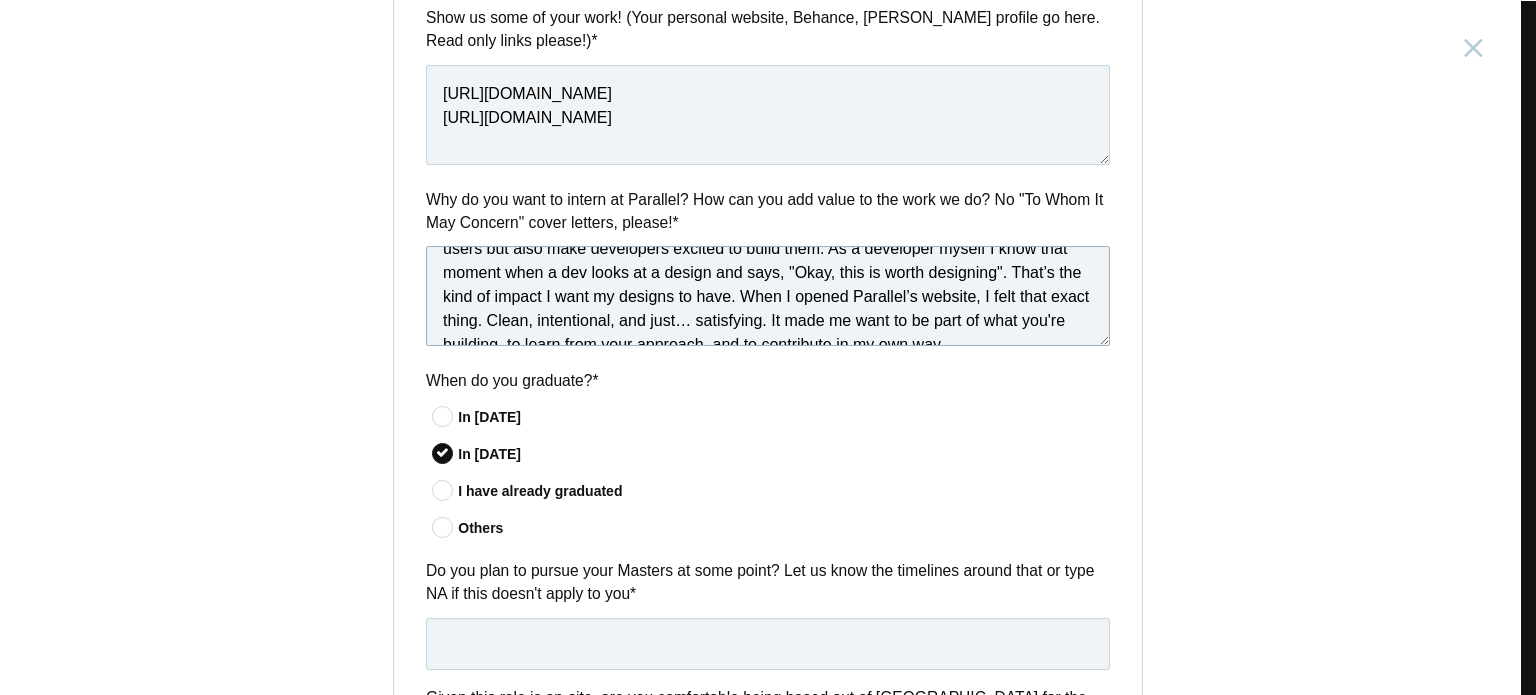 drag, startPoint x: 804, startPoint y: 323, endPoint x: 523, endPoint y: 323, distance: 281 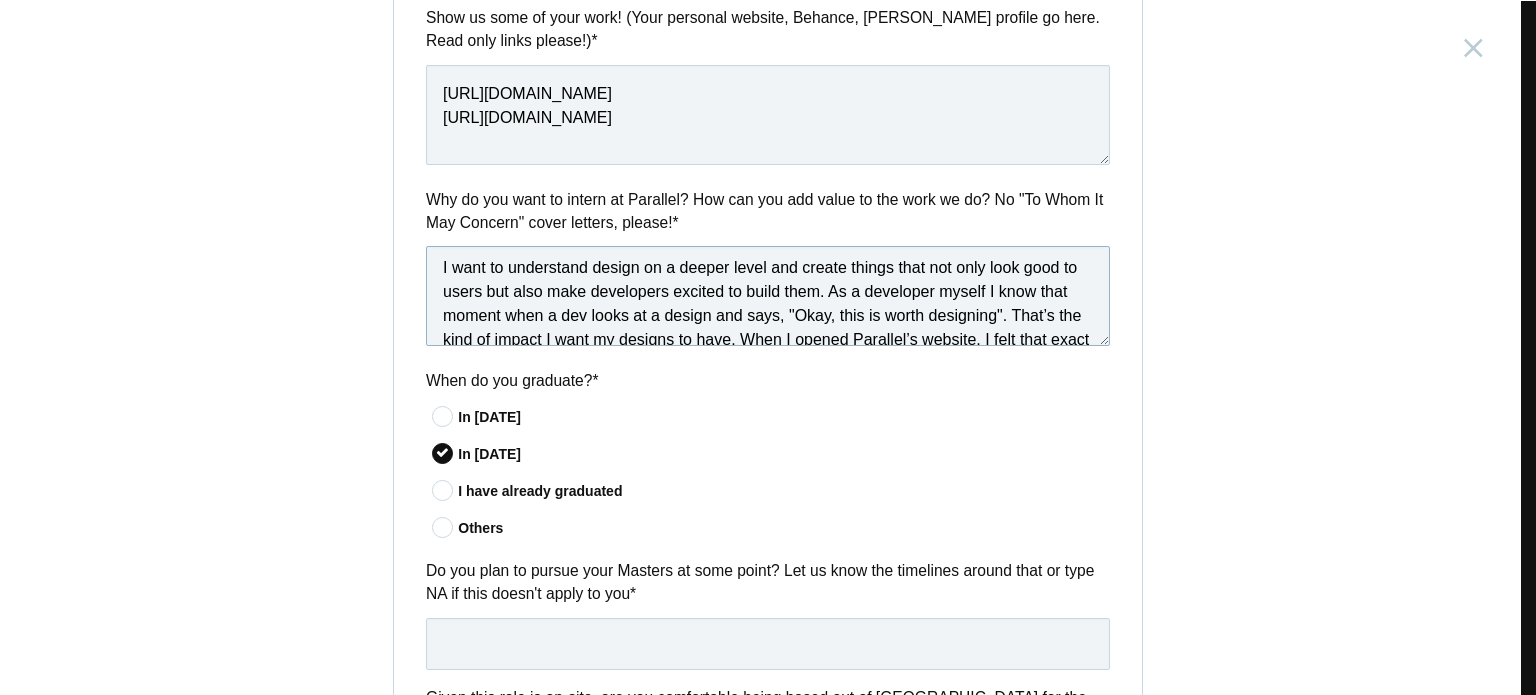 scroll, scrollTop: 0, scrollLeft: 0, axis: both 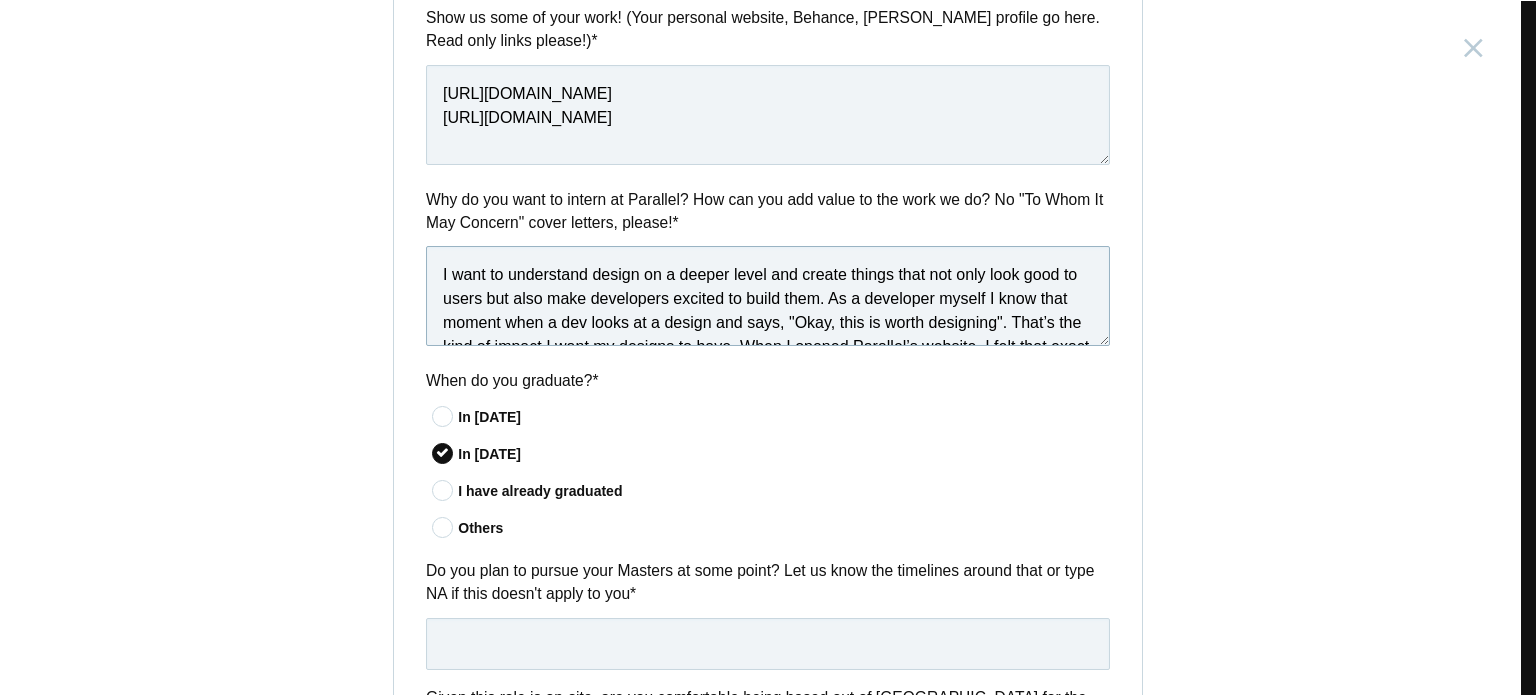 drag, startPoint x: 443, startPoint y: 270, endPoint x: 517, endPoint y: 295, distance: 78.1089 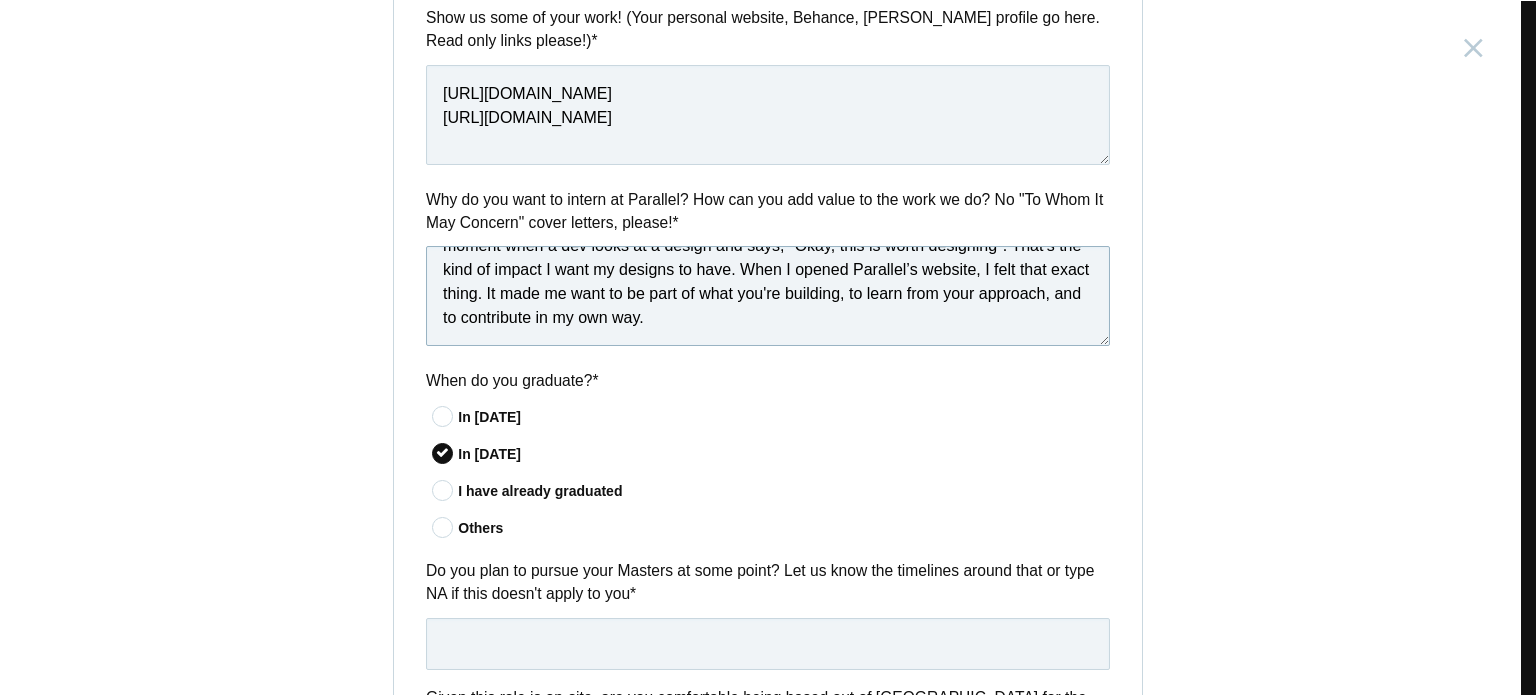drag, startPoint x: 430, startPoint y: 268, endPoint x: 915, endPoint y: 327, distance: 488.57547 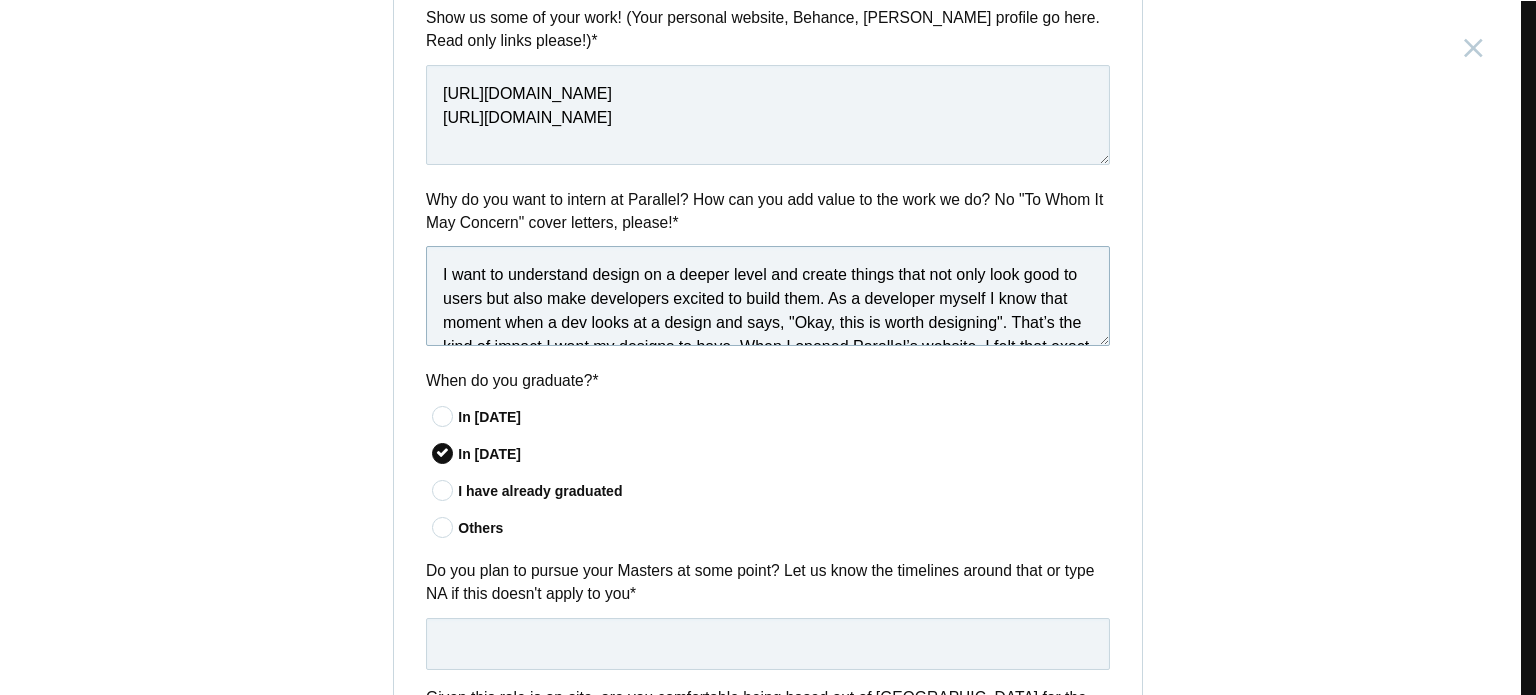drag, startPoint x: 816, startPoint y: 335, endPoint x: 376, endPoint y: 234, distance: 451.44324 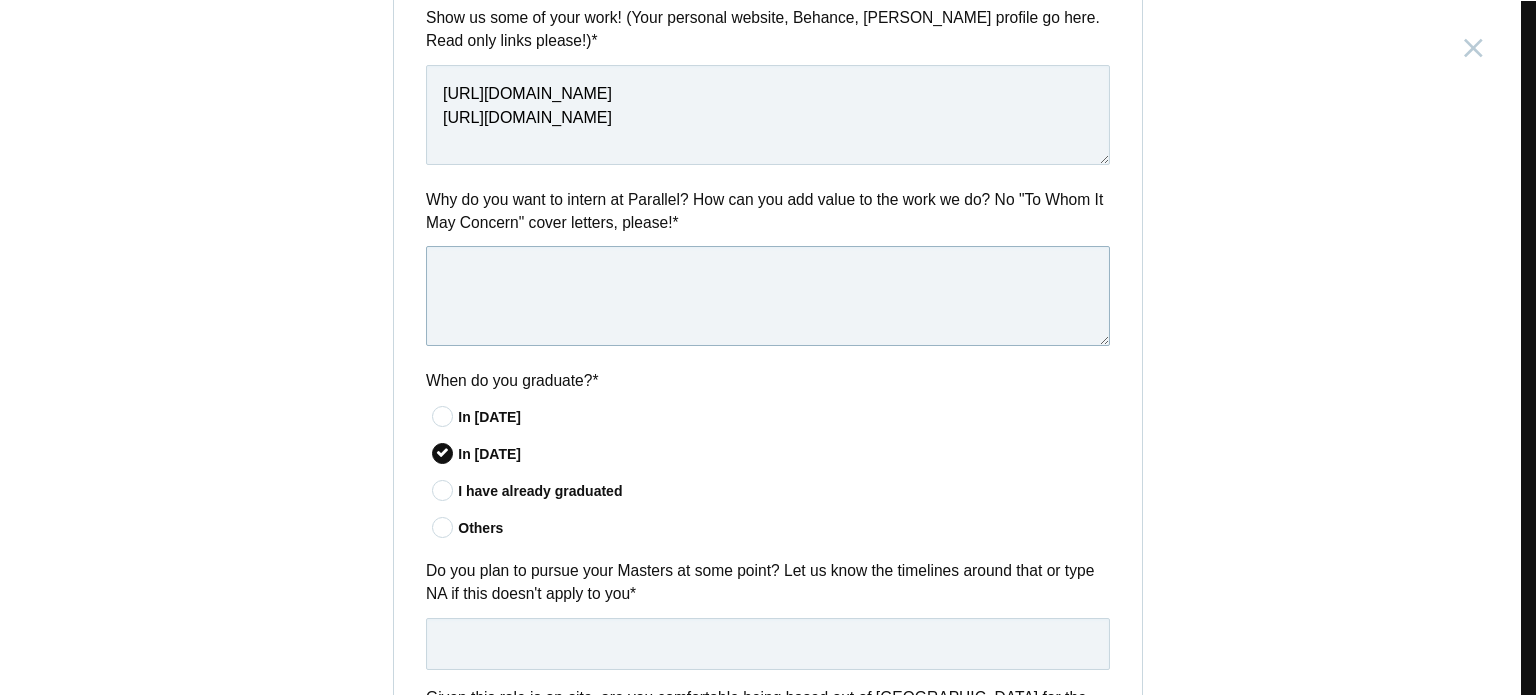 paste on "I want to understand design on a deeper level and create things that not only look good to users but also make developers excited to build them. As a developer myself, I know that moment when a dev looks at a design and says, "Okay, this is worth building." That’s the kind of impact I want my designs to have. When I opened Parallel’s website, I felt that exact thing. It made me want to be part of what you're building, to learn from your approach, and to contribute in my own way." 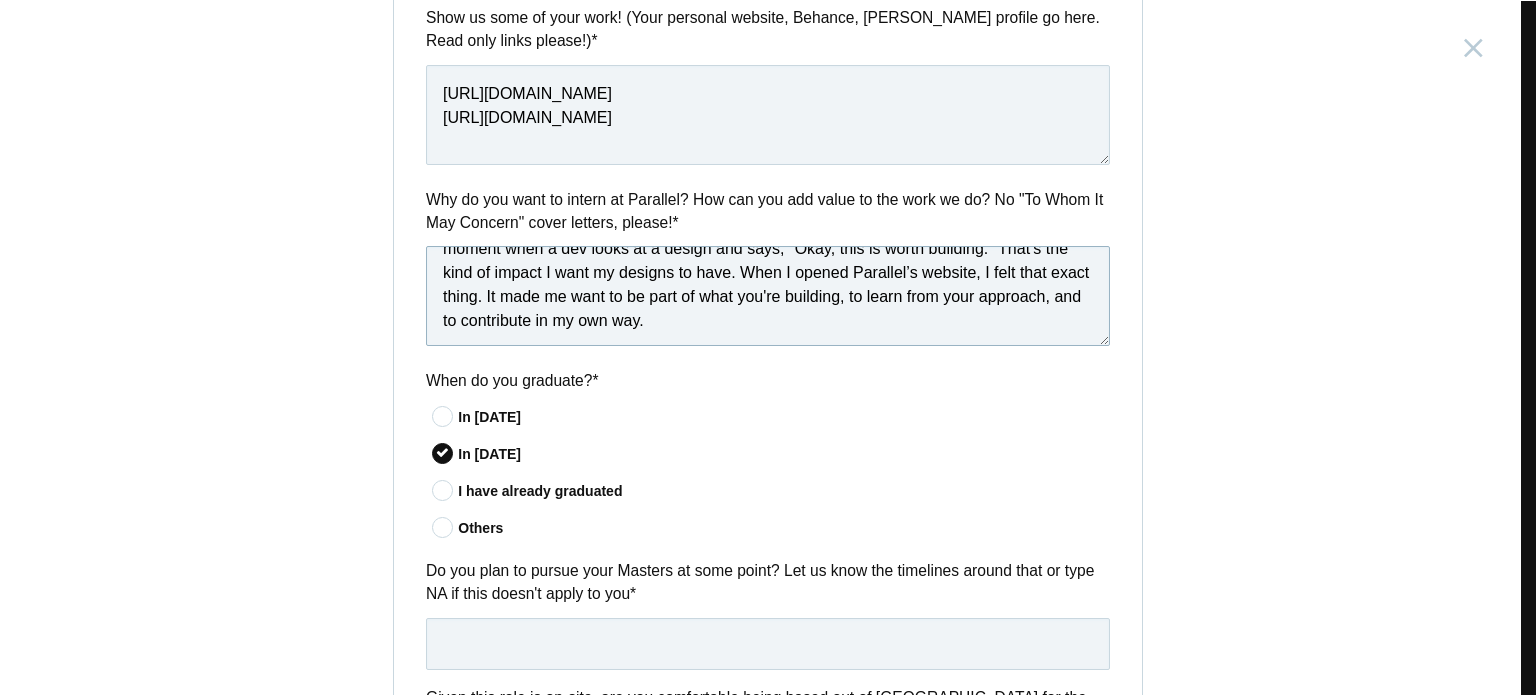 scroll, scrollTop: 76, scrollLeft: 0, axis: vertical 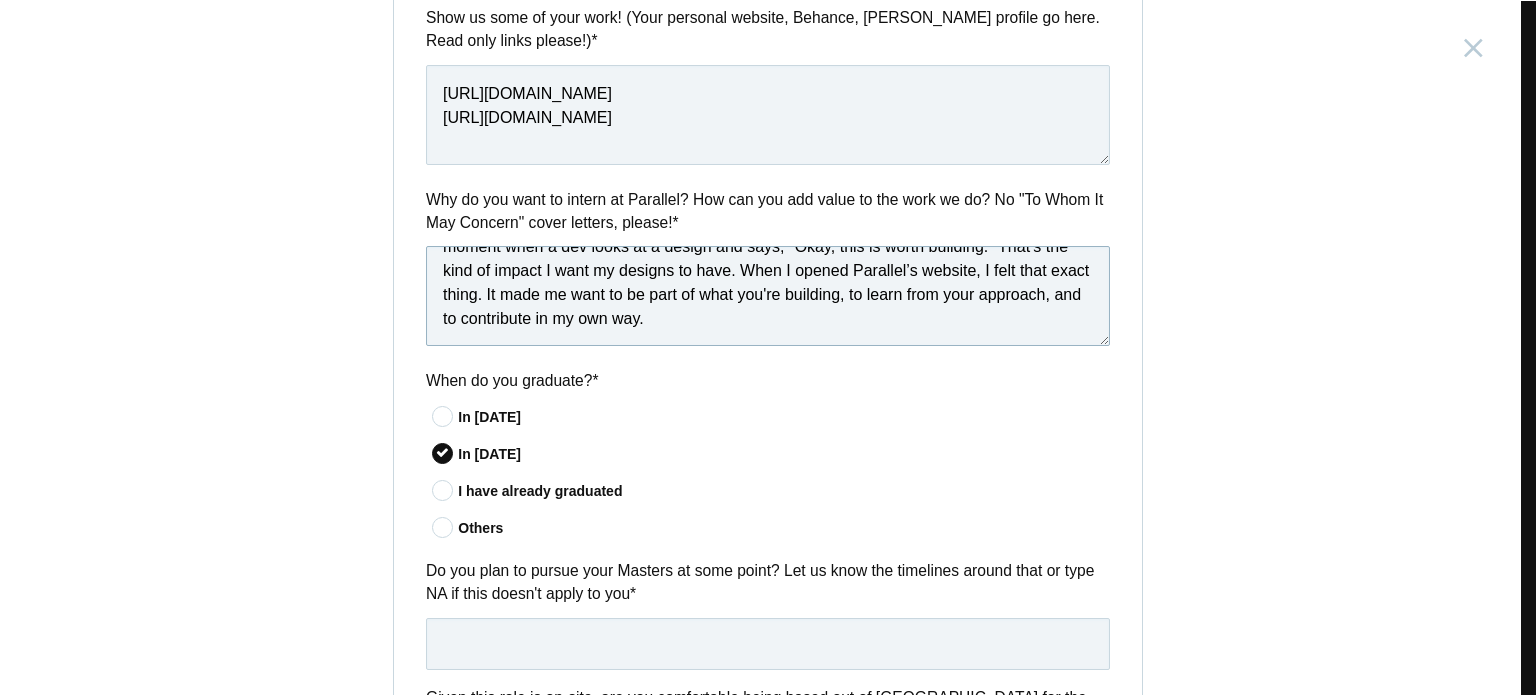 drag, startPoint x: 499, startPoint y: 315, endPoint x: 886, endPoint y: 295, distance: 387.51645 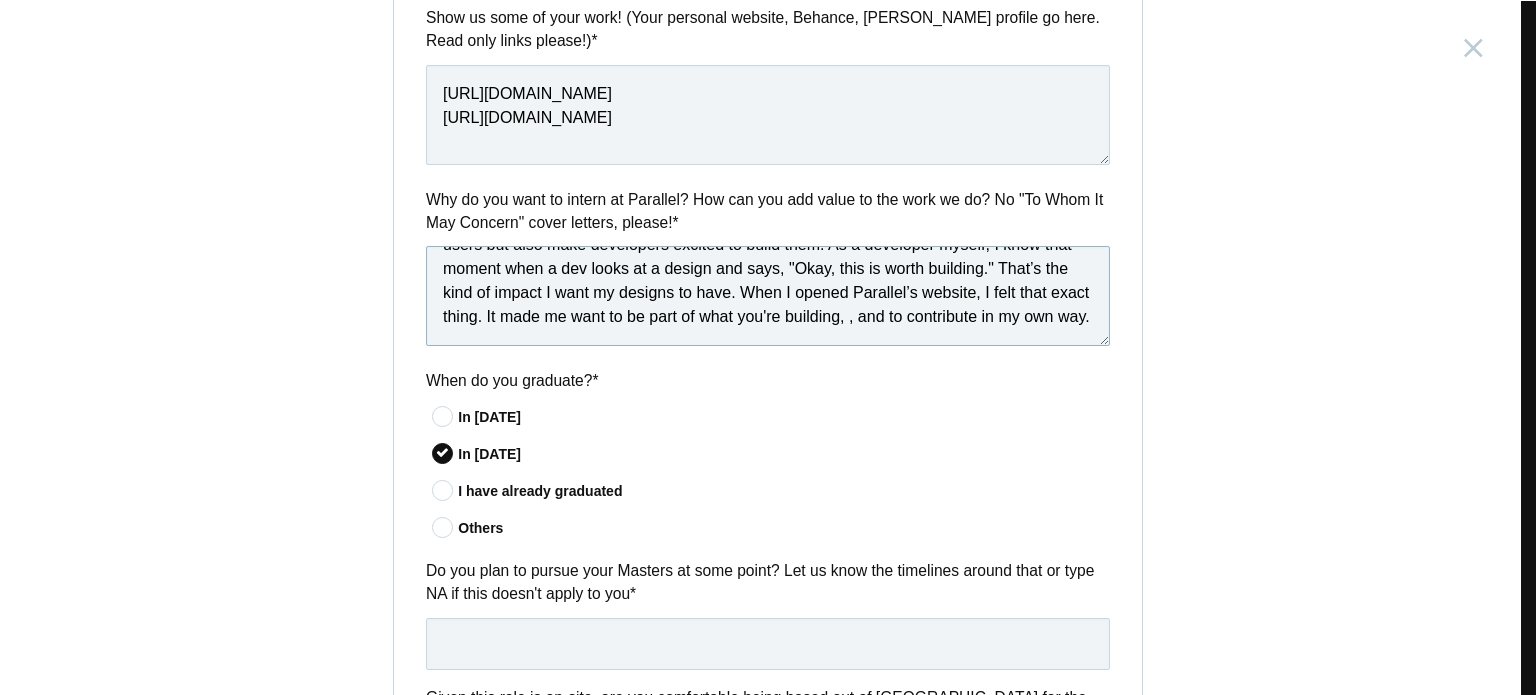 paste on "learn from how you work" 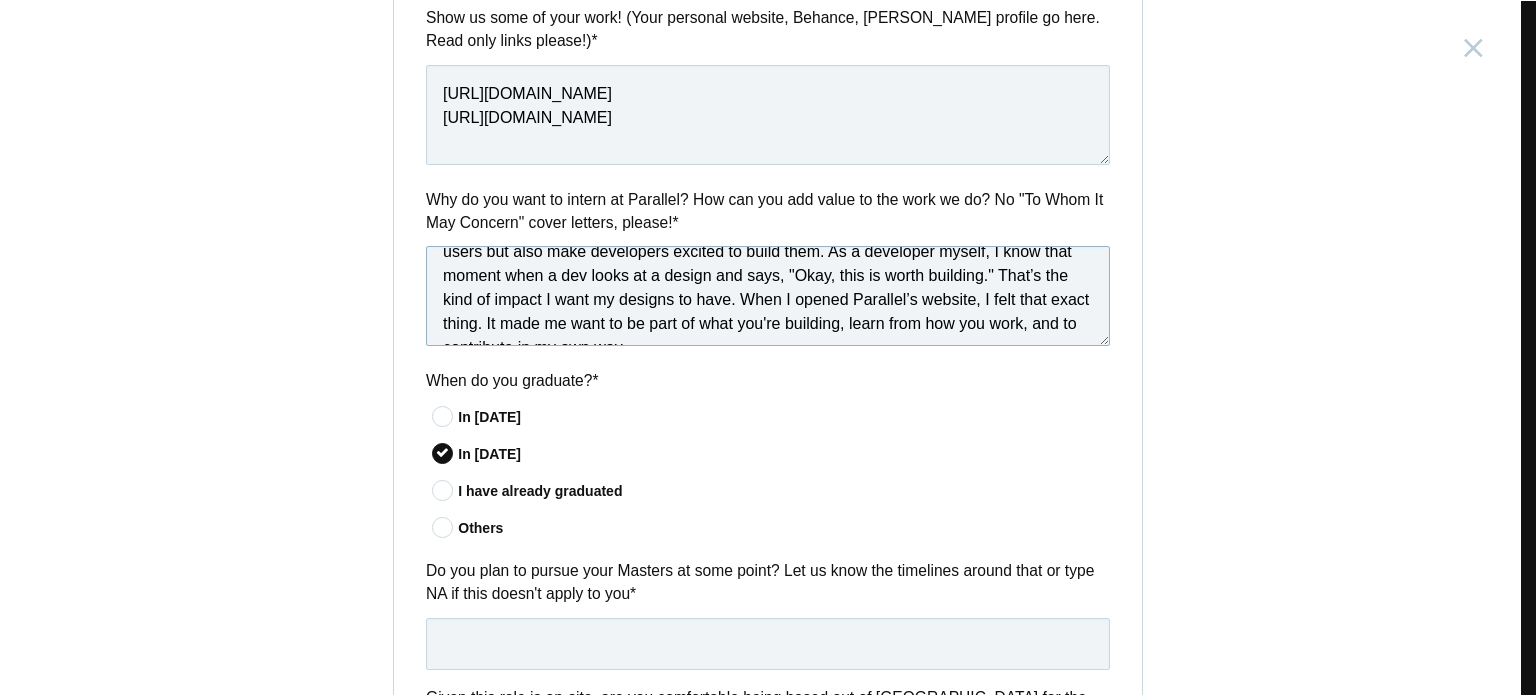 scroll, scrollTop: 48, scrollLeft: 0, axis: vertical 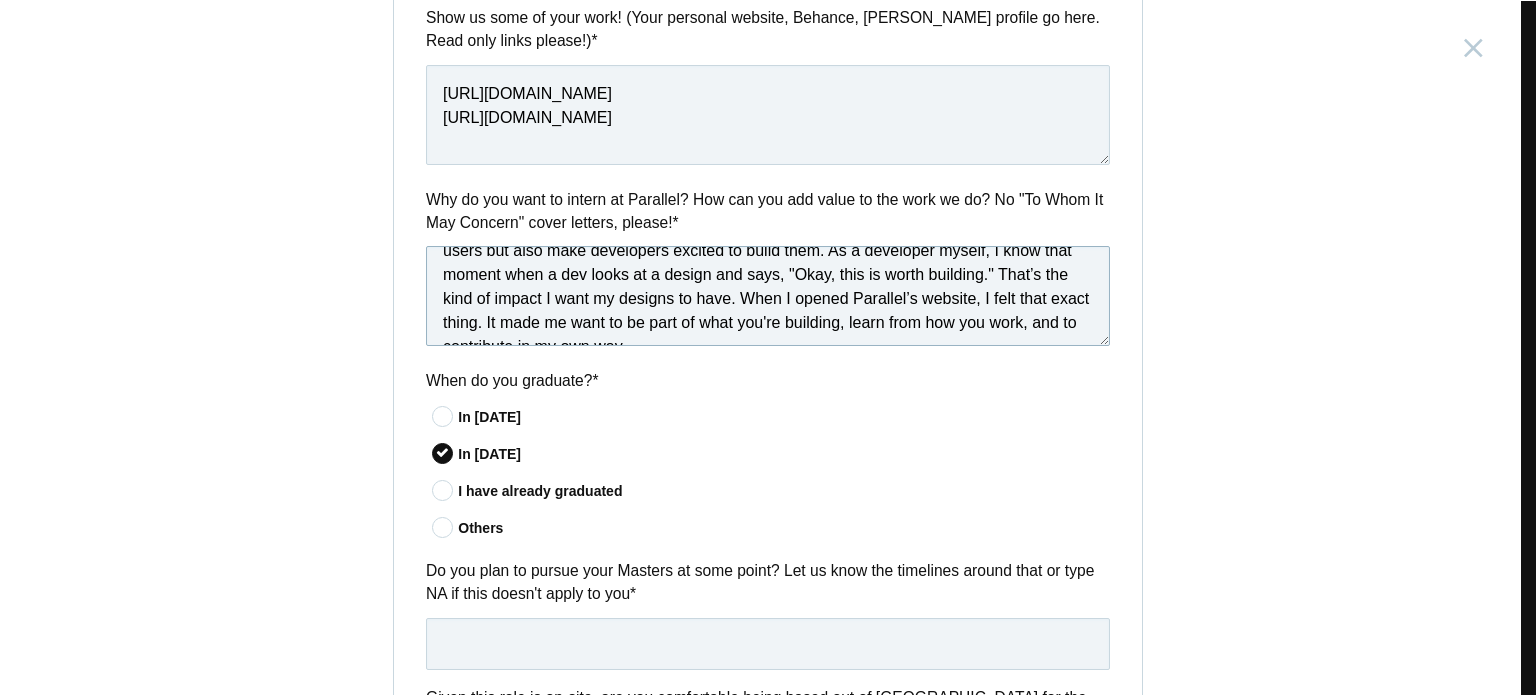 click on "I want to understand design on a deeper level and create things that not only look good to users but also make developers excited to build them. As a developer myself, I know that moment when a dev looks at a design and says, "Okay, this is worth building." That’s the kind of impact I want my designs to have. When I opened Parallel’s website, I felt that exact thing. It made me want to be part of what you're building, learn from how you work, and to contribute in my own way." at bounding box center [768, 296] 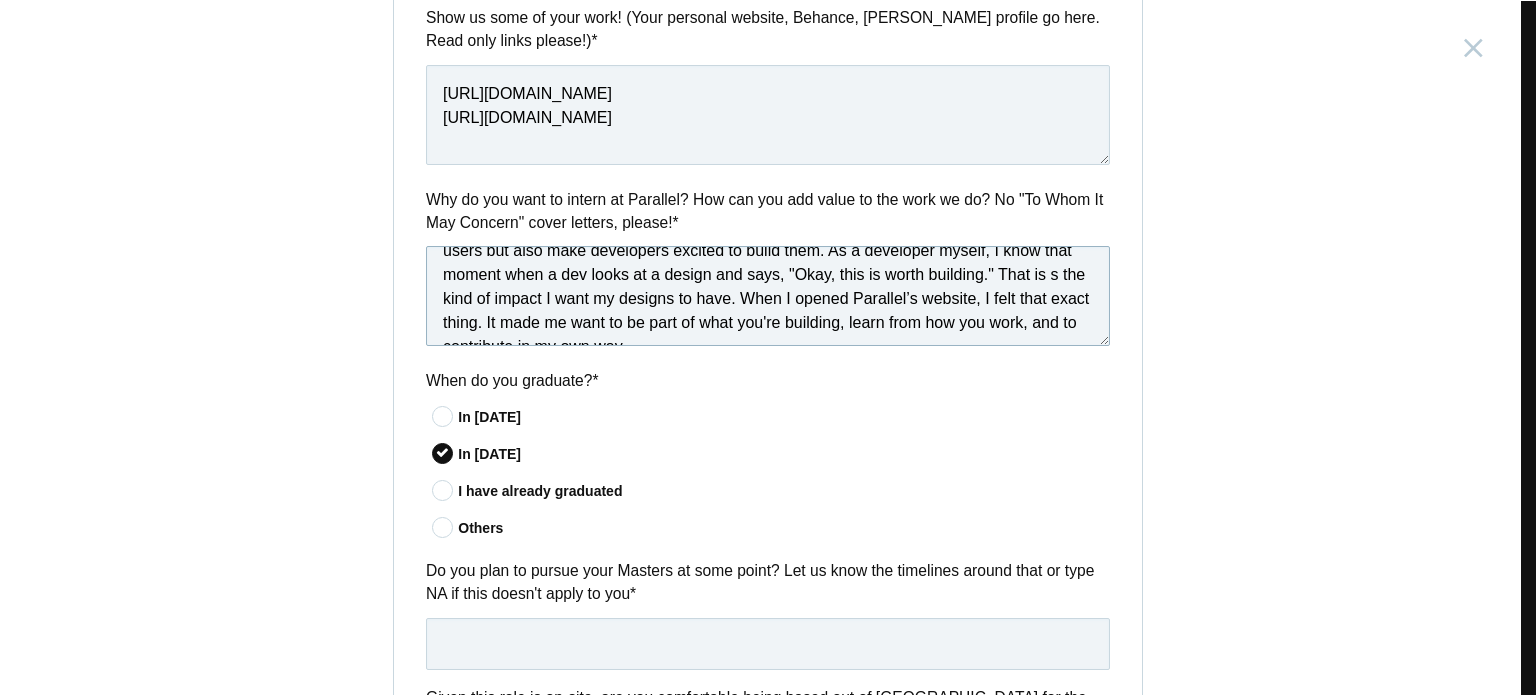 click on "I want to understand design on a deeper level and create things that not only look good to users but also make developers excited to build them. As a developer myself, I know that moment when a dev looks at a design and says, "Okay, this is worth building." That is s the kind of impact I want my designs to have. When I opened Parallel’s website, I felt that exact thing. It made me want to be part of what you're building, learn from how you work, and to contribute in my own way." at bounding box center (768, 296) 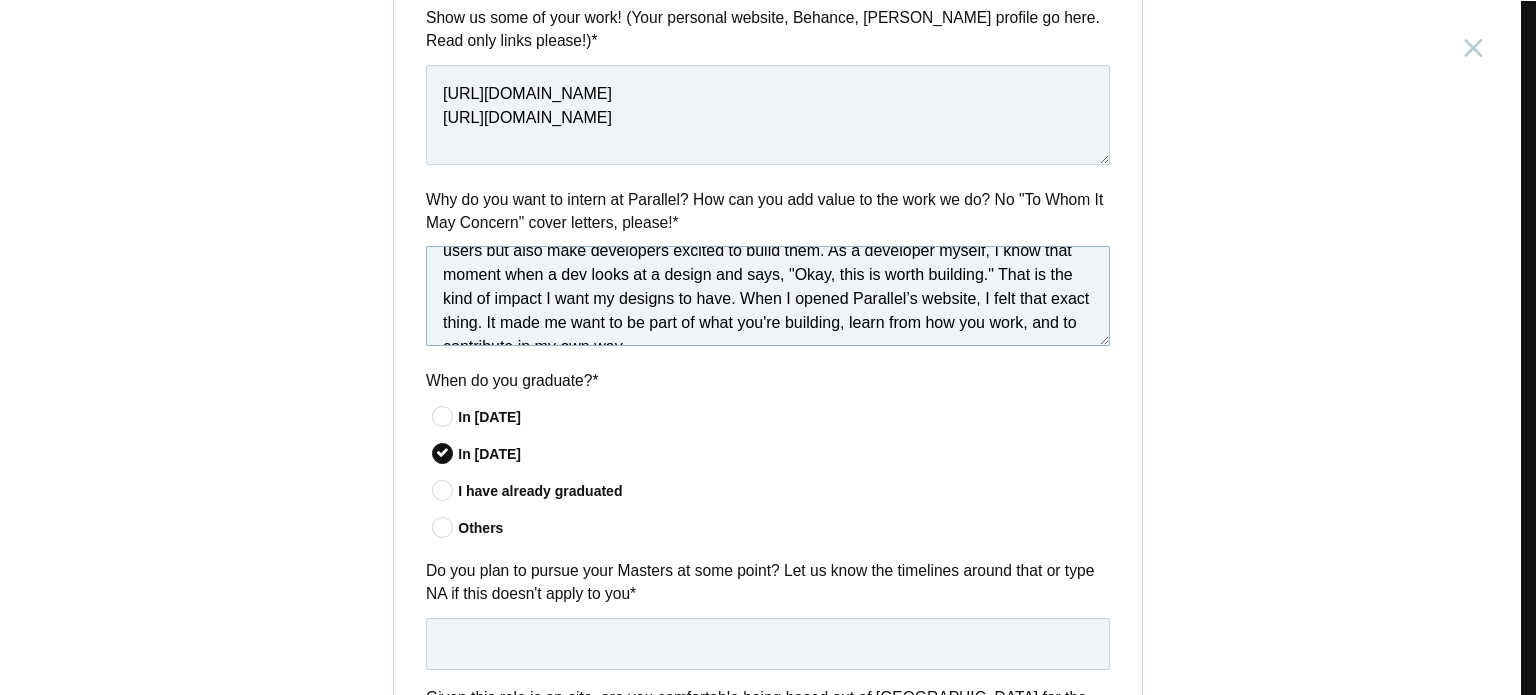 click on "I want to understand design on a deeper level and create things that not only look good to users but also make developers excited to build them. As a developer myself, I know that moment when a dev looks at a design and says, "Okay, this is worth building." That is the kind of impact I want my designs to have. When I opened Parallel’s website, I felt that exact thing. It made me want to be part of what you're building, learn from how you work, and to contribute in my own way." at bounding box center [768, 296] 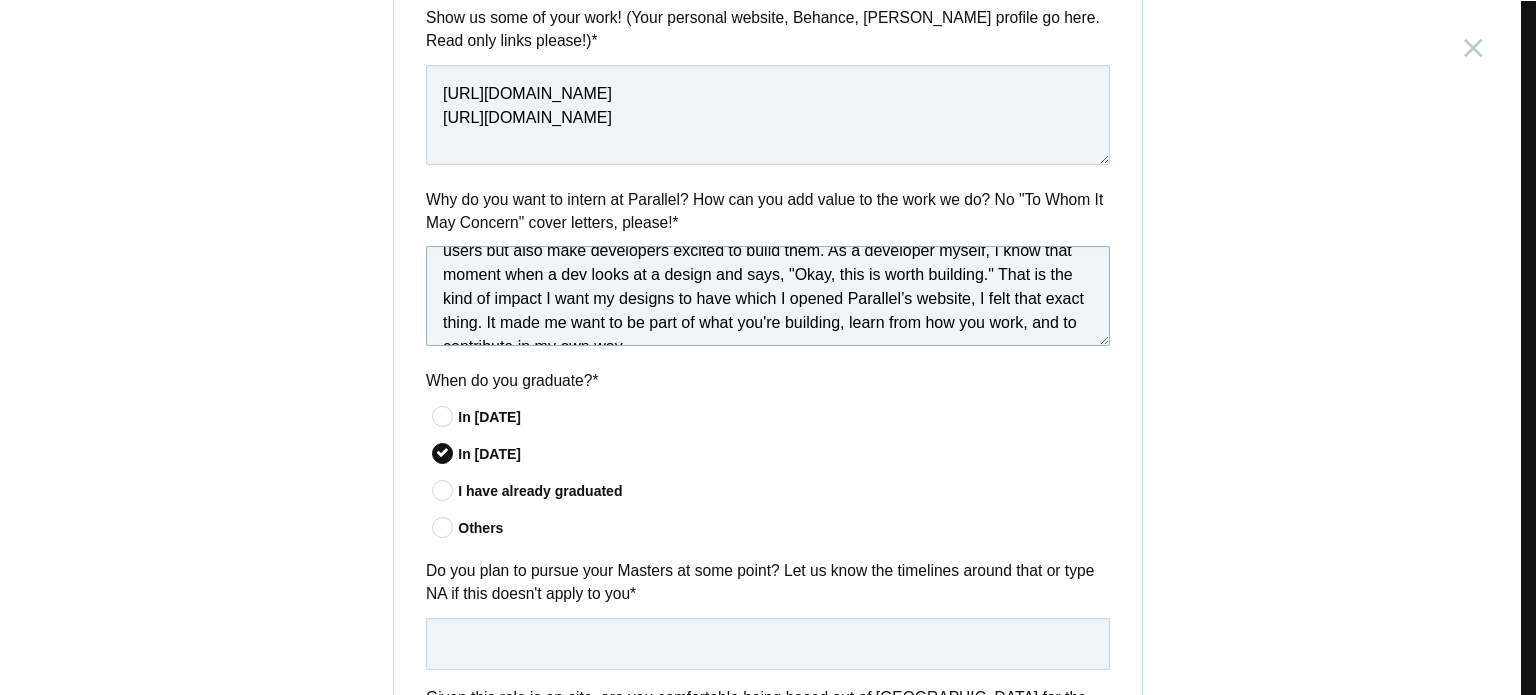 click on "I want to understand design on a deeper level and create things that not only look good to users but also make developers excited to build them. As a developer myself, I know that moment when a dev looks at a design and says, "Okay, this is worth building." That is the kind of impact I want my designs to have which I opened Parallel’s website, I felt that exact thing. It made me want to be part of what you're building, learn from how you work, and to contribute in my own way." at bounding box center [768, 296] 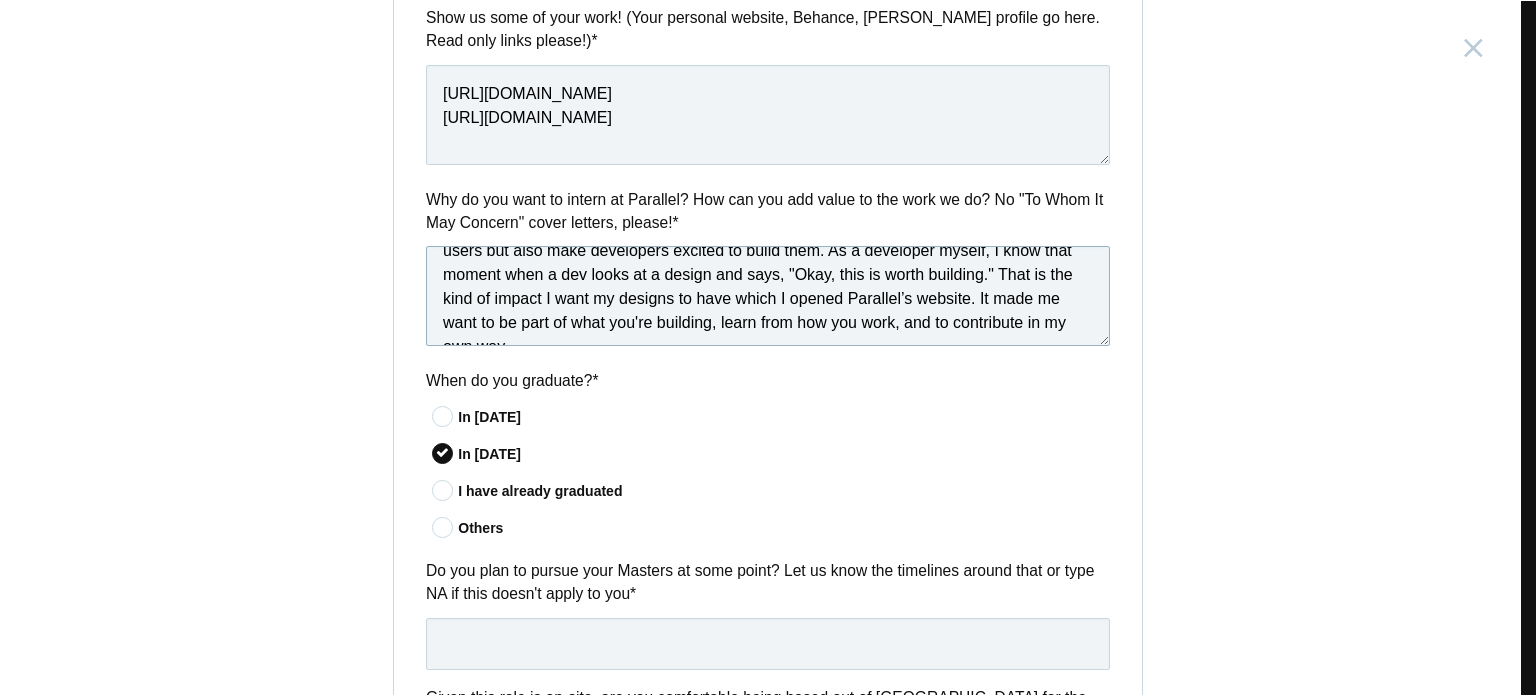 click on "I want to understand design on a deeper level and create things that not only look good to users but also make developers excited to build them. As a developer myself, I know that moment when a dev looks at a design and says, "Okay, this is worth building." That is the kind of impact I want my designs to have which I opened Parallel’s website. It made me want to be part of what you're building, learn from how you work, and to contribute in my own way." at bounding box center (768, 296) 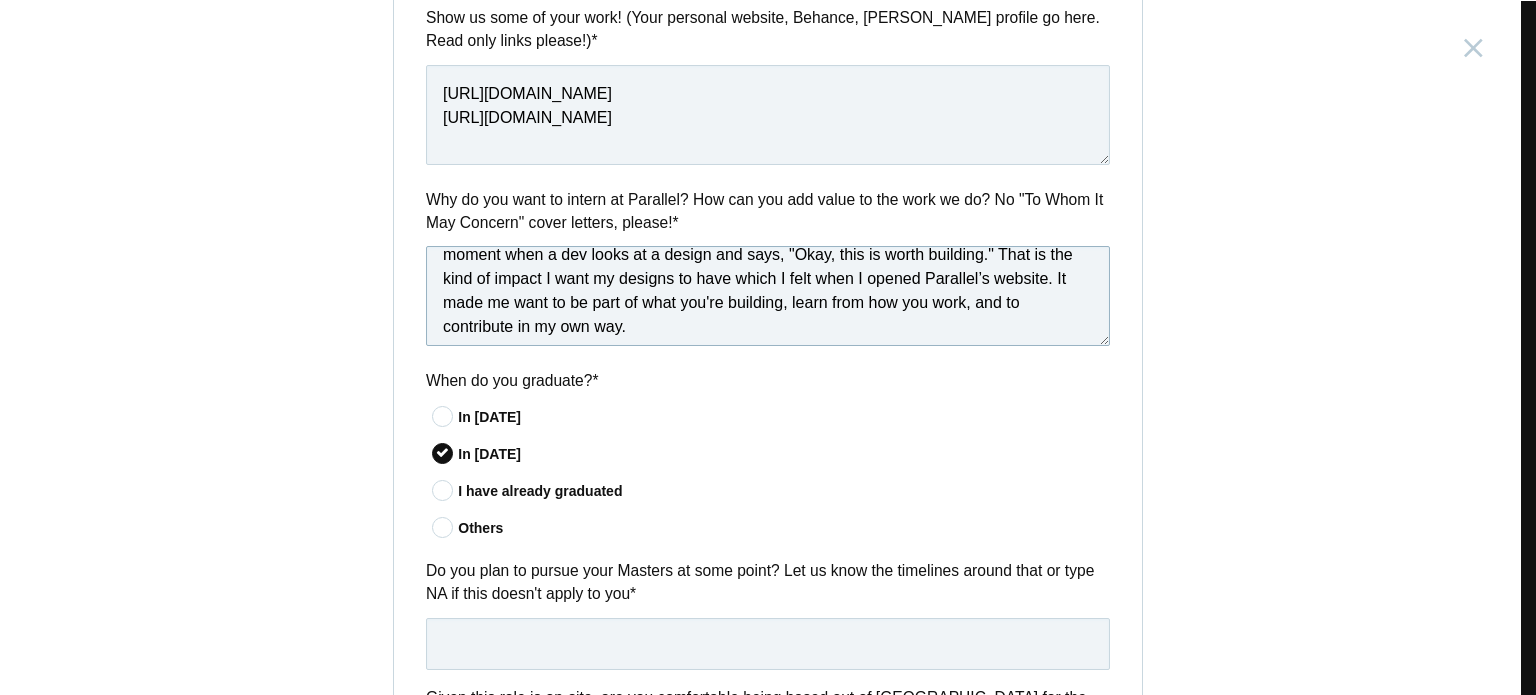 scroll, scrollTop: 77, scrollLeft: 0, axis: vertical 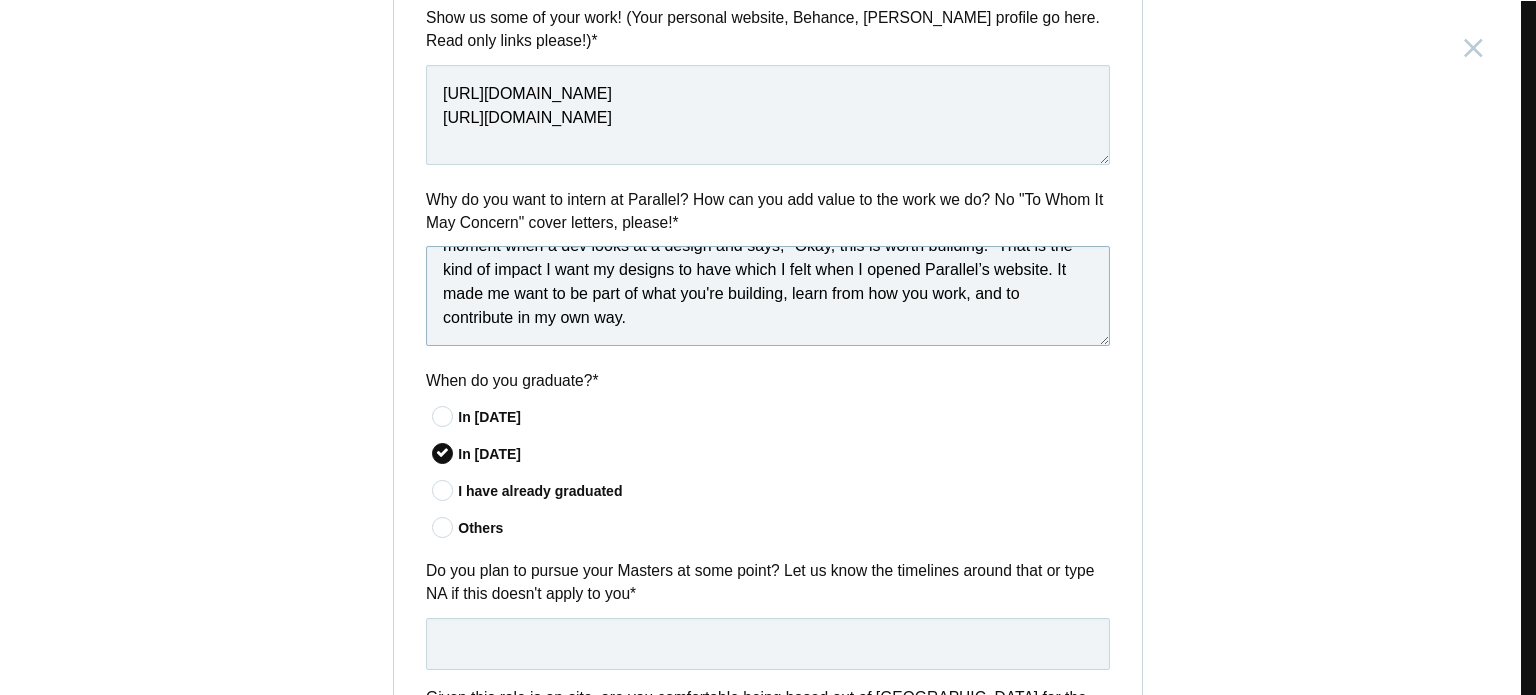 click on "I want to understand design on a deeper level and create things that not only look good to users but also make developers excited to build them. As a developer myself, I know that moment when a dev looks at a design and says, "Okay, this is worth building." That is the kind of impact I want my designs to have which I felt when I opened Parallel’s website. It made me want to be part of what you're building, learn from how you work, and to contribute in my own way." at bounding box center (768, 296) 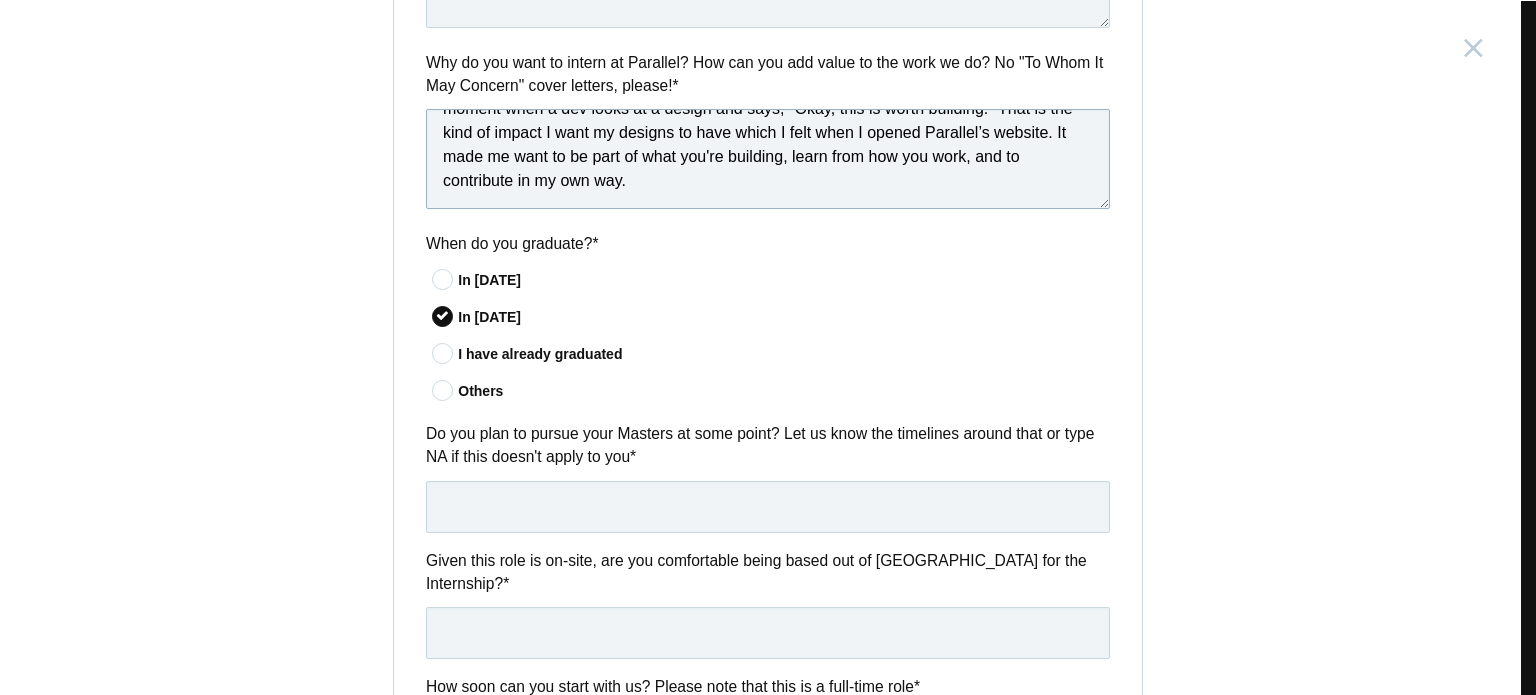 scroll, scrollTop: 1280, scrollLeft: 0, axis: vertical 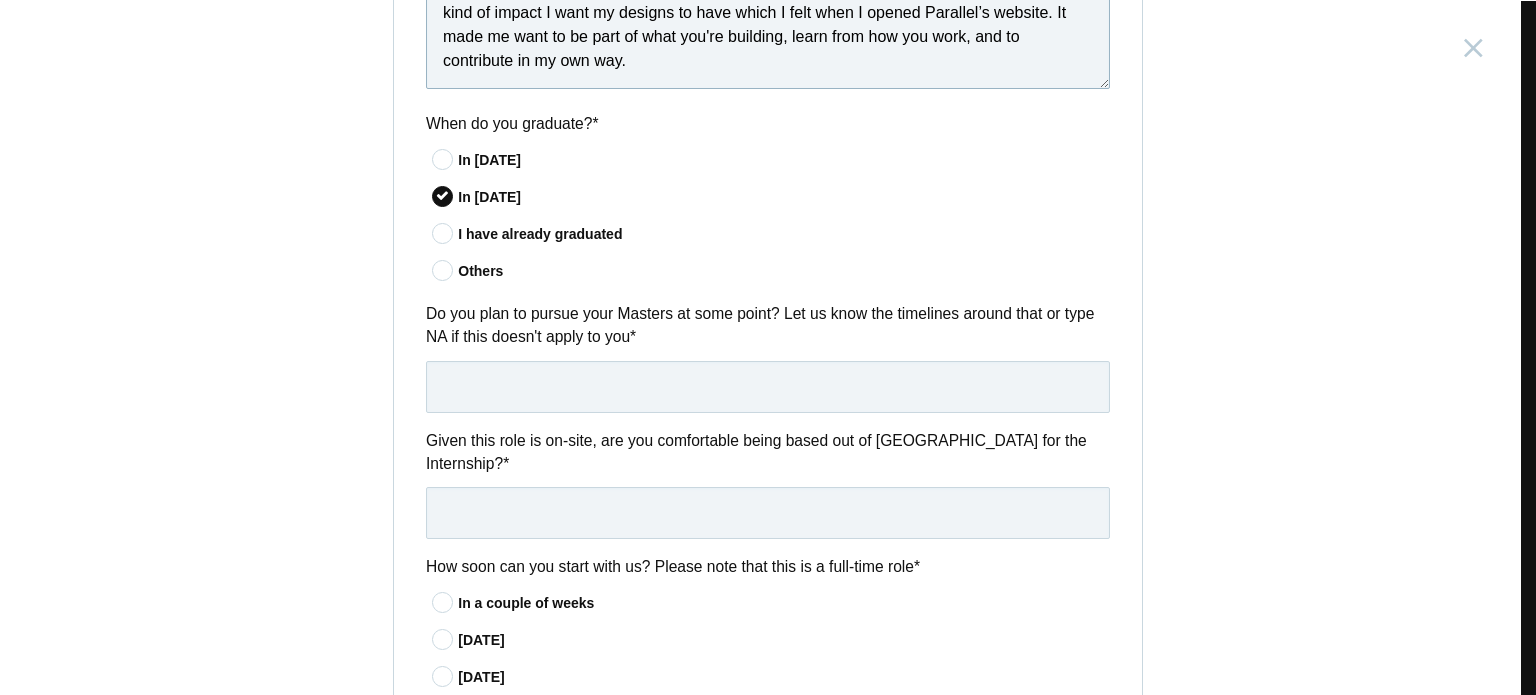 type on "I want to understand design on a deeper level and create things that not only look good to users but also make developers excited to build them. As a developer myself, I know that moment when a dev looks at a design and says, "Okay, this is worth building." That is the kind of impact I want my designs to have which I felt when I opened Parallel’s website. It made me want to be part of what you're building, learn from how you work, and to contribute in my own way." 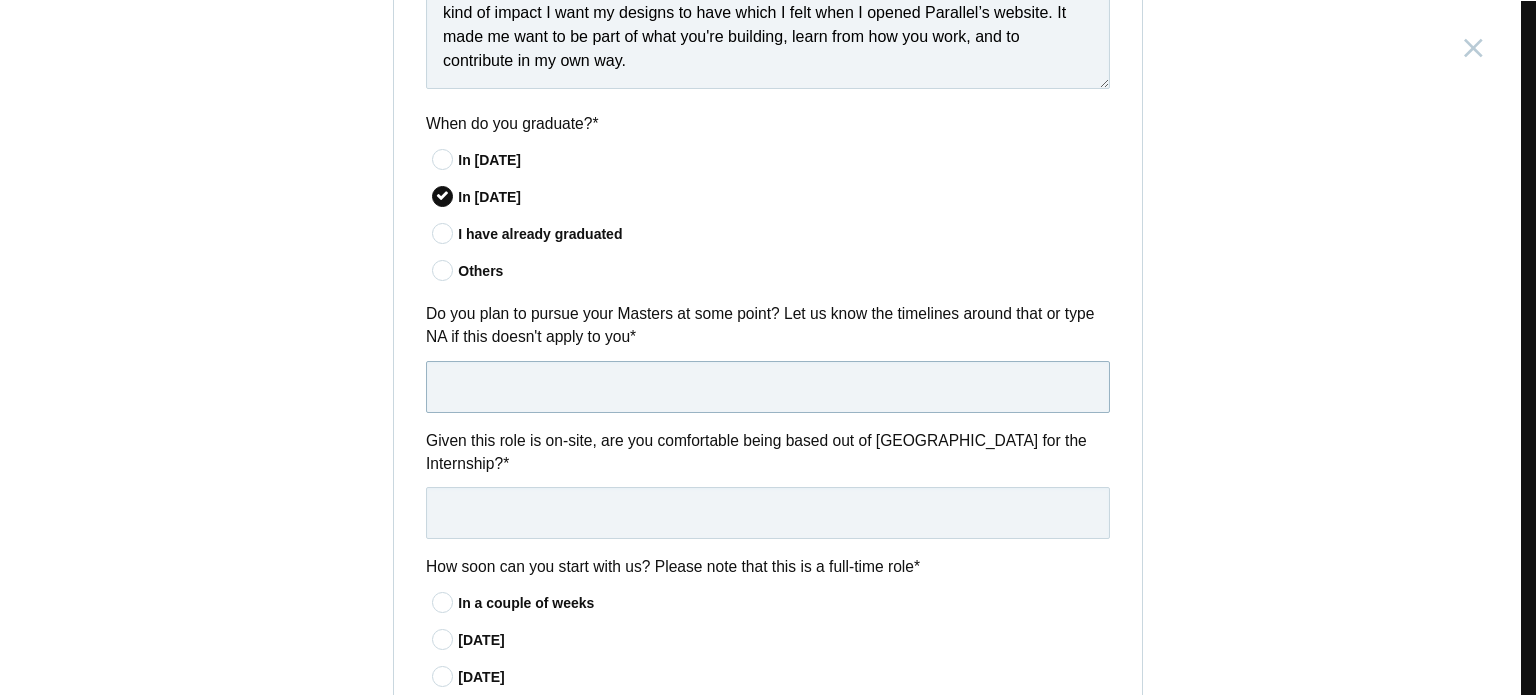 click at bounding box center [768, 387] 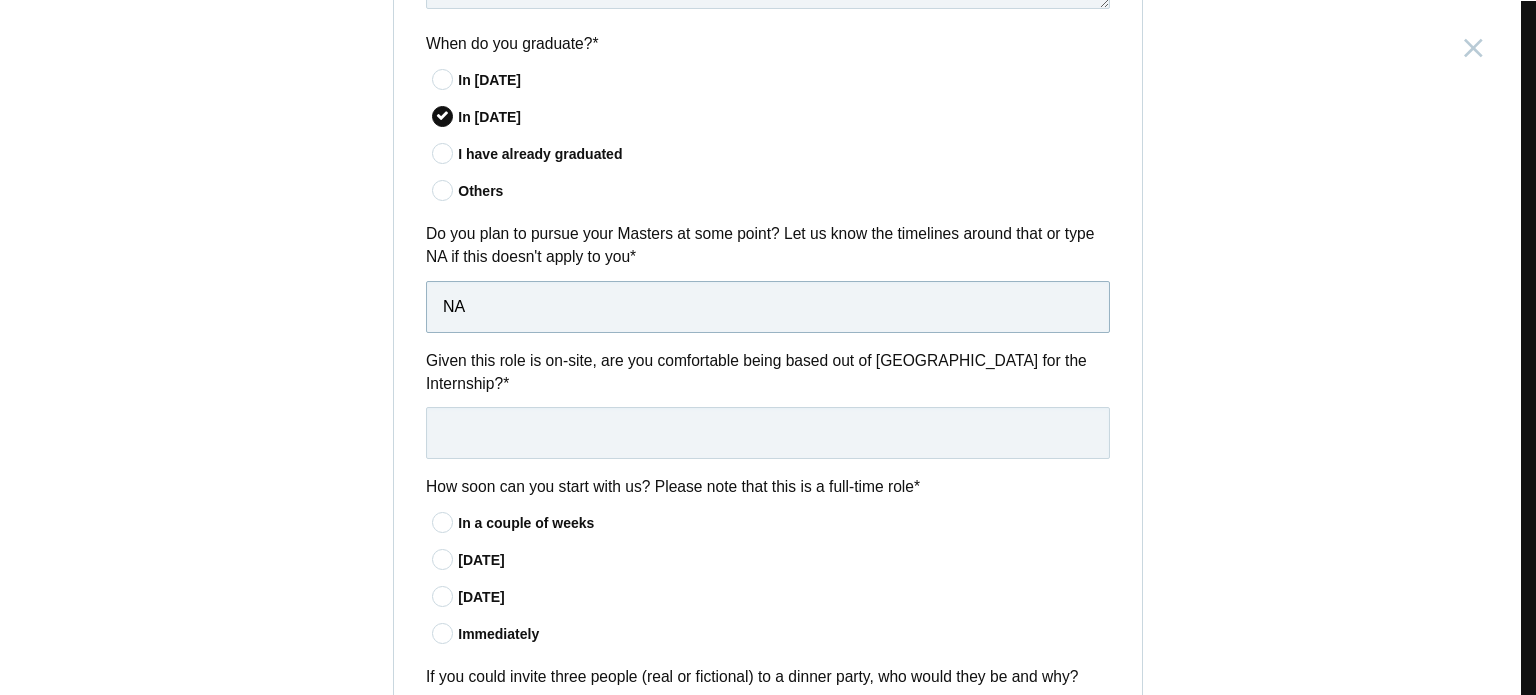 scroll, scrollTop: 1360, scrollLeft: 0, axis: vertical 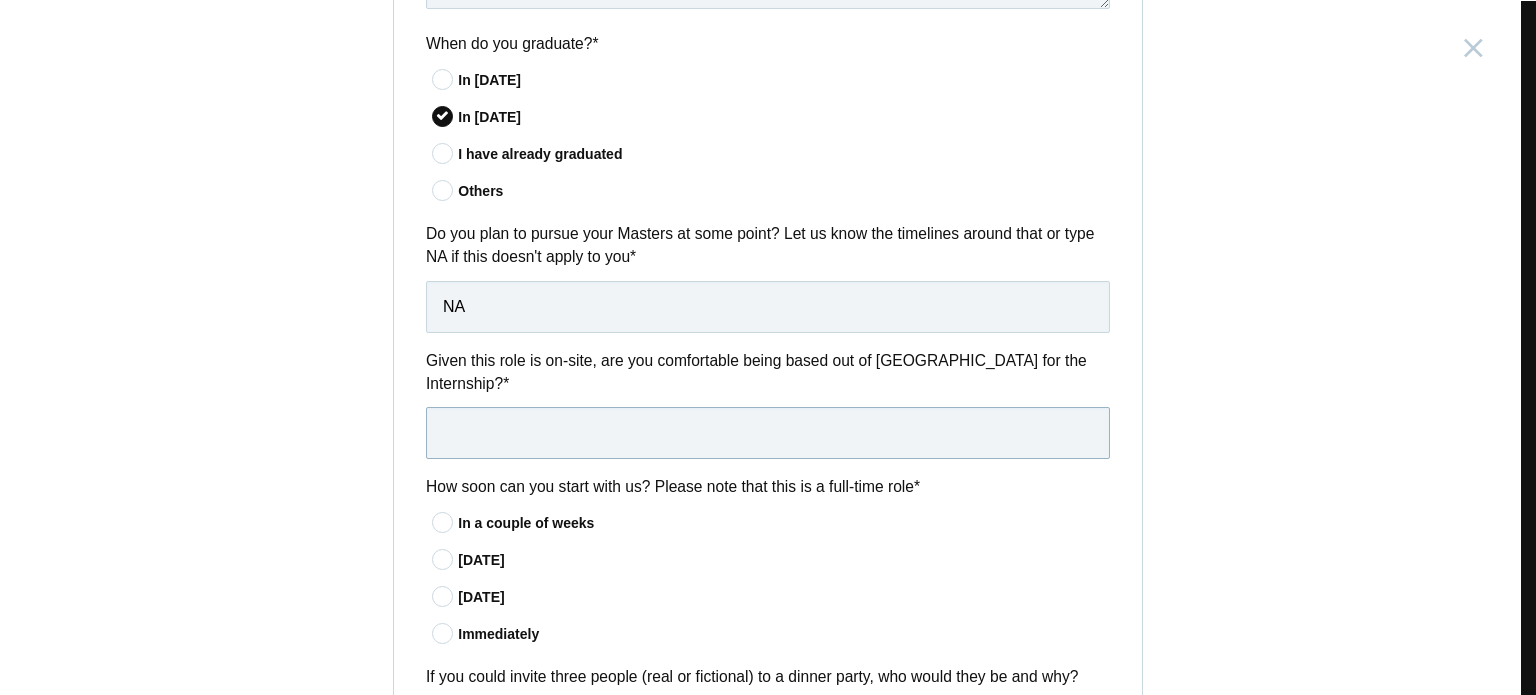 click at bounding box center [768, 433] 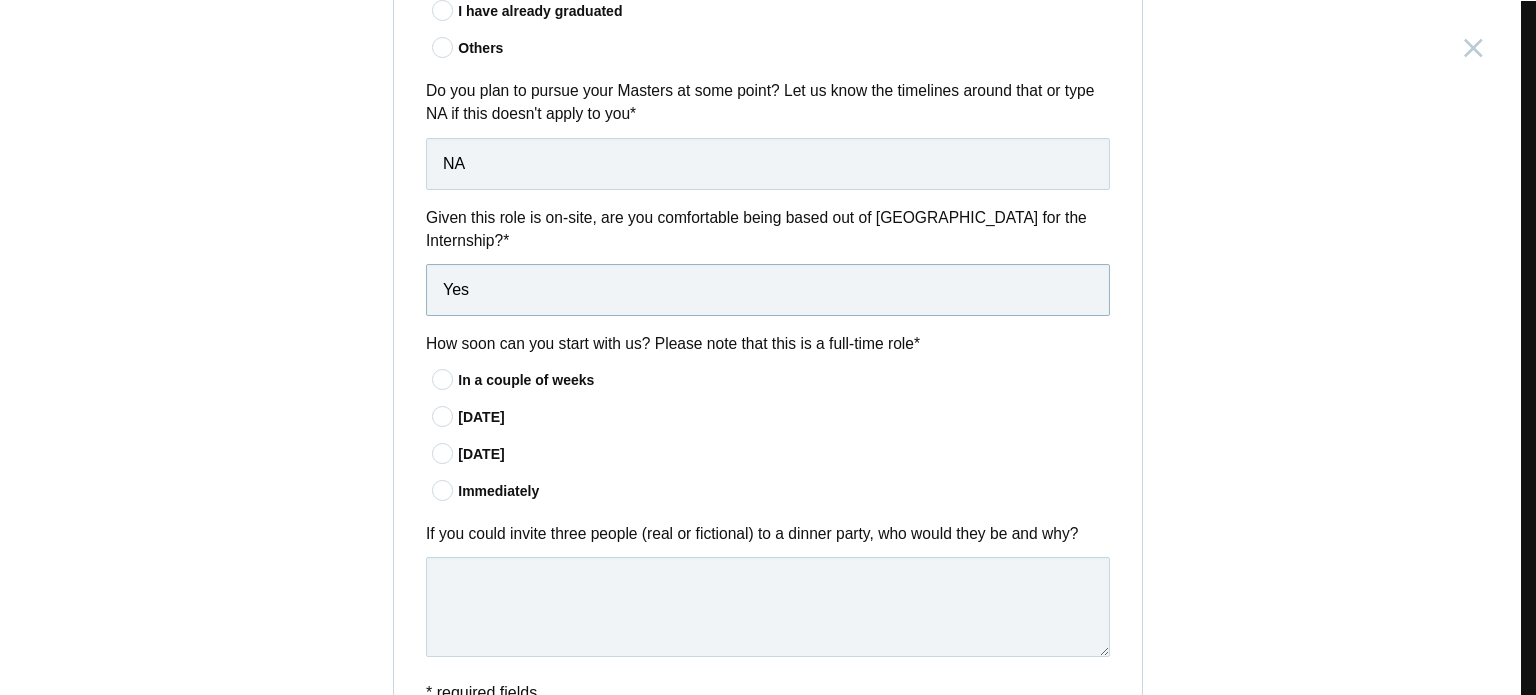 scroll, scrollTop: 1504, scrollLeft: 0, axis: vertical 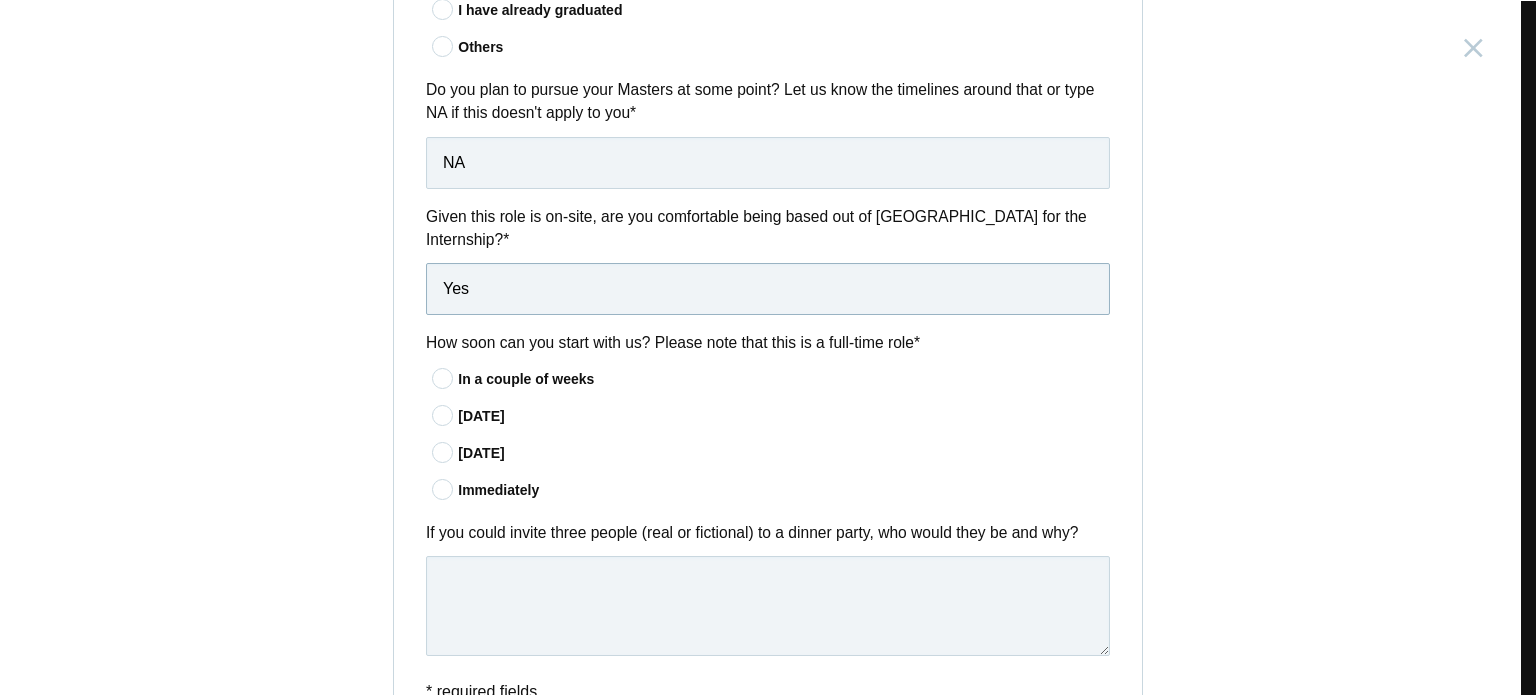 type on "Yes" 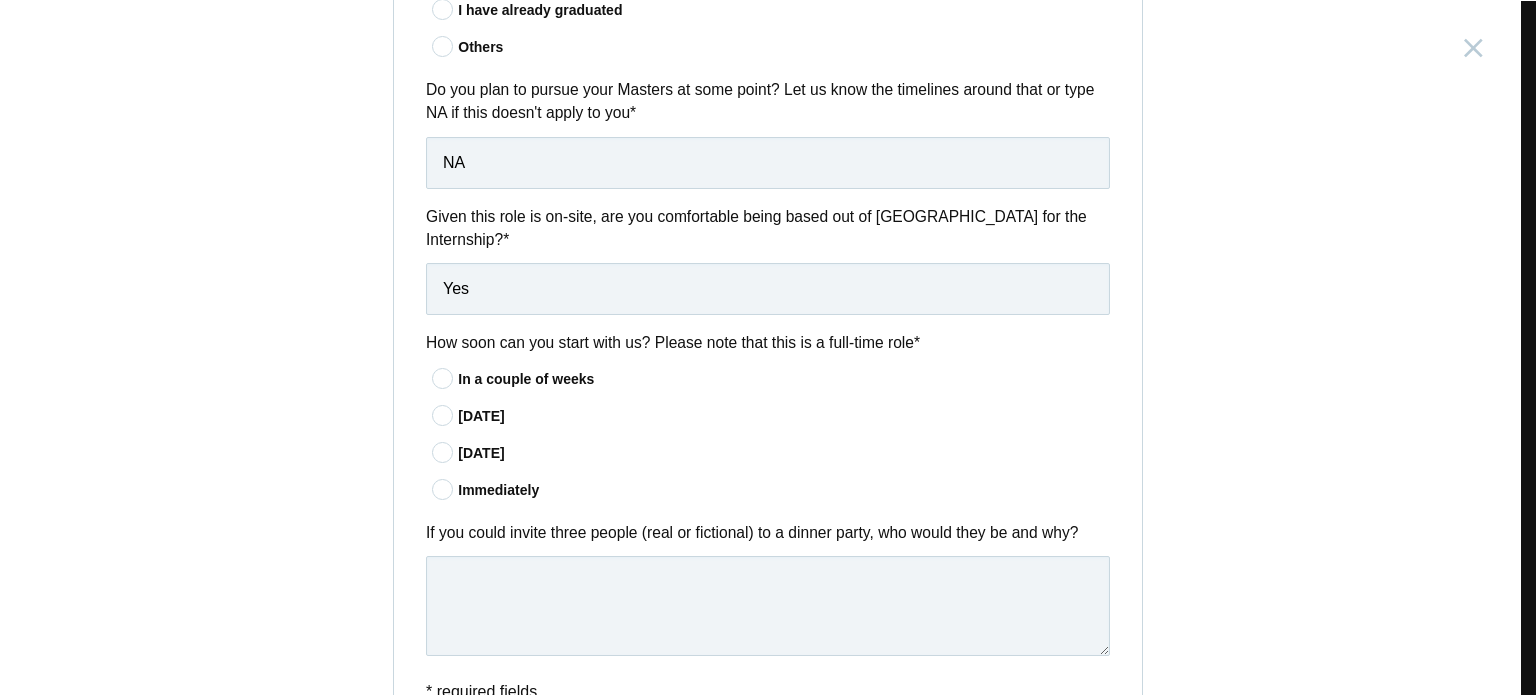 click at bounding box center (443, 378) 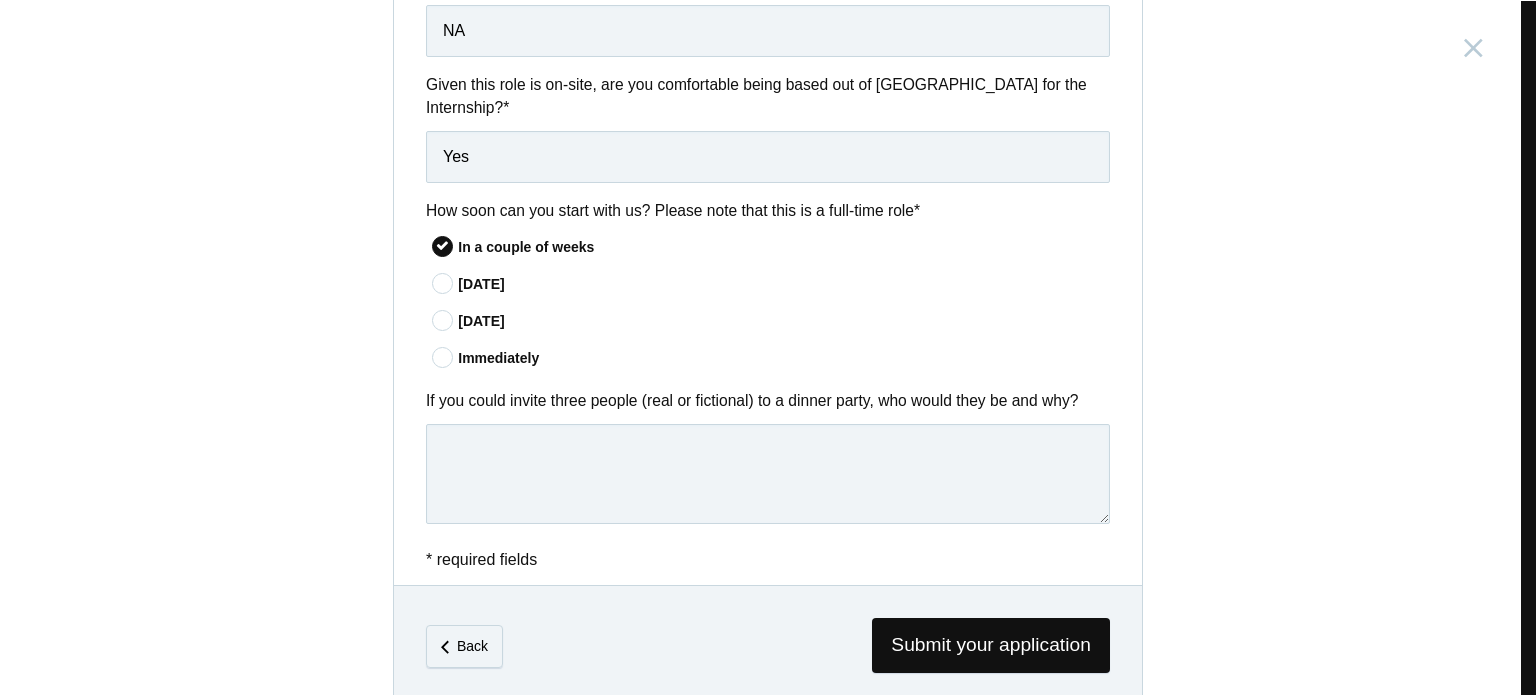 scroll, scrollTop: 1636, scrollLeft: 0, axis: vertical 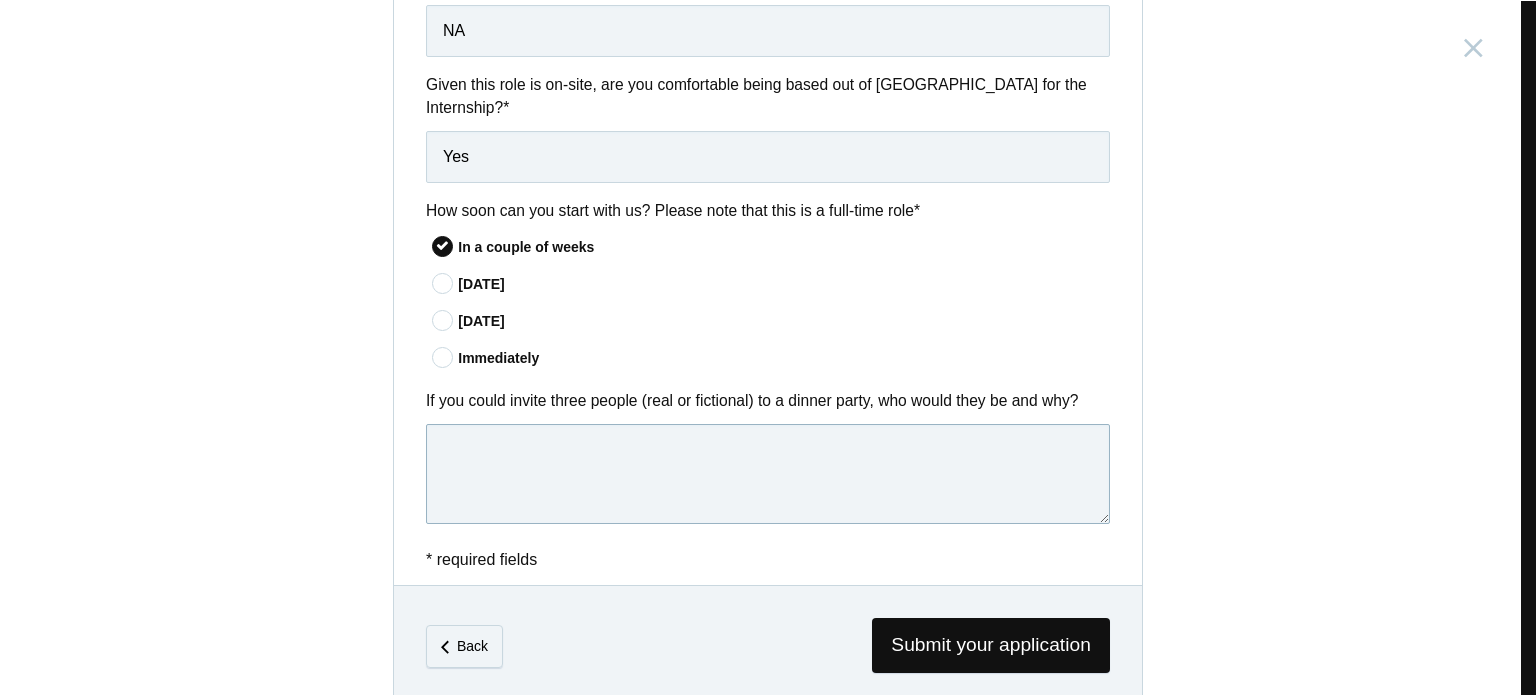 click at bounding box center (768, 474) 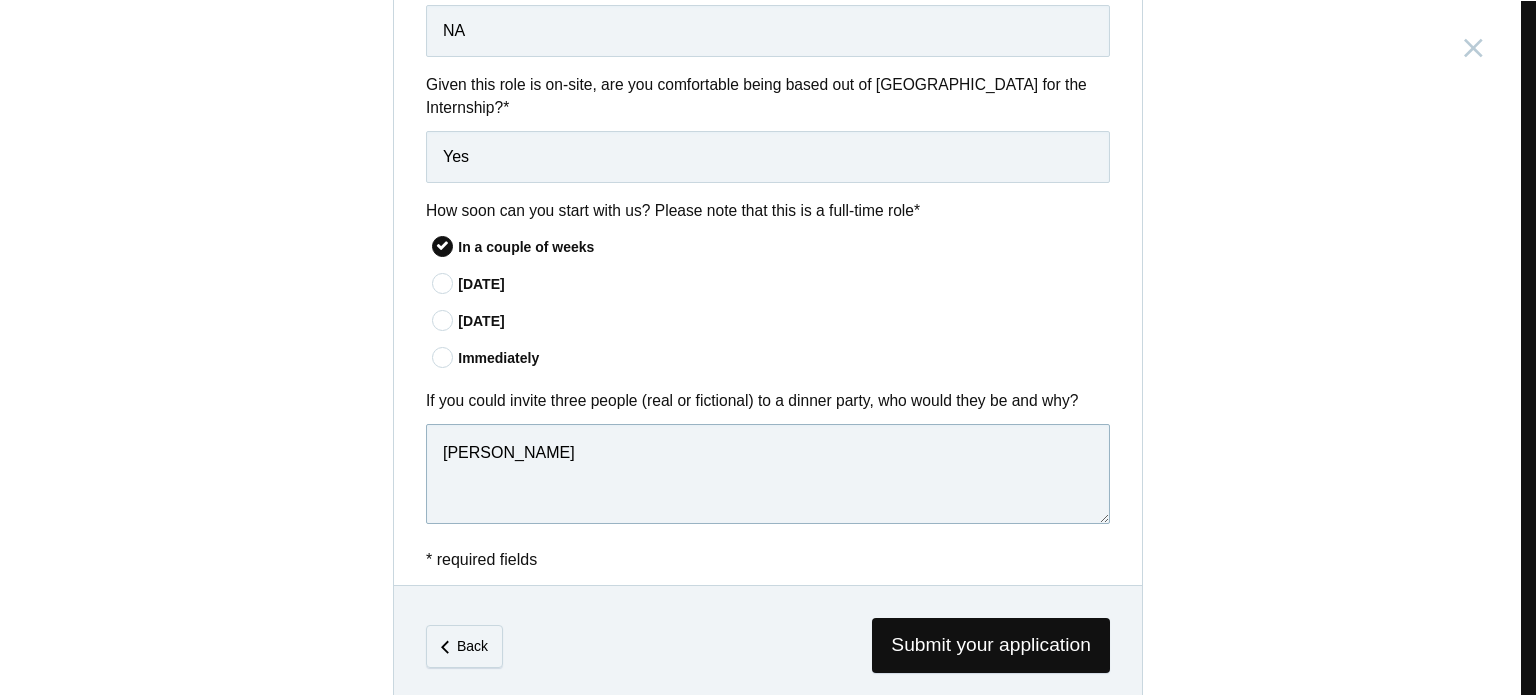 type on "AB Devilliers" 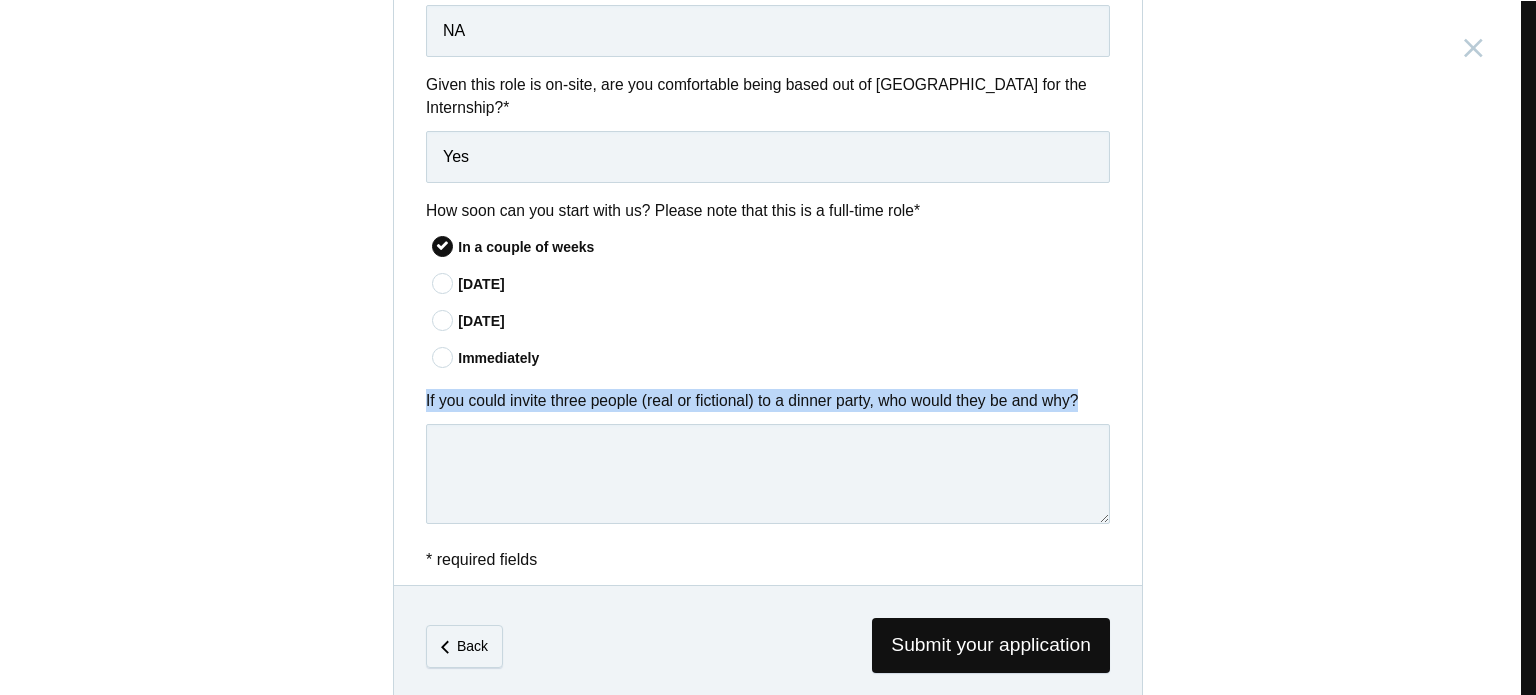 drag, startPoint x: 413, startPoint y: 372, endPoint x: 1080, endPoint y: 361, distance: 667.0907 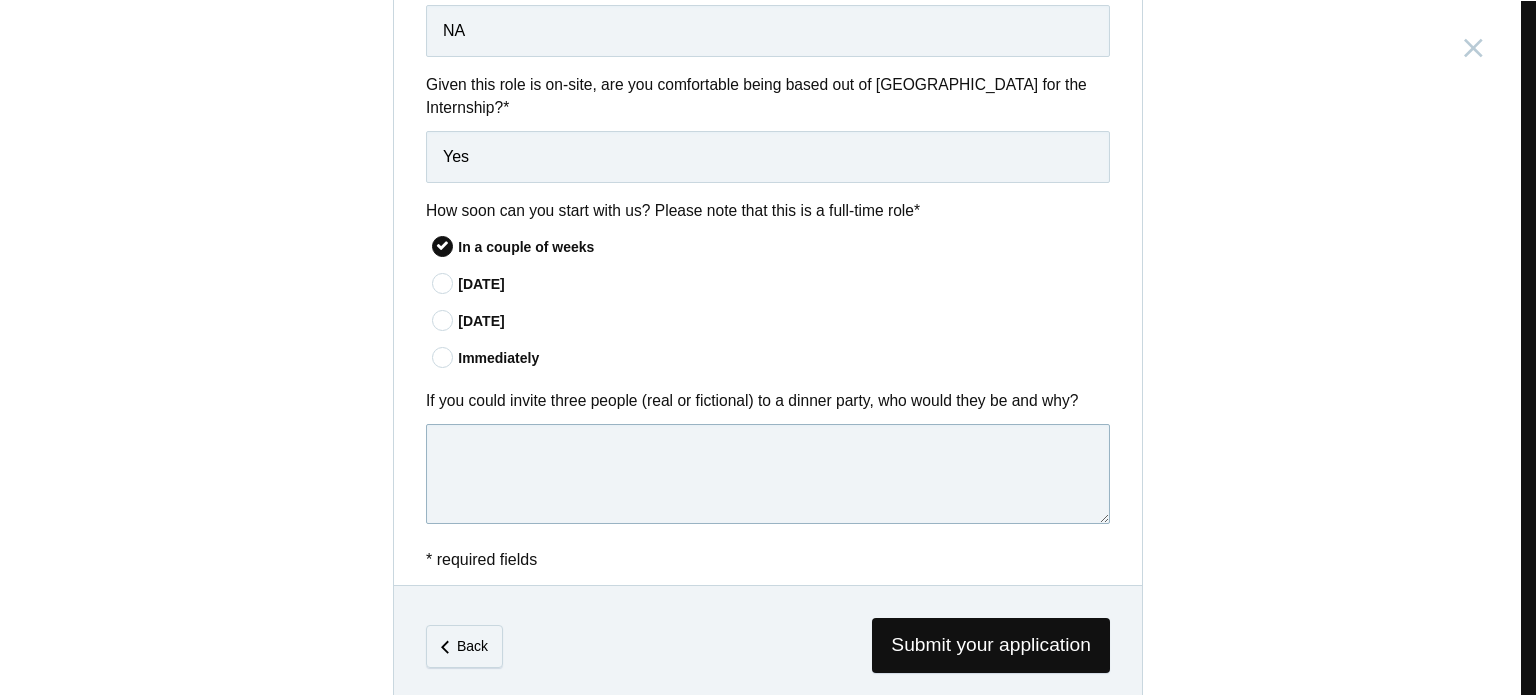 click at bounding box center (768, 474) 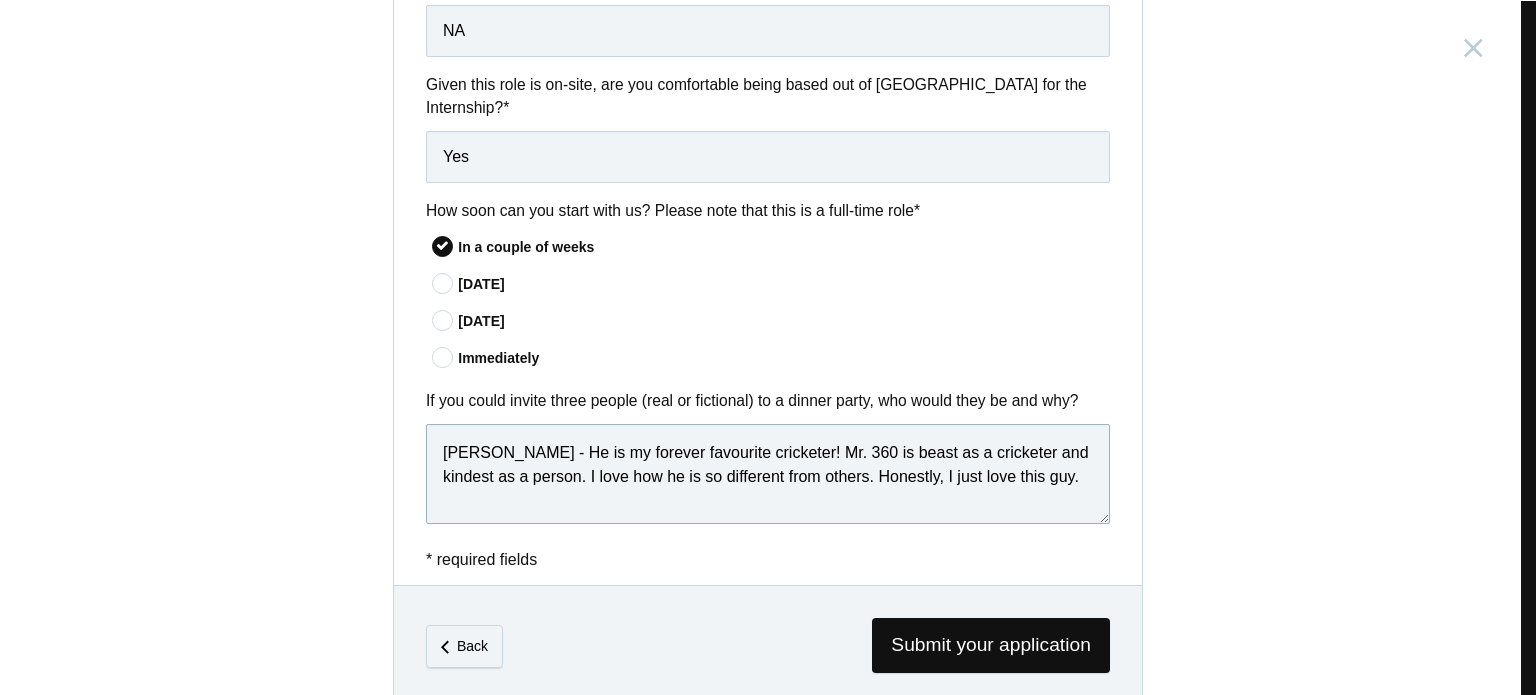 scroll, scrollTop: 34, scrollLeft: 0, axis: vertical 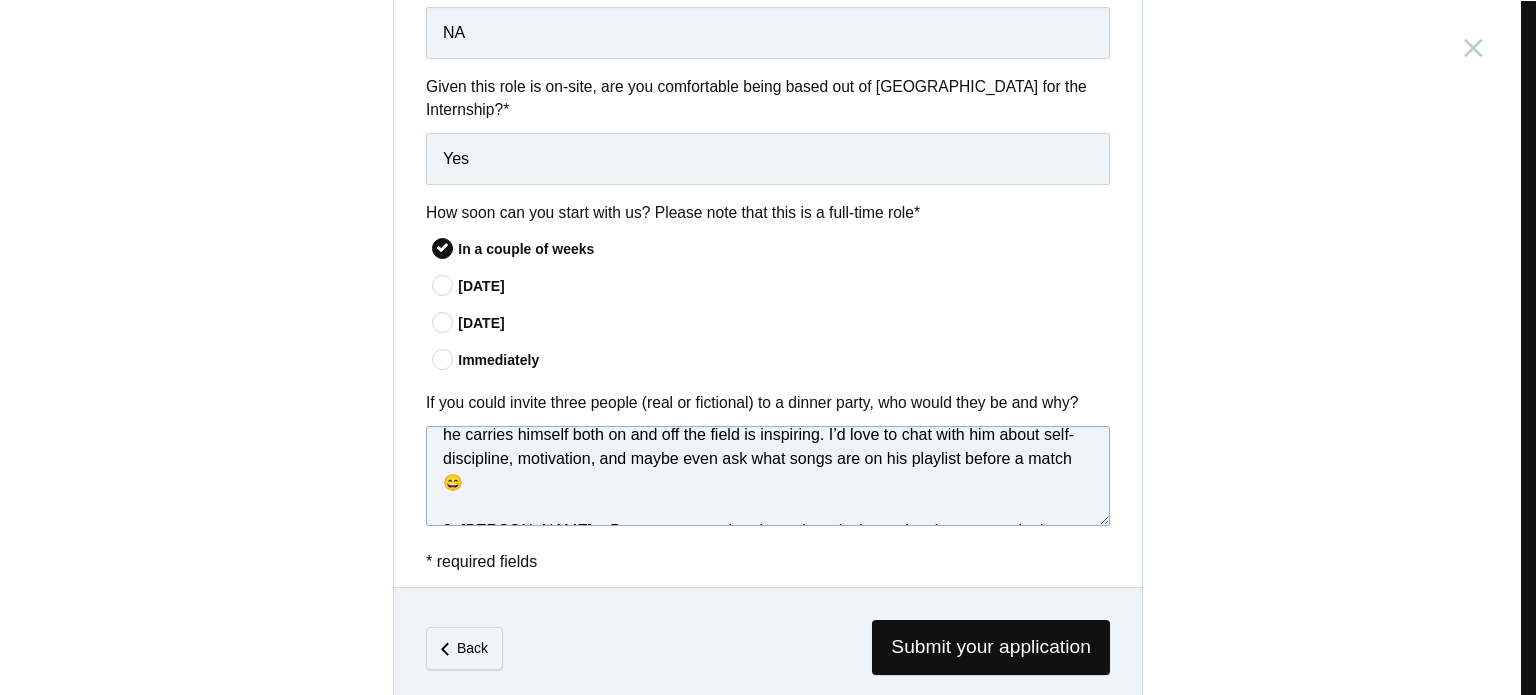 drag, startPoint x: 478, startPoint y: 483, endPoint x: 444, endPoint y: 412, distance: 78.72102 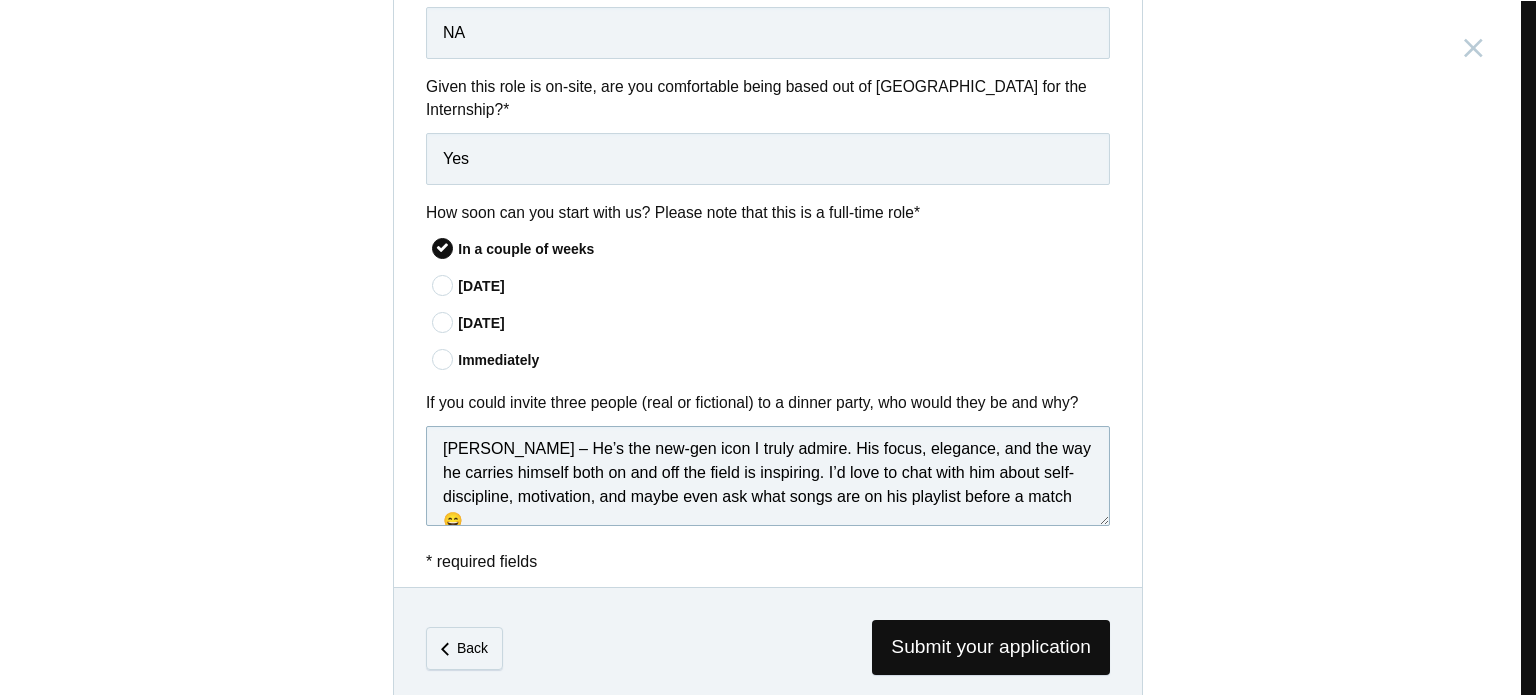 click on "AB de Villiers - He is my forever favourite cricketer! Mr. 360 is beast as a cricketer and kindest as a person. I love how he is so different from others. Honestly, I just love this guy.
Shubman Gill – He’s the new-gen icon I truly admire. His focus, elegance, and the way he carries himself both on and off the field is inspiring. I’d love to chat with him about self-discipline, motivation, and maybe even ask what songs are on his playlist before a match 😄
3. Doraemon – Because every chaotic student-designer-developer secretly dreams of owning gadgets that make life easier 😭 I’d totally ask for the Time Cloth, Anywhere Door, and maybe a gadget that turns last-minute ideas into working prototypes 😅" at bounding box center [768, 476] 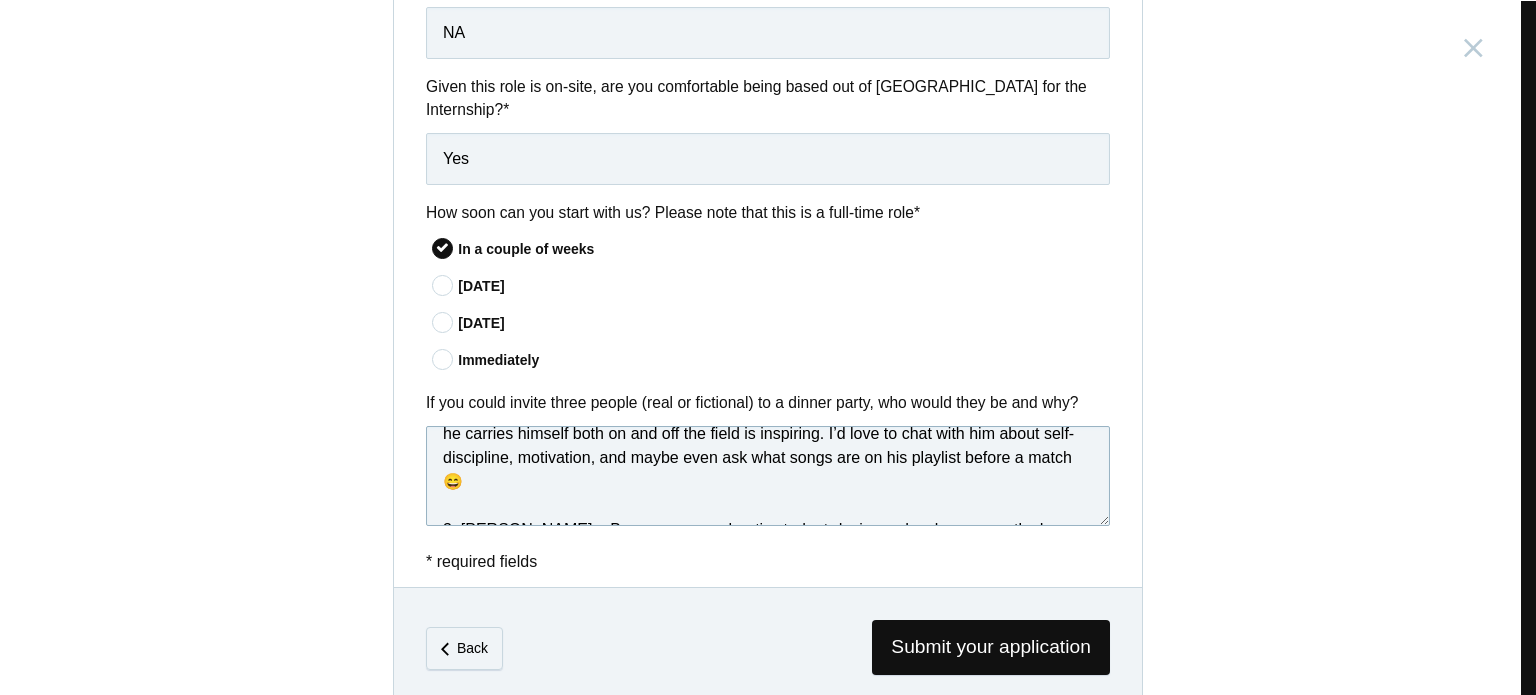 scroll, scrollTop: 108, scrollLeft: 0, axis: vertical 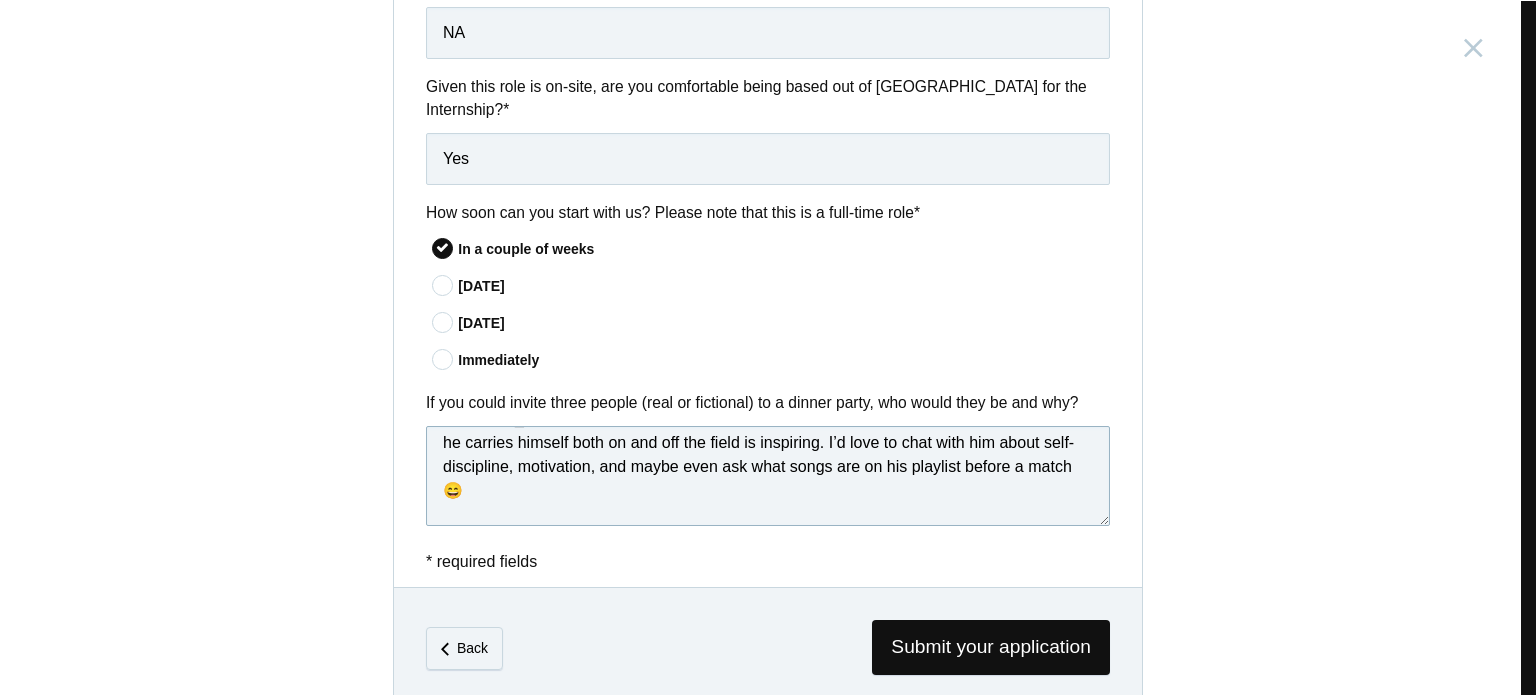 drag, startPoint x: 493, startPoint y: 475, endPoint x: 474, endPoint y: 476, distance: 19.026299 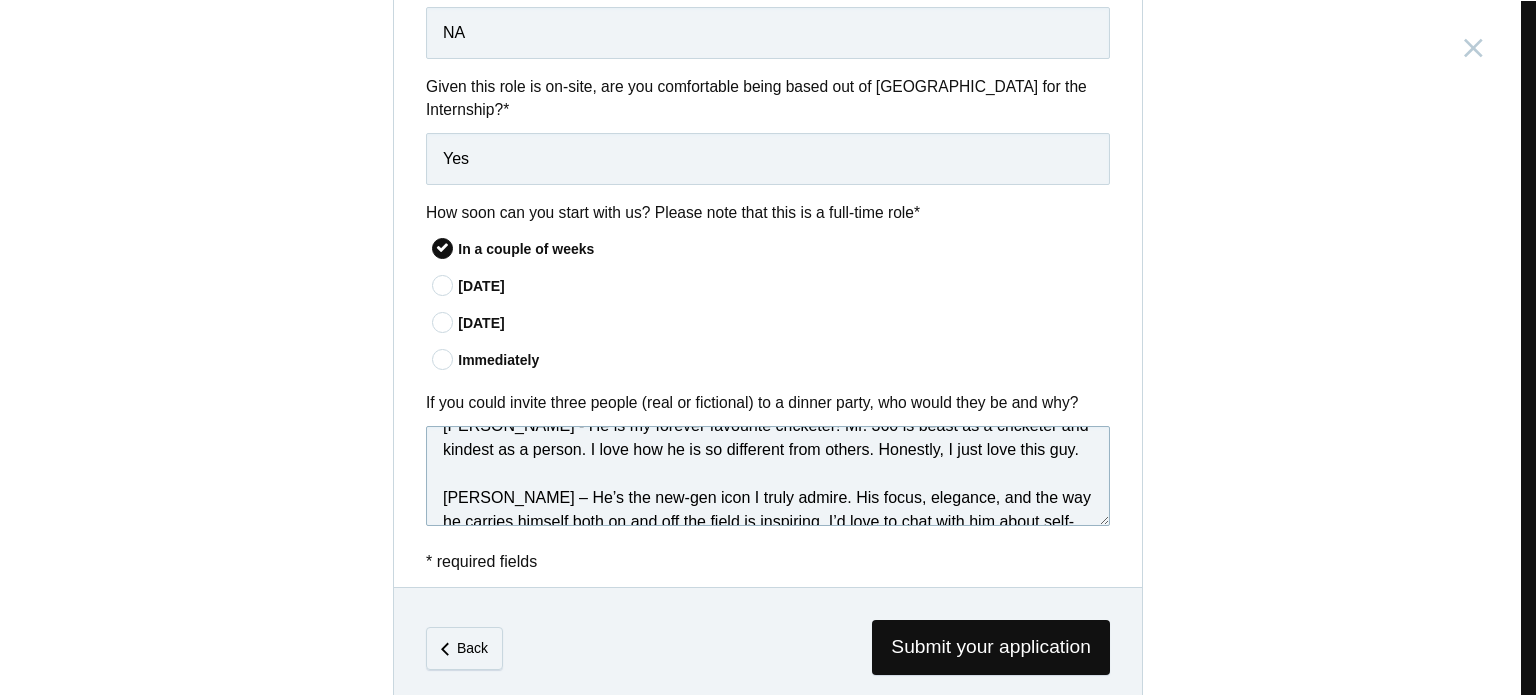 scroll, scrollTop: 0, scrollLeft: 0, axis: both 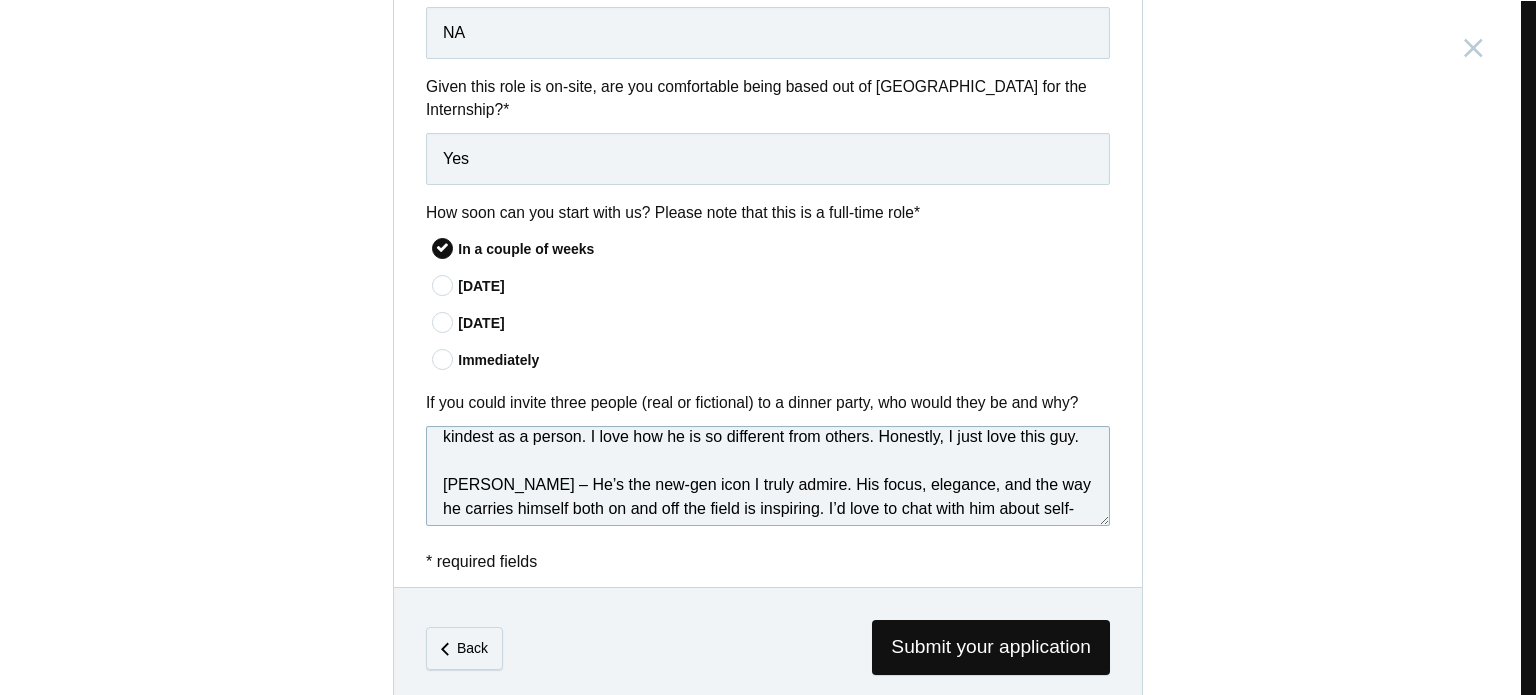 drag, startPoint x: 464, startPoint y: 496, endPoint x: 554, endPoint y: 499, distance: 90.04999 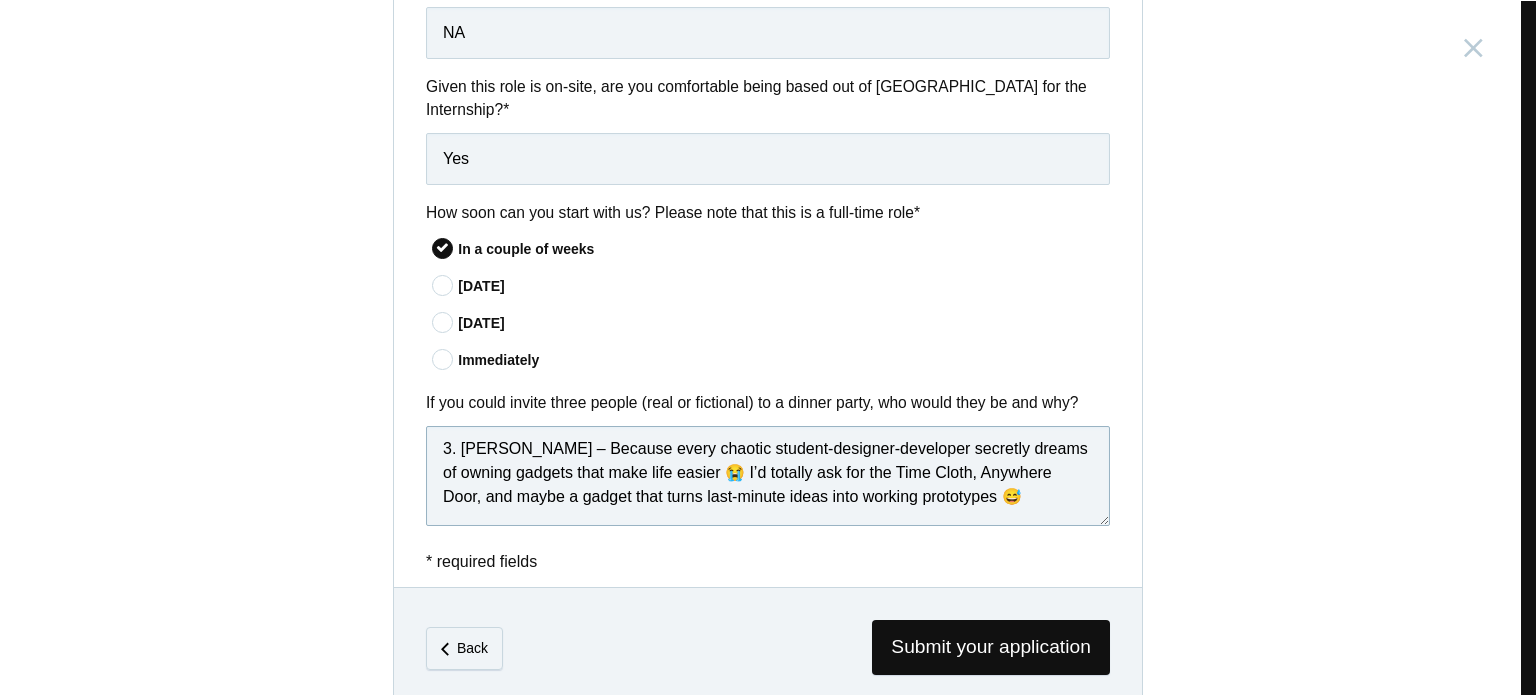 scroll, scrollTop: 157, scrollLeft: 0, axis: vertical 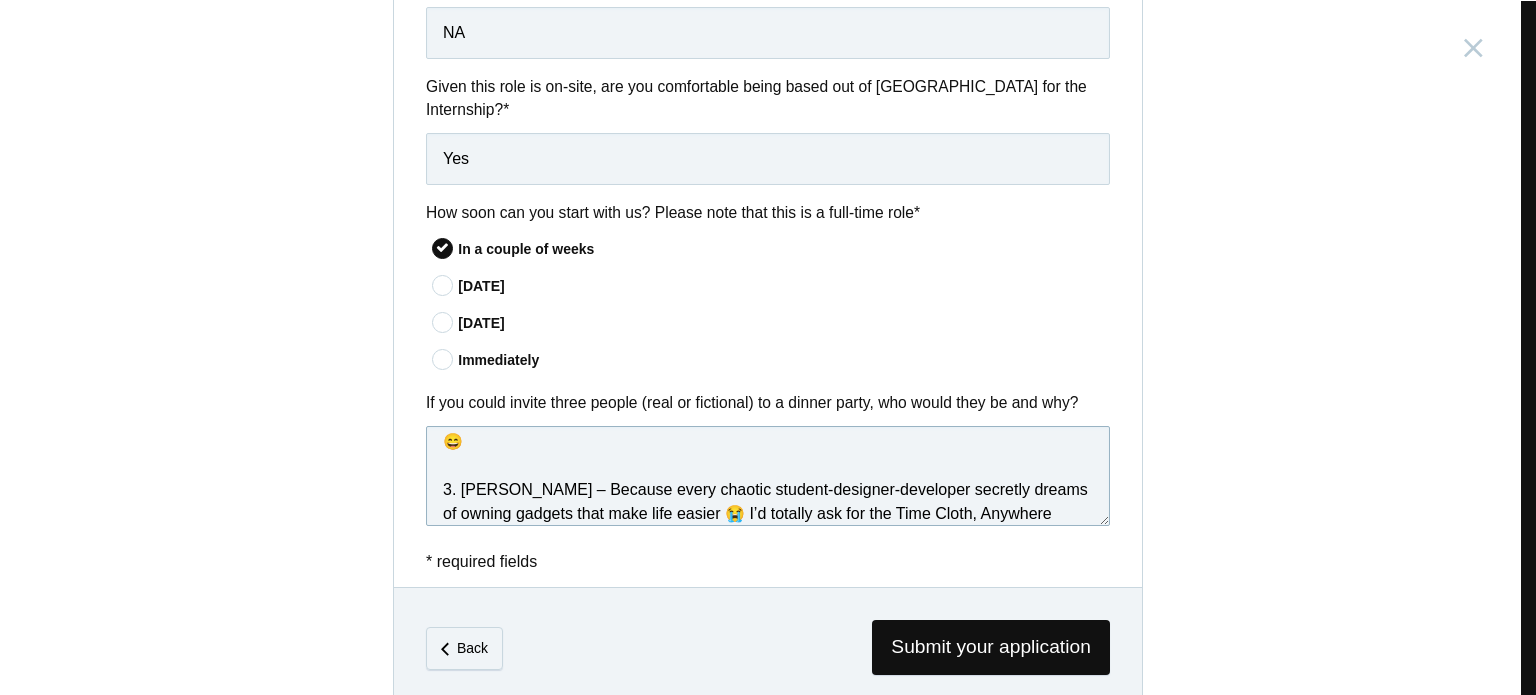 click on "AB de Villiers - He is my forever favourite cricketer! Mr. 360 is beast as a cricketer and kindest as a person. I love how he is so different from others. Honestly, I just love this guy.
Shubman Gill – He’s the new-gen icon I truly admire. His focus, elegance, and the way he carries himself both on and off the field is inspiring. I’d love to chat with him about self-discipline, motivation, and maybe even ask what songs are on his playlist before a match 😄
3. Doraemon – Because every chaotic student-designer-developer secretly dreams of owning gadgets that make life easier 😭 I’d totally ask for the Time Cloth, Anywhere Door, and maybe a gadget that turns last-minute ideas into working prototypes 😅" at bounding box center (768, 476) 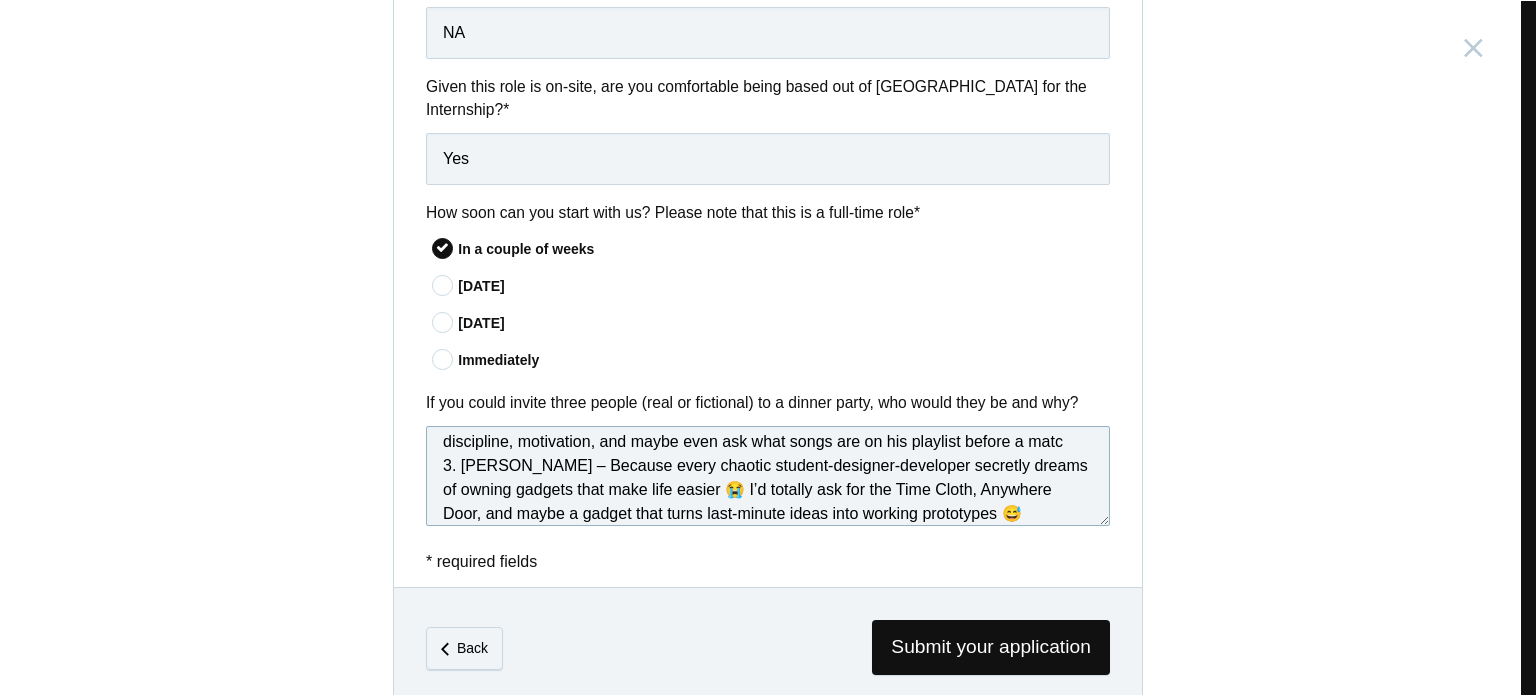 scroll, scrollTop: 109, scrollLeft: 0, axis: vertical 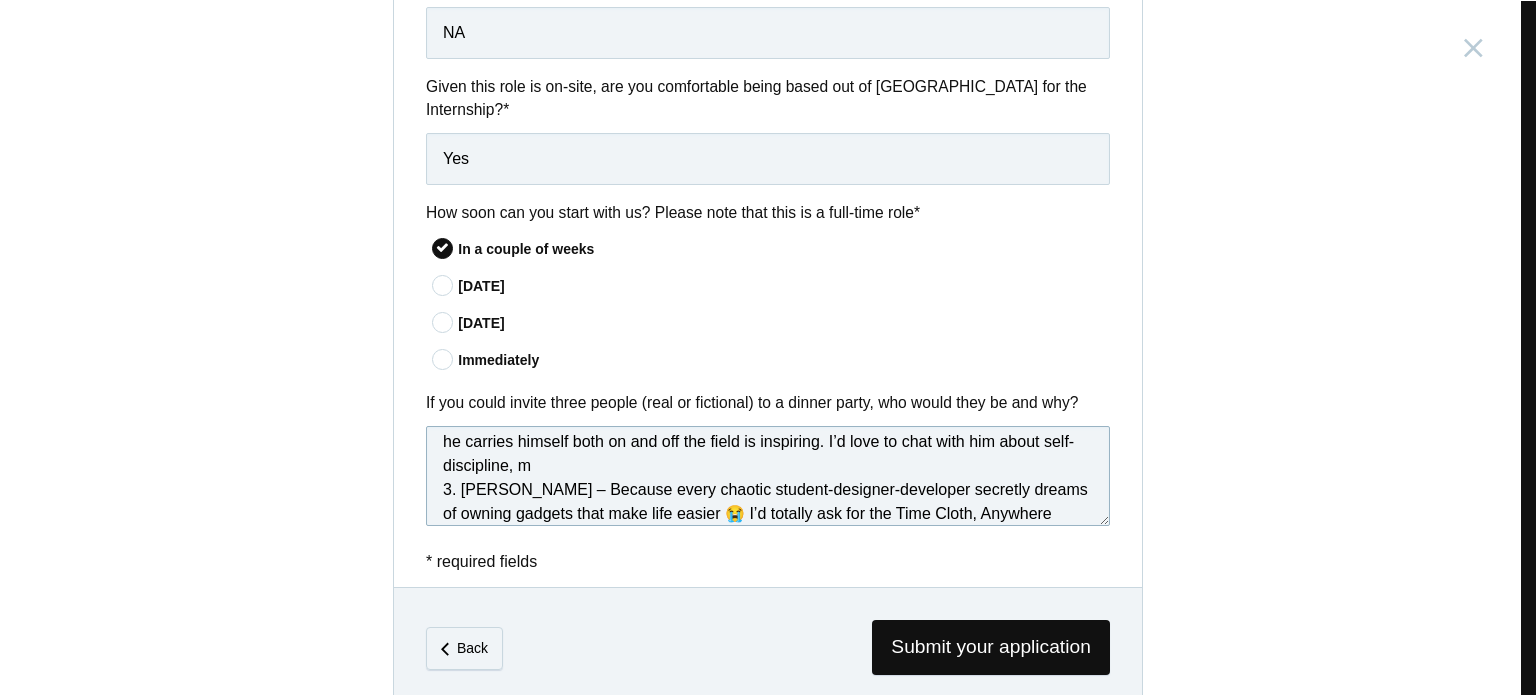drag, startPoint x: 550, startPoint y: 419, endPoint x: 543, endPoint y: 464, distance: 45.54119 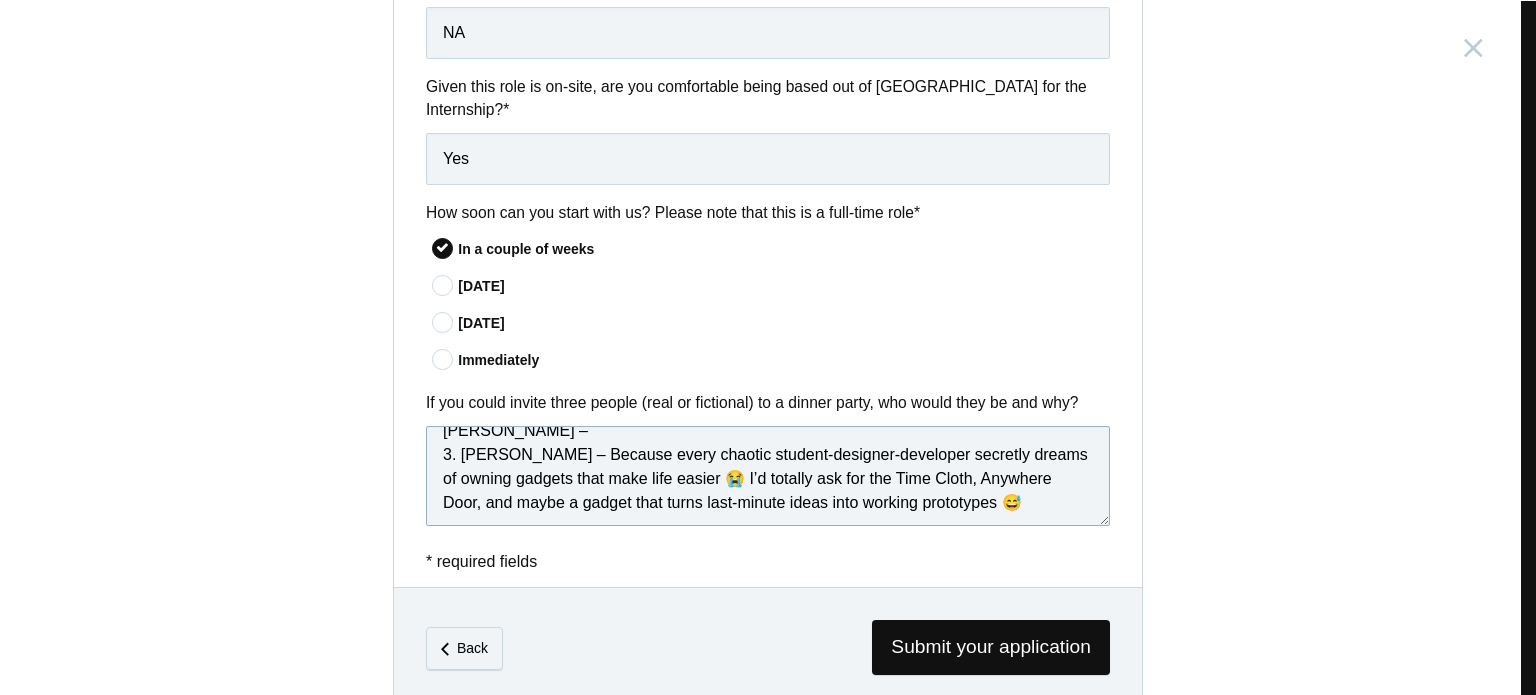 scroll, scrollTop: 125, scrollLeft: 0, axis: vertical 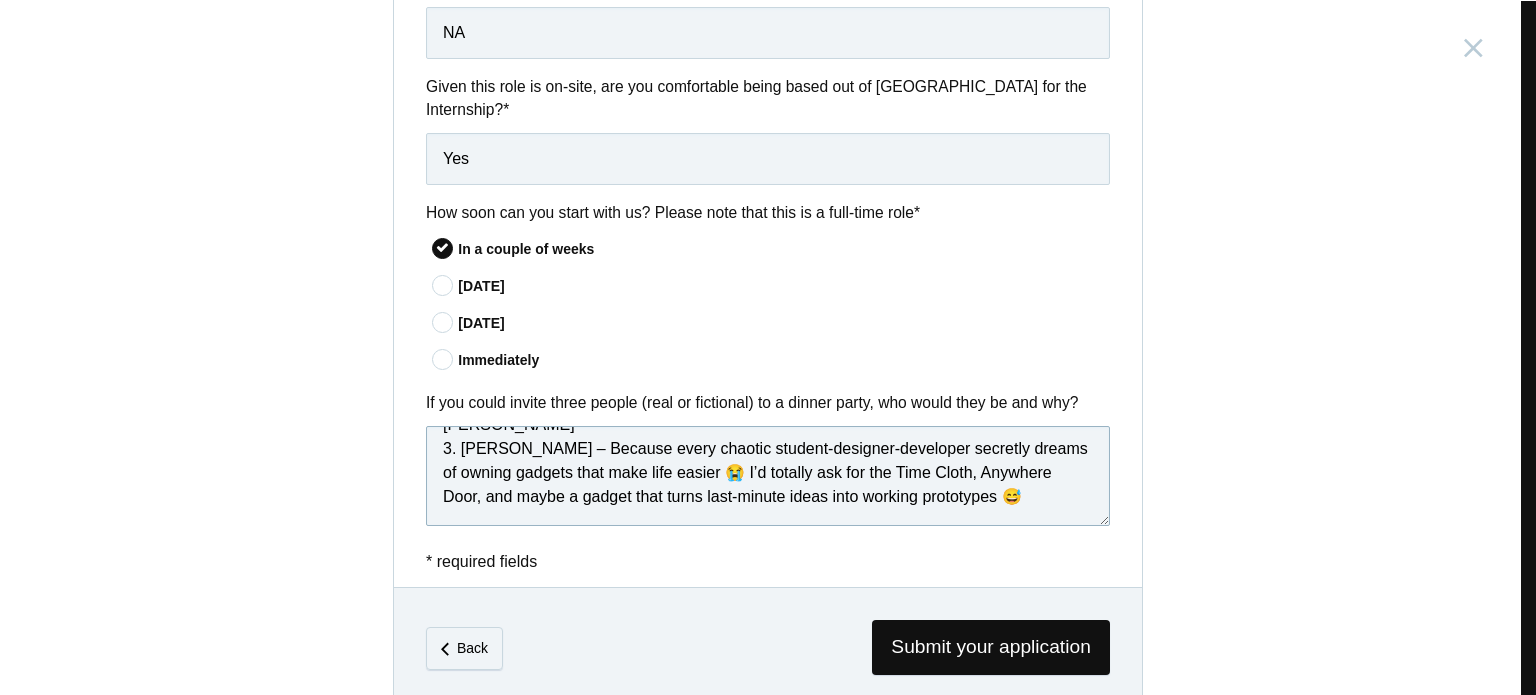 drag, startPoint x: 544, startPoint y: 428, endPoint x: 1026, endPoint y: 470, distance: 483.82642 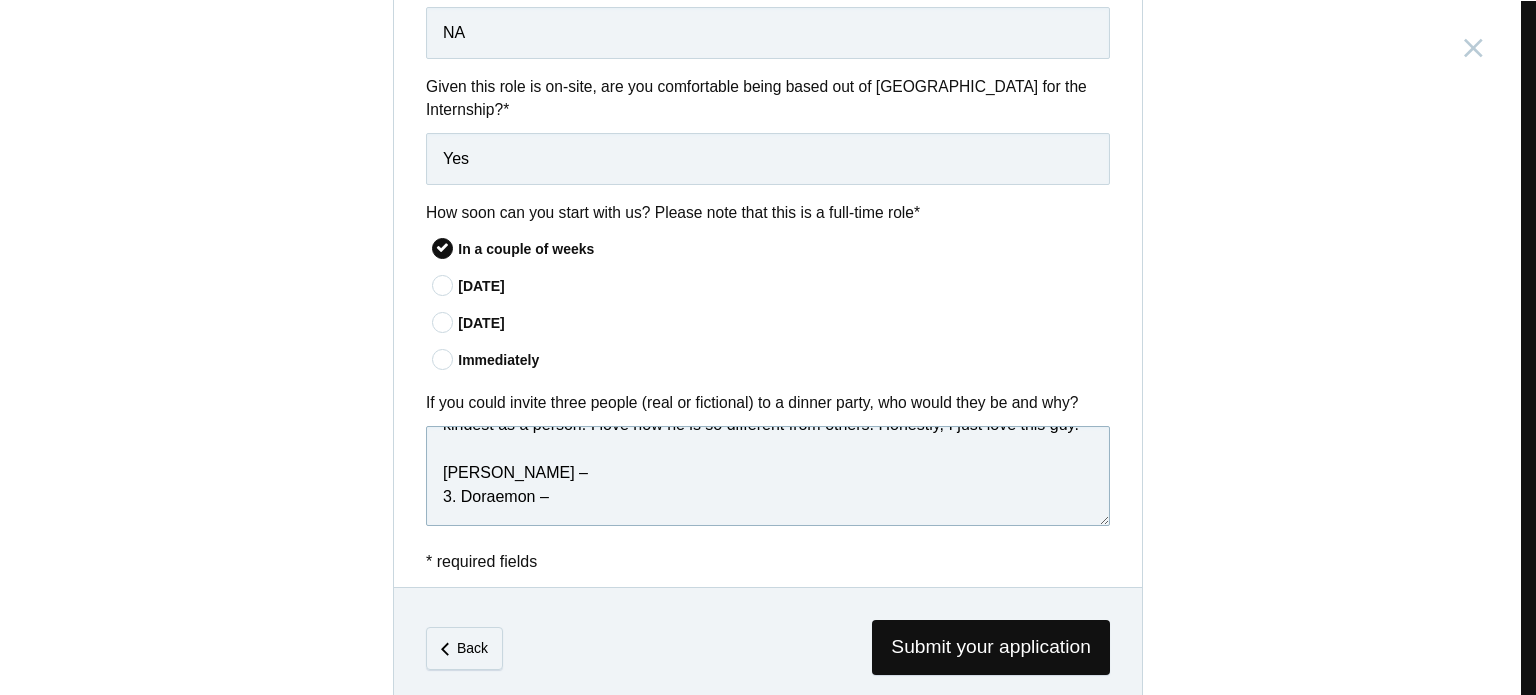 scroll, scrollTop: 77, scrollLeft: 0, axis: vertical 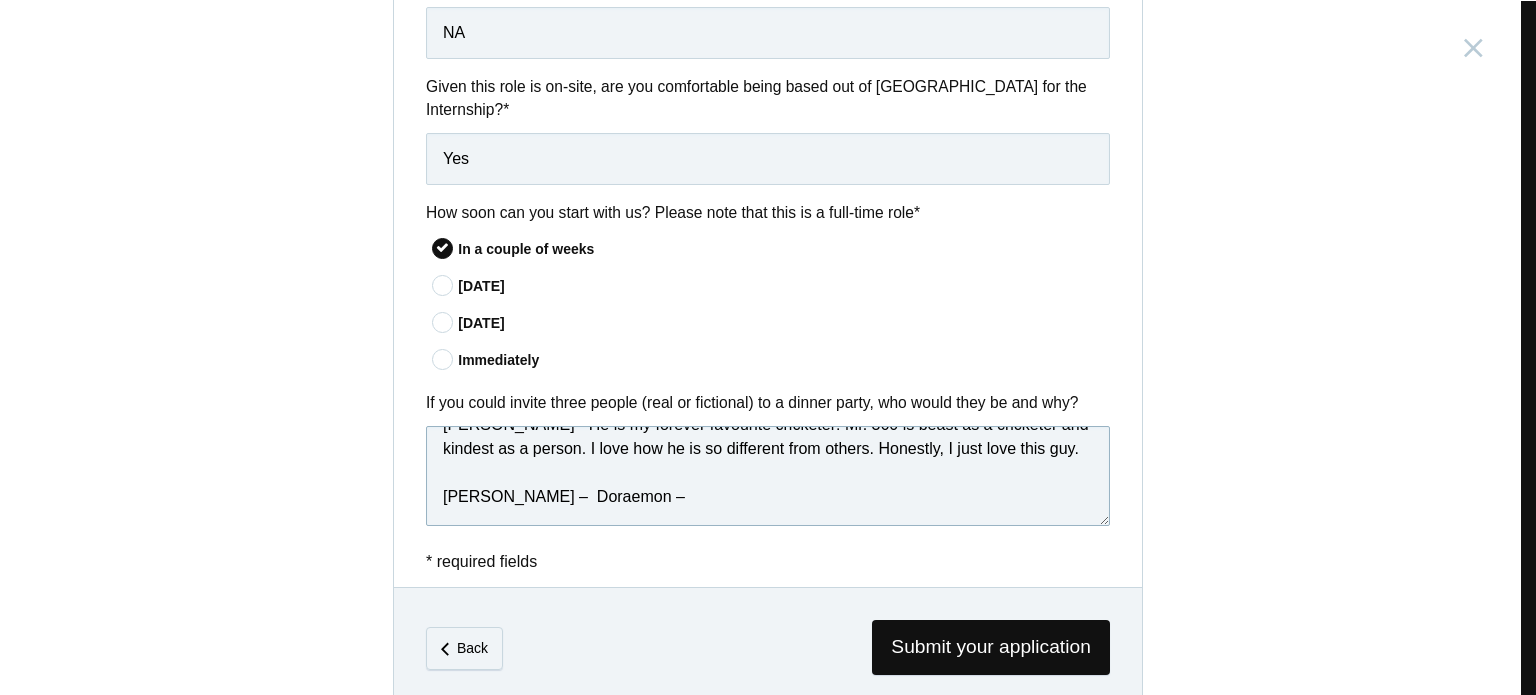 drag, startPoint x: 655, startPoint y: 479, endPoint x: 551, endPoint y: 483, distance: 104.0769 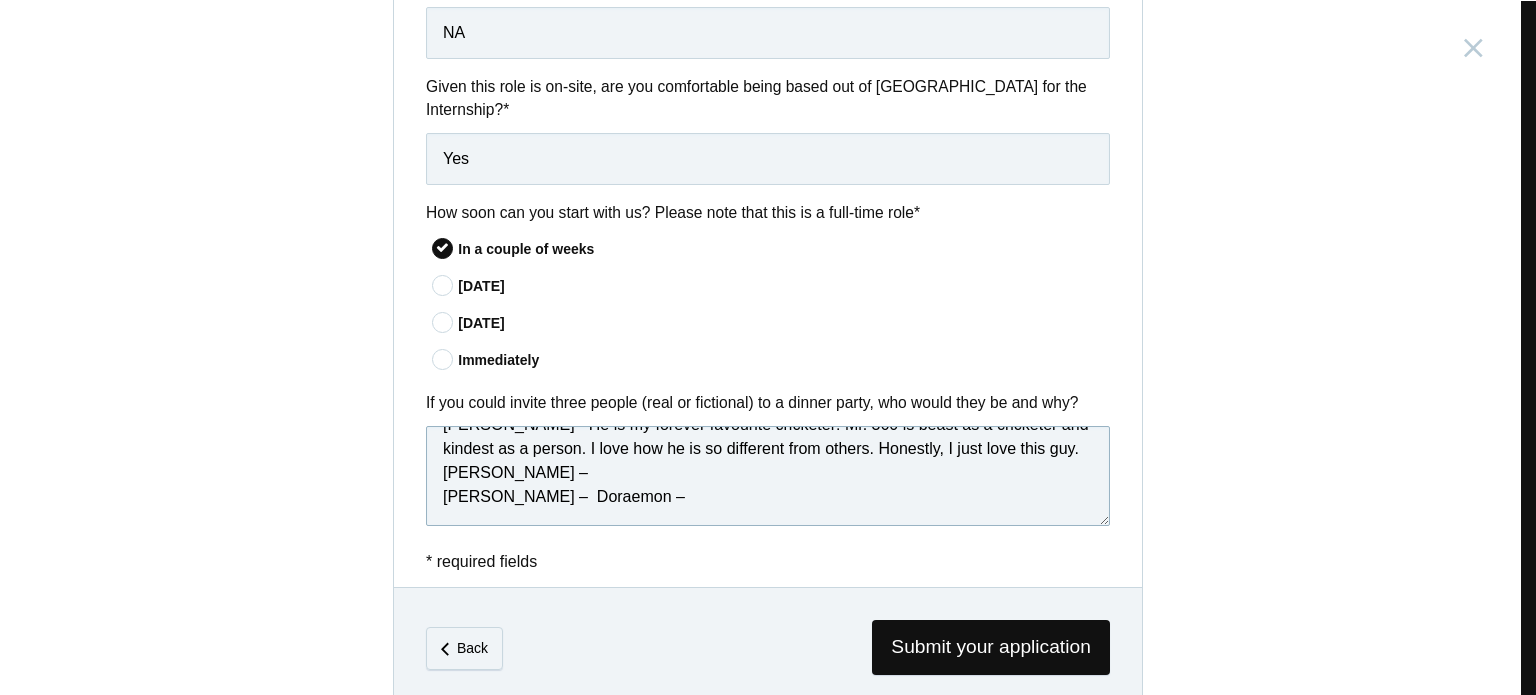 drag, startPoint x: 676, startPoint y: 480, endPoint x: 550, endPoint y: 479, distance: 126.00397 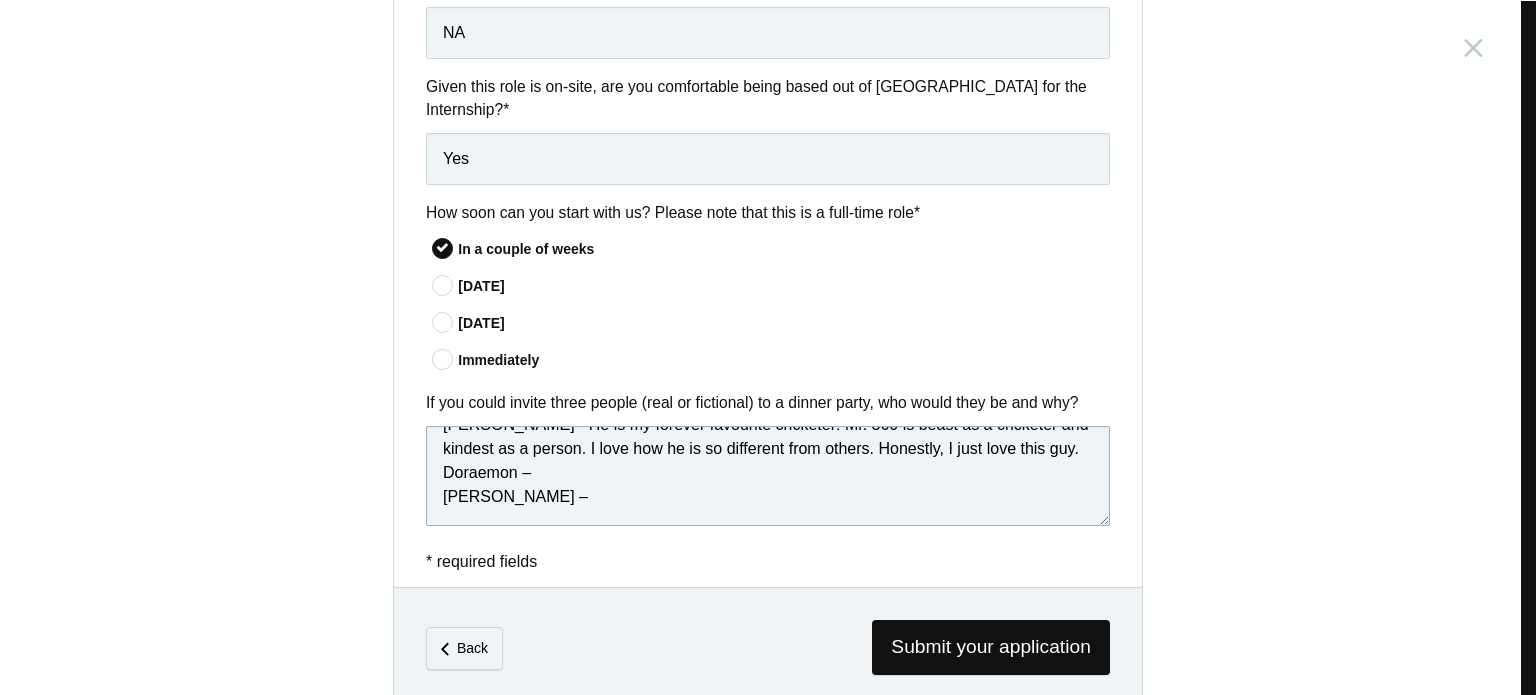 click on "AB de Villiers - He is my forever favourite cricketer! Mr. 360 is beast as a cricketer and kindest as a person. I love how he is so different from others. Honestly, I just love this guy.
Doraemon –
Shubman Gill –" at bounding box center [768, 476] 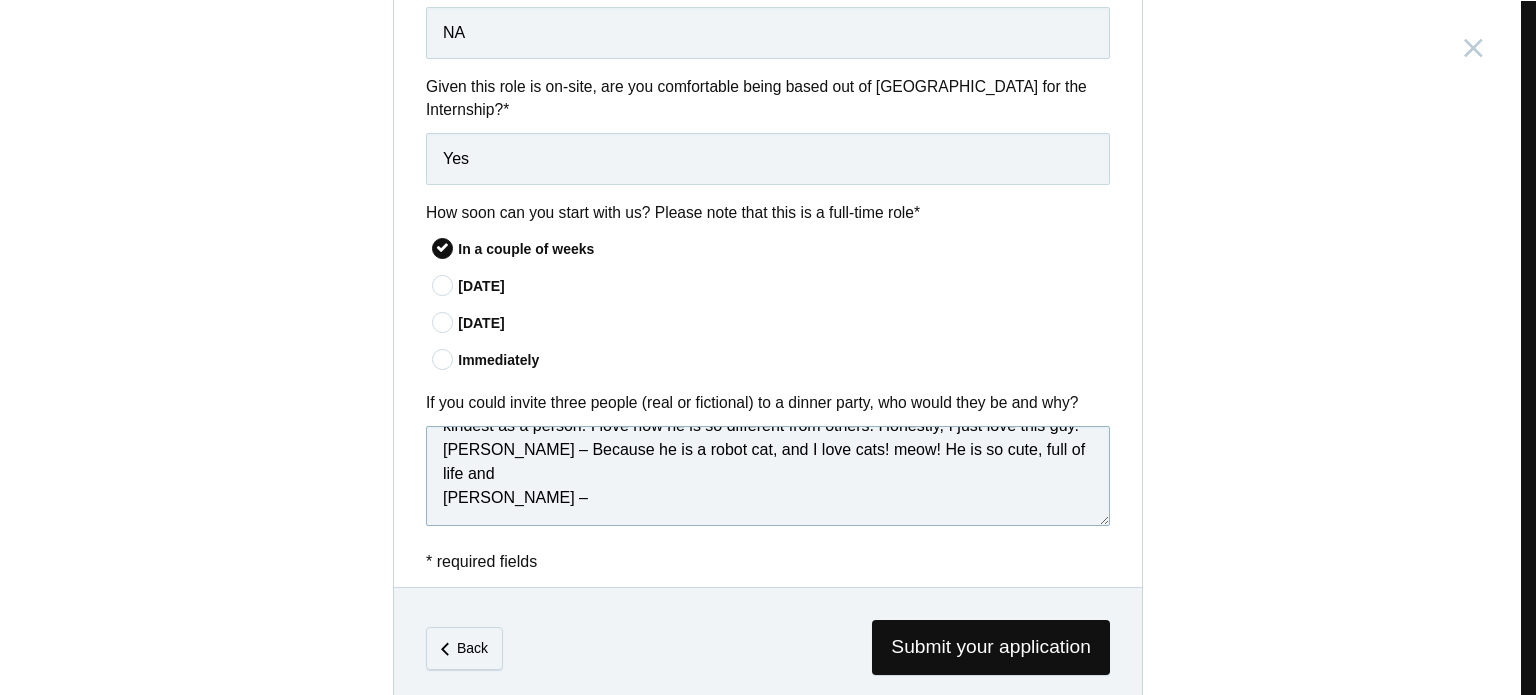 scroll, scrollTop: 77, scrollLeft: 0, axis: vertical 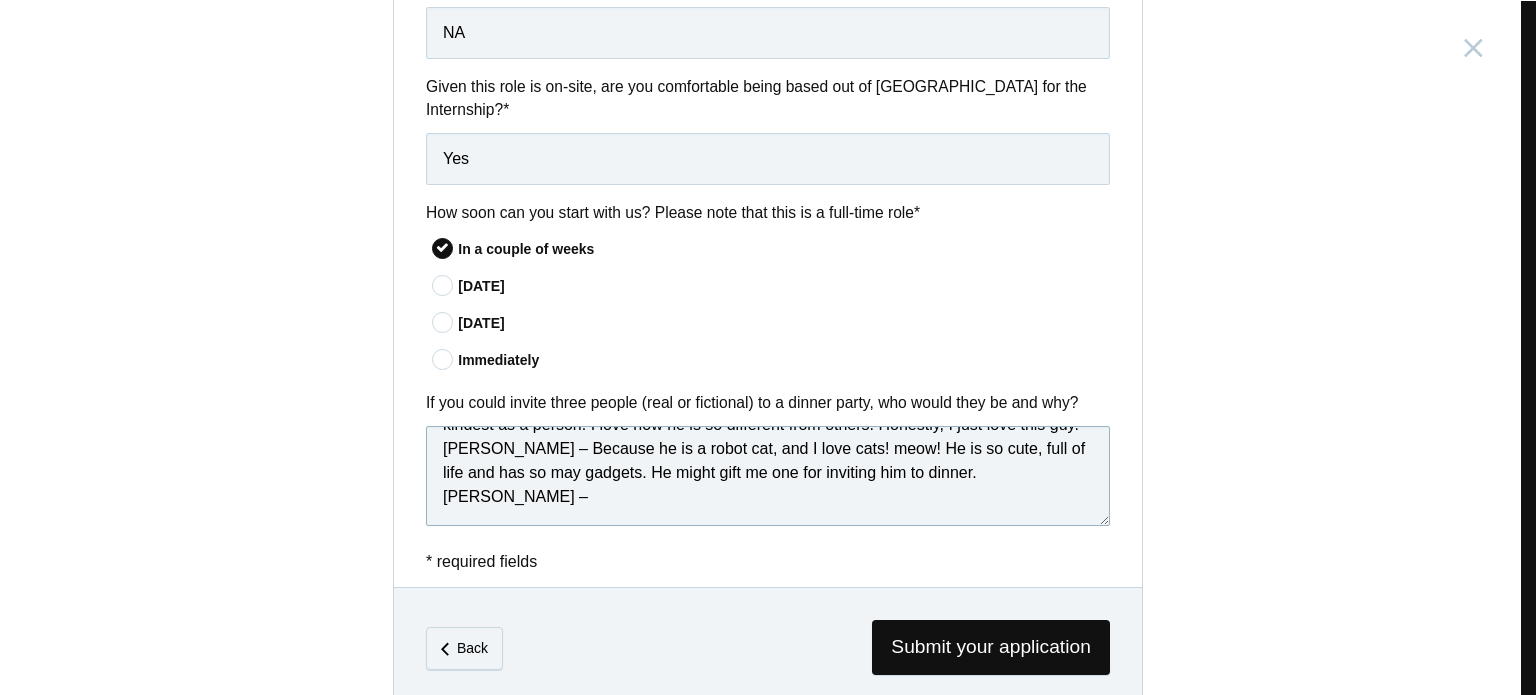 click on "AB de Villiers - He is my forever favourite cricketer! Mr. 360 is beast as a cricketer and kindest as a person. I love how he is so different from others. Honestly, I just love this guy.
Doraemon – Because he is a robot cat, and I love cats! meow! He is so cute, full of life and has so may gadgets. He might gift me one for inviting him to dinner.
Shubman Gill –" at bounding box center [768, 476] 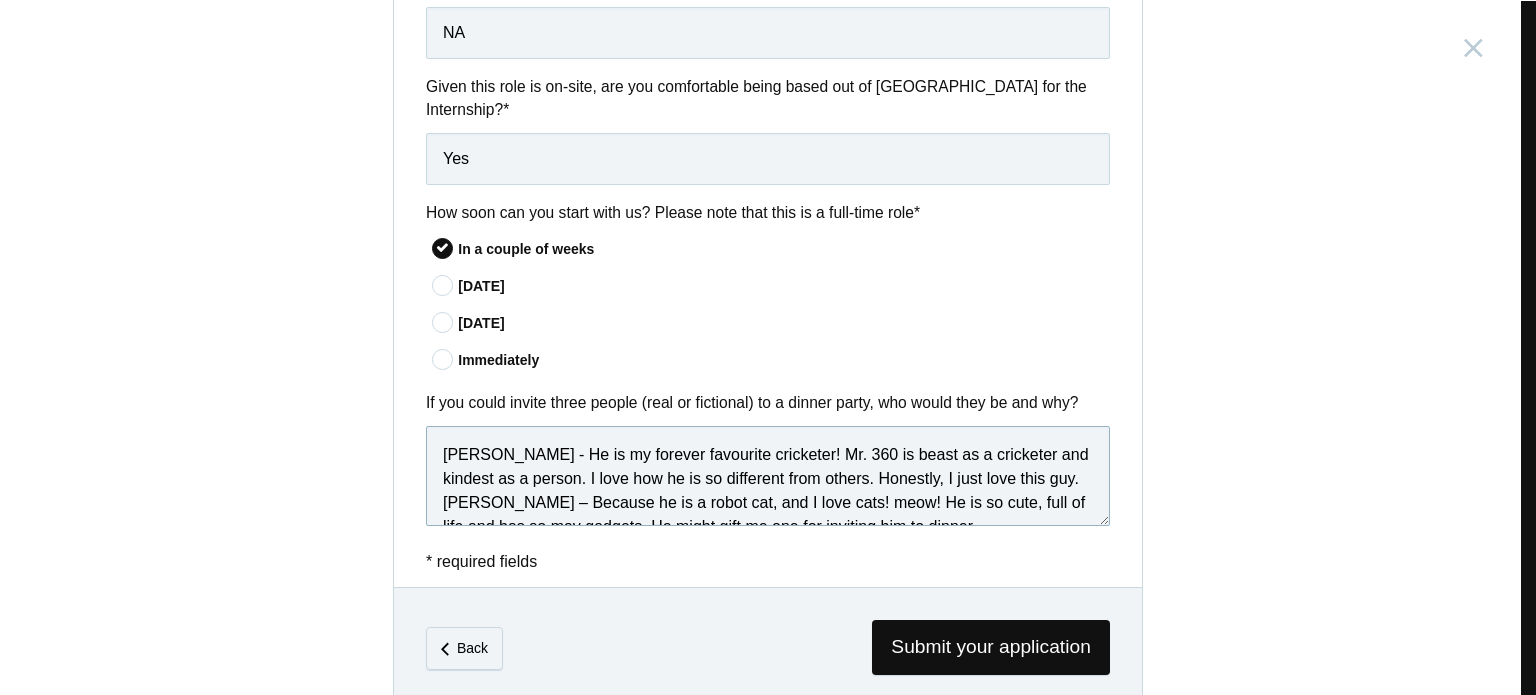 scroll, scrollTop: 77, scrollLeft: 0, axis: vertical 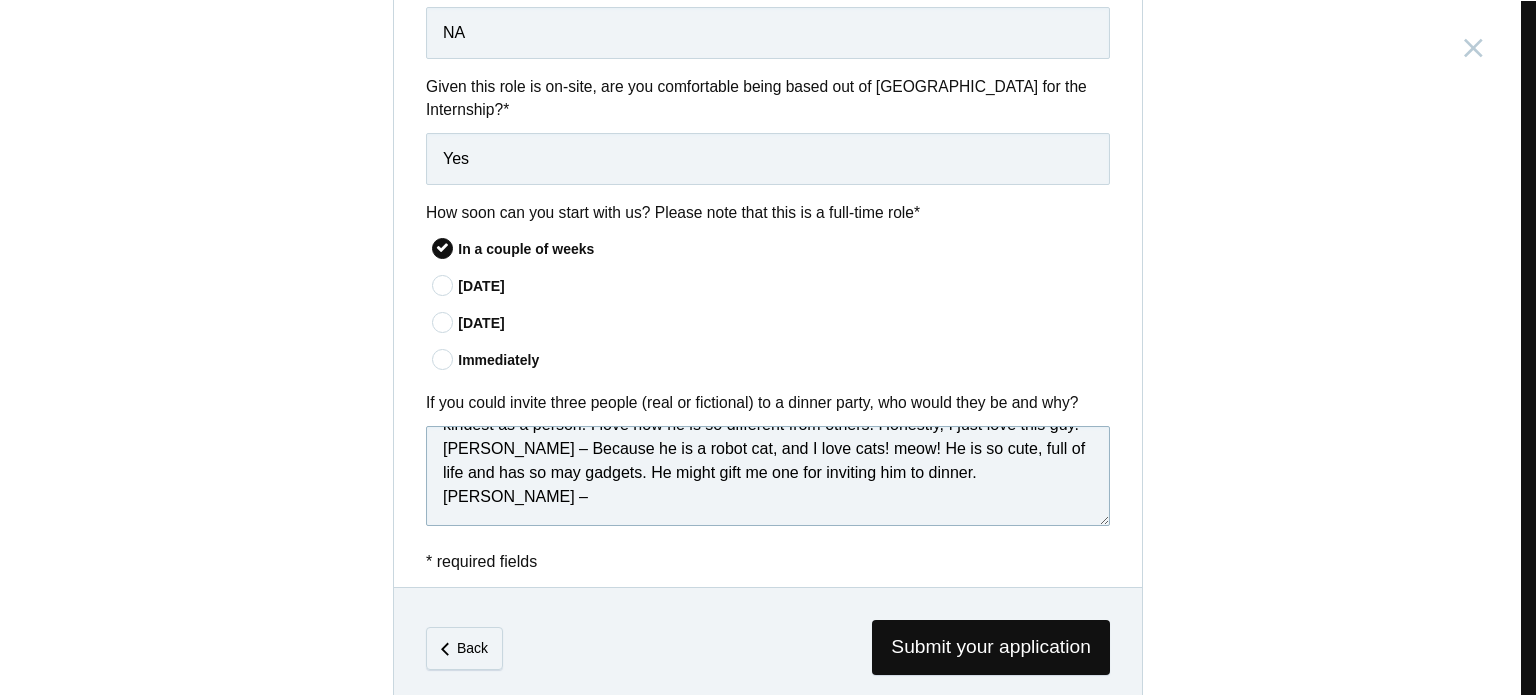 click on "AB de Villiers - He is my forever favourite cricketer! Mr. 360 is beast as a cricketer and kindest as a person. I love how he is so different from others. Honestly, I just love this guy.
Doraemon – Because he is a robot cat, and I love cats! meow! He is so cute, full of life and has so may gadgets. He might gift me one for inviting him to dinner.
Shubman Gill –" at bounding box center [768, 476] 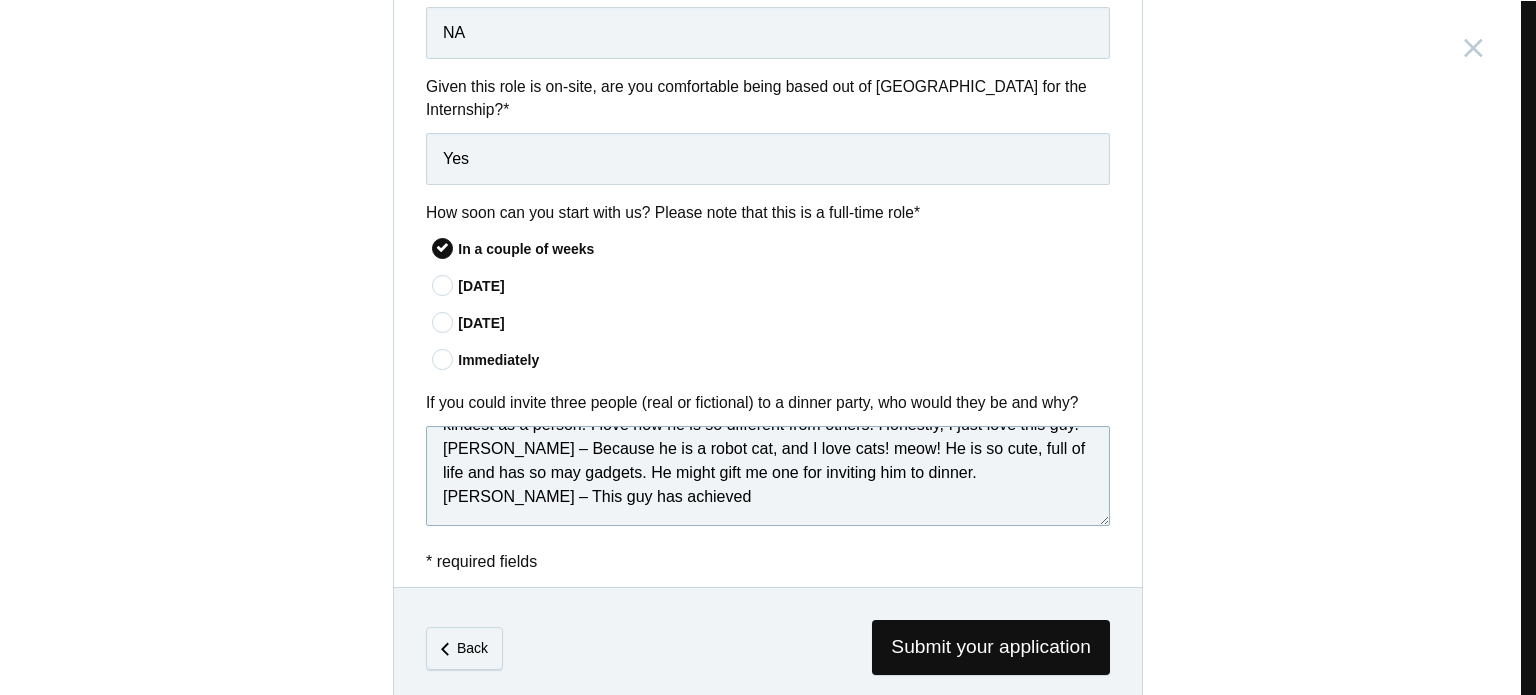 drag, startPoint x: 690, startPoint y: 480, endPoint x: 672, endPoint y: 480, distance: 18 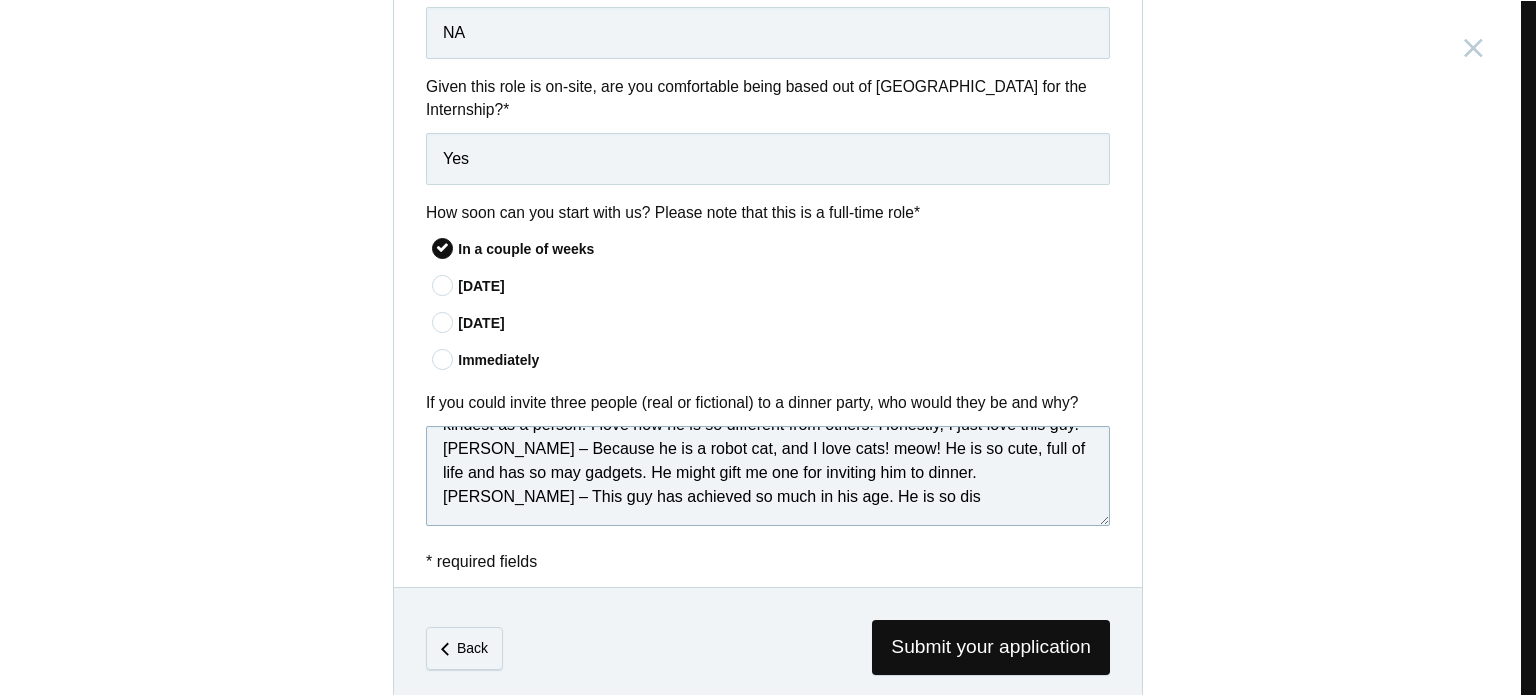 drag, startPoint x: 953, startPoint y: 469, endPoint x: 856, endPoint y: 477, distance: 97.32934 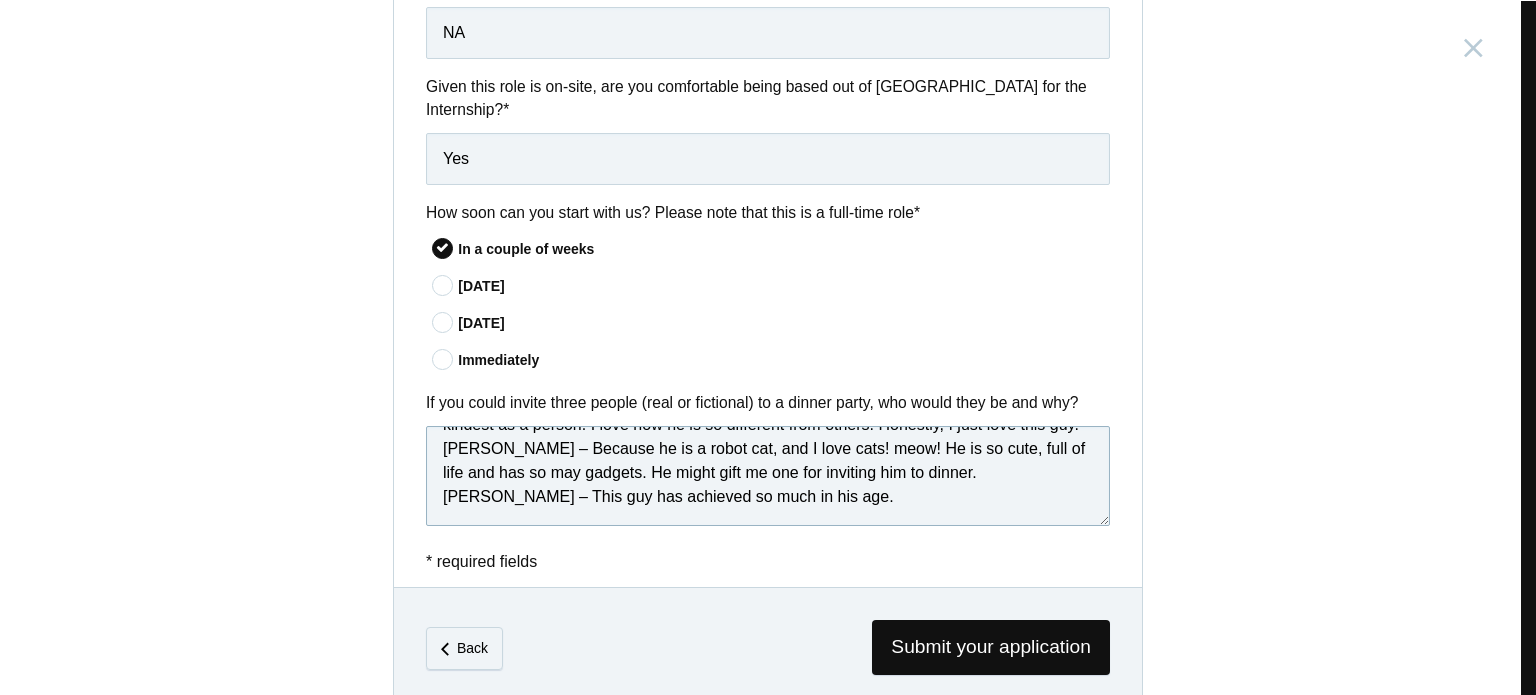 paste on "’d love to chat with him about self-discipline, motivation, and maybe even ask what songs are on his playlist before a match" 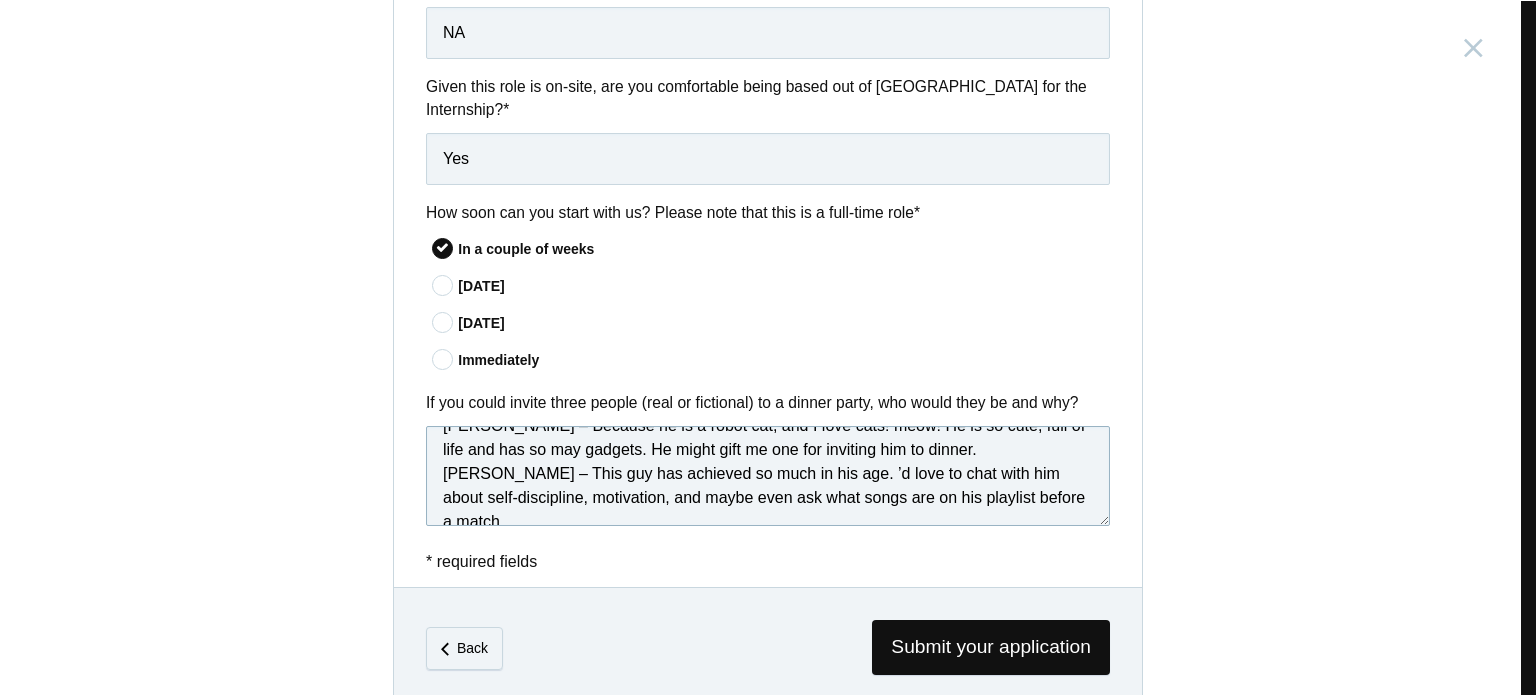 scroll, scrollTop: 106, scrollLeft: 0, axis: vertical 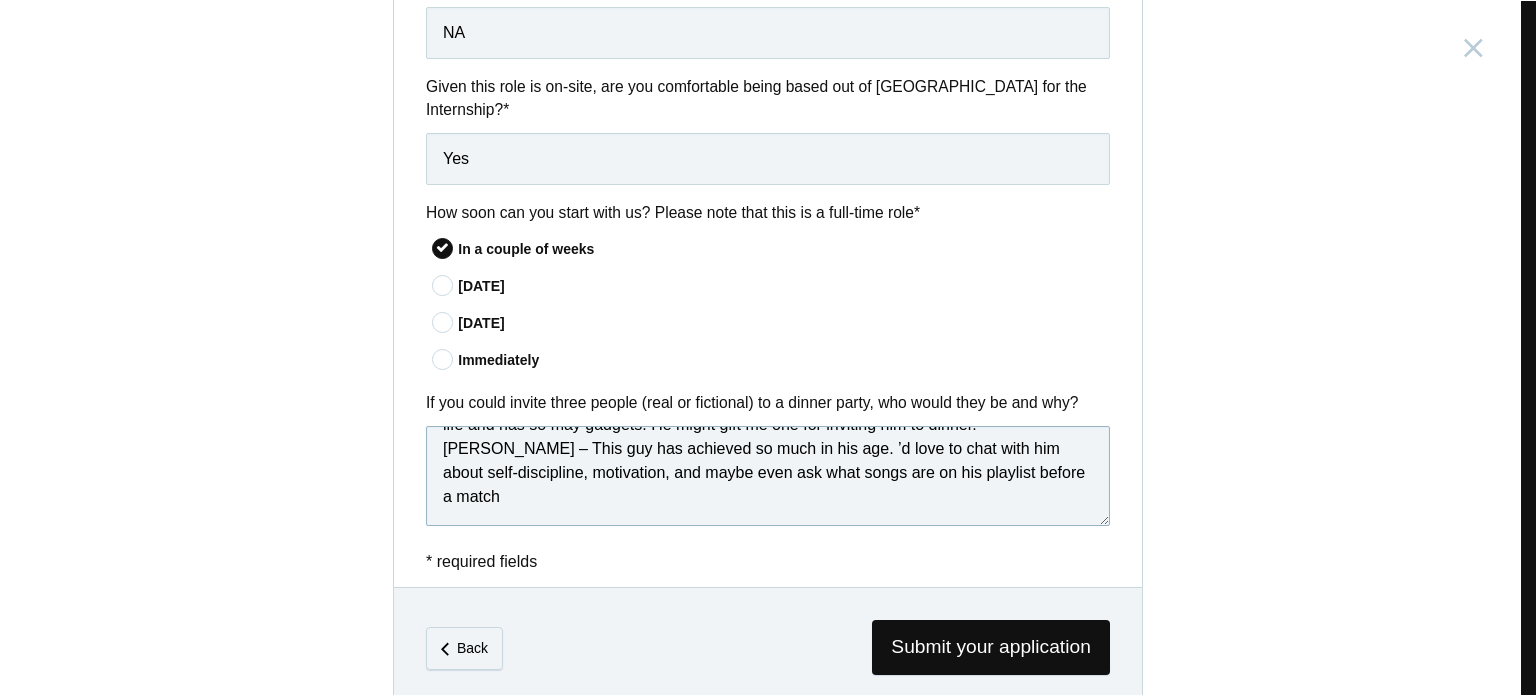 click on "AB de Villiers - He is my forever favourite cricketer! Mr. 360 is beast as a cricketer and kindest as a person. I love how he is so different from others. Honestly, I just love this guy.
Doraemon – Because he is a robot cat, and I love cats! meow! He is so cute, full of life and has so may gadgets. He might gift me one for inviting him to dinner.
Shubman Gill – This guy has achieved so much in his age. ’d love to chat with him about self-discipline, motivation, and maybe even ask what songs are on his playlist before a match" at bounding box center [768, 476] 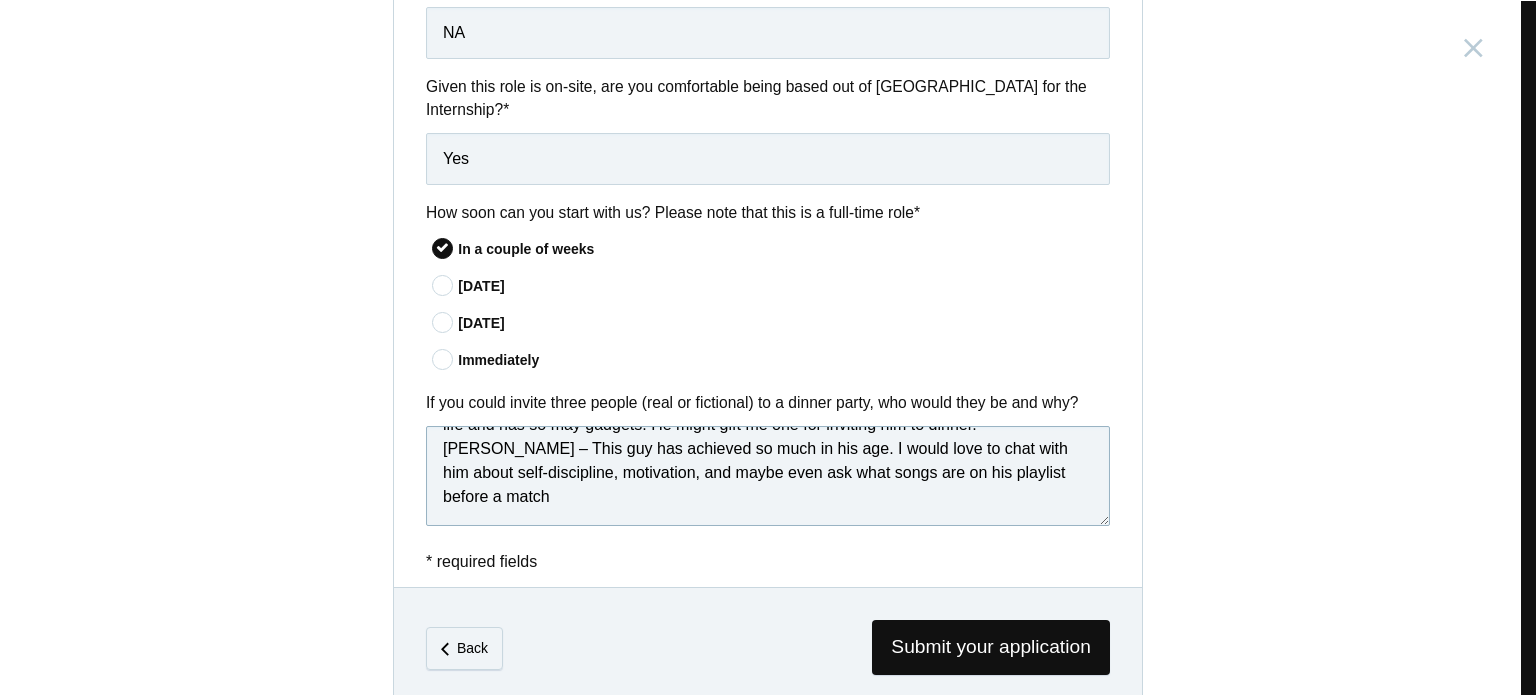 click on "AB de Villiers - He is my forever favourite cricketer! Mr. 360 is beast as a cricketer and kindest as a person. I love how he is so different from others. Honestly, I just love this guy.
Doraemon – Because he is a robot cat, and I love cats! meow! He is so cute, full of life and has so may gadgets. He might gift me one for inviting him to dinner.
Shubman Gill – This guy has achieved so much in his age. I would love to chat with him about self-discipline, motivation, and maybe even ask what songs are on his playlist before a match" at bounding box center (768, 476) 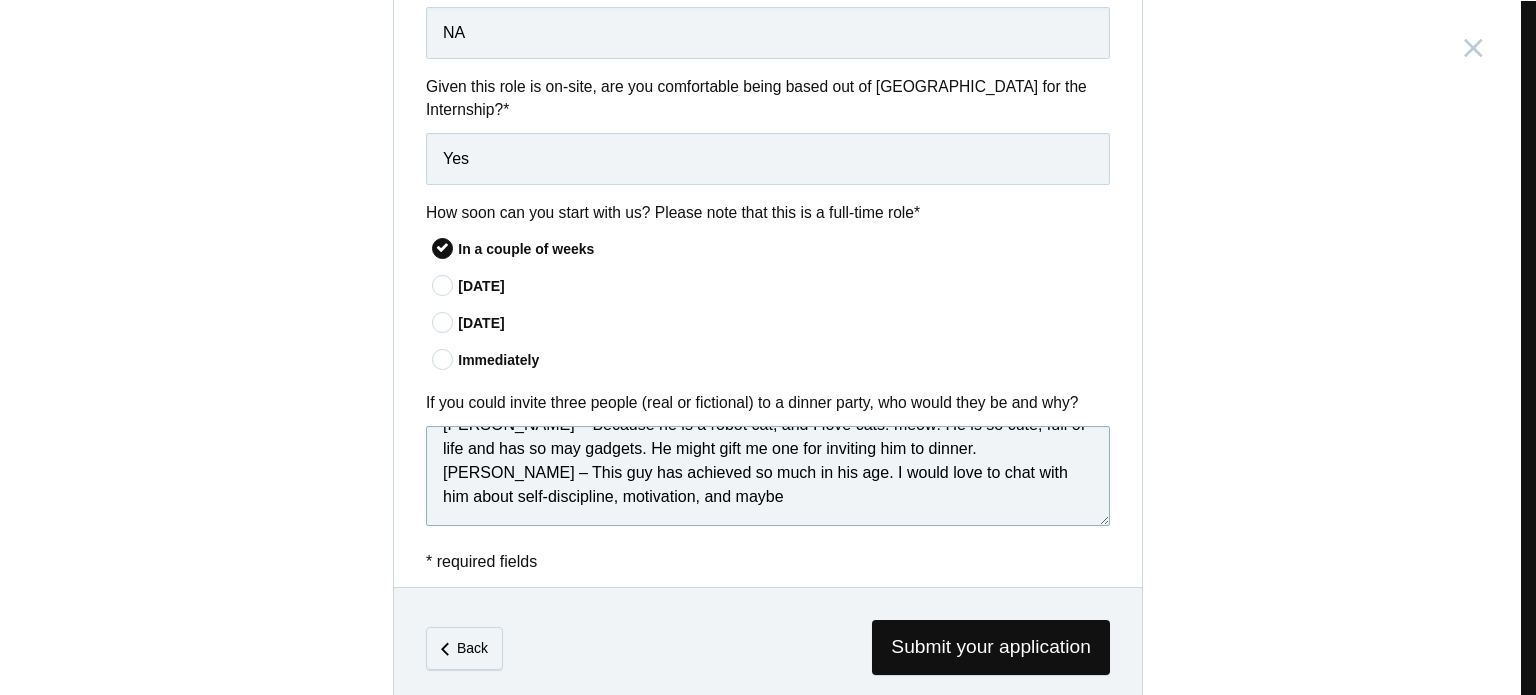 scroll, scrollTop: 101, scrollLeft: 0, axis: vertical 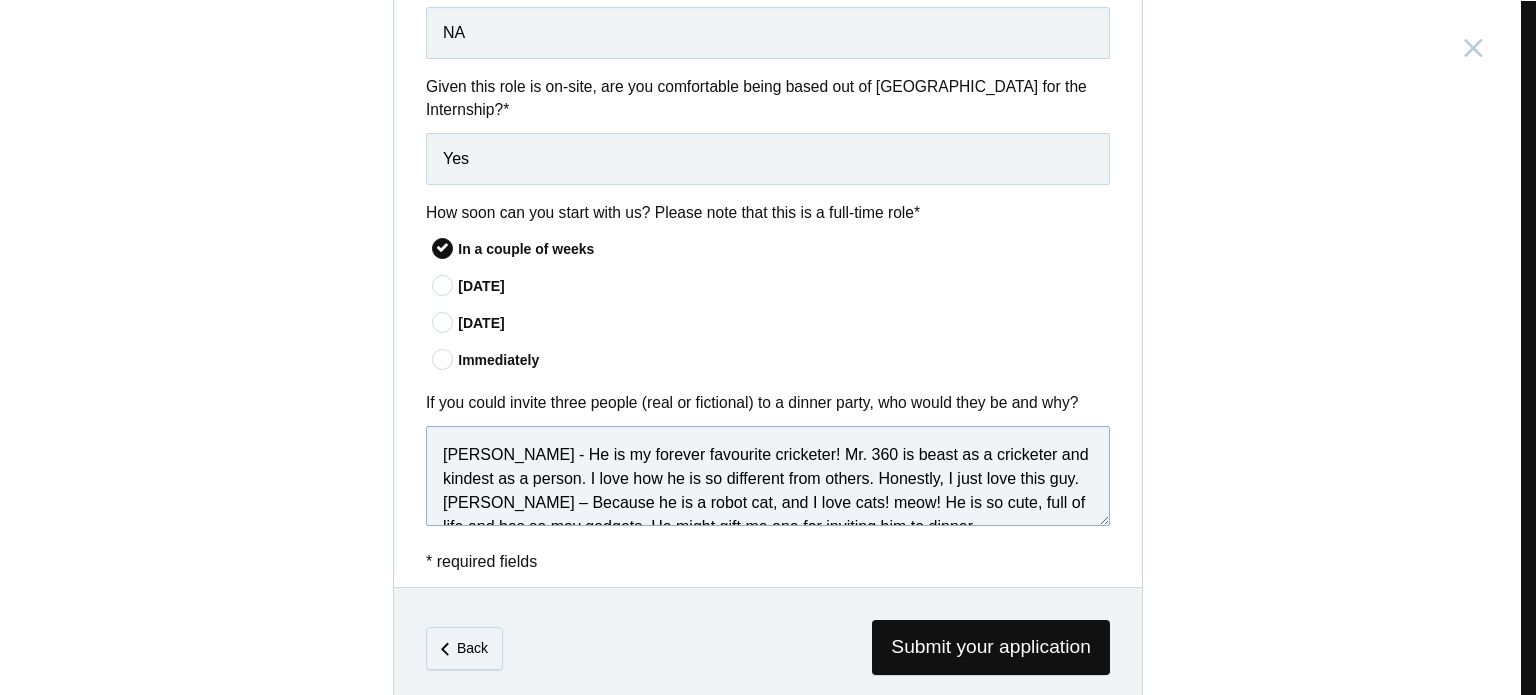 drag, startPoint x: 1042, startPoint y: 479, endPoint x: 416, endPoint y: 386, distance: 632.8704 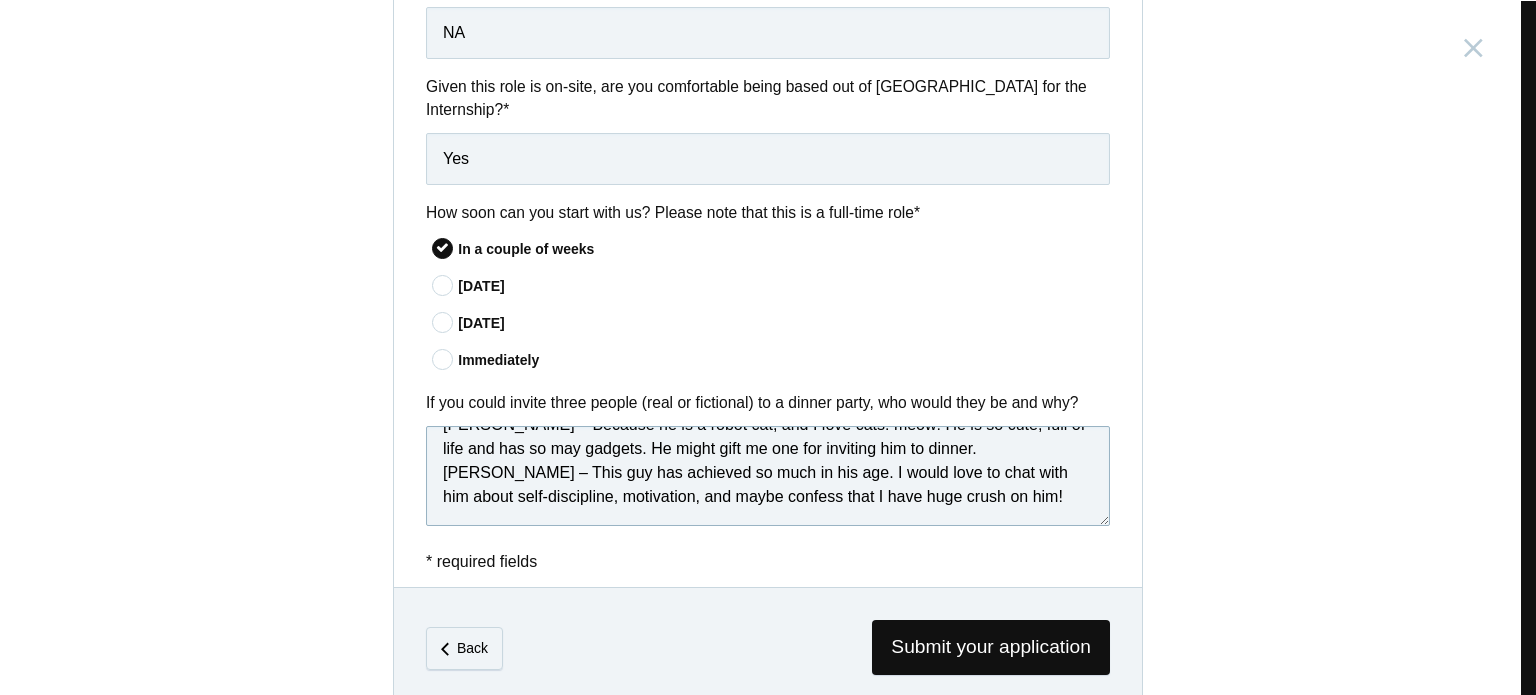 scroll, scrollTop: 1649, scrollLeft: 0, axis: vertical 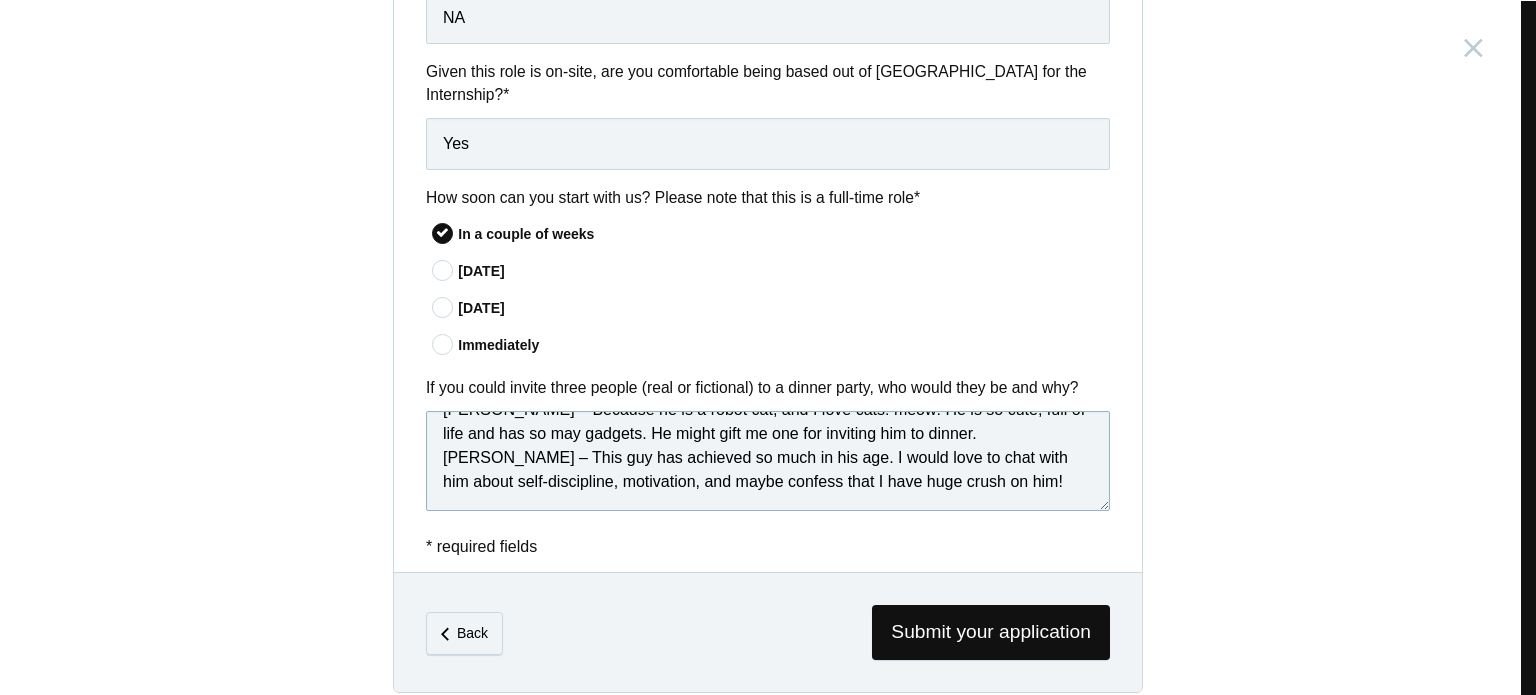 click on "AB de Villiers - He is my forever favourite cricketer! Mr. 360 is beast as a cricketer and kindest as a person. I love how he is so different from others. Honestly, I just love this guy.
Doraemon – Because he is a robot cat, and I love cats! meow! He is so cute, full of life and has so may gadgets. He might gift me one for inviting him to dinner.
Shubman Gill – This guy has achieved so much in his age. I would love to chat with him about self-discipline, motivation, and maybe confess that I have huge crush on him!" at bounding box center (768, 461) 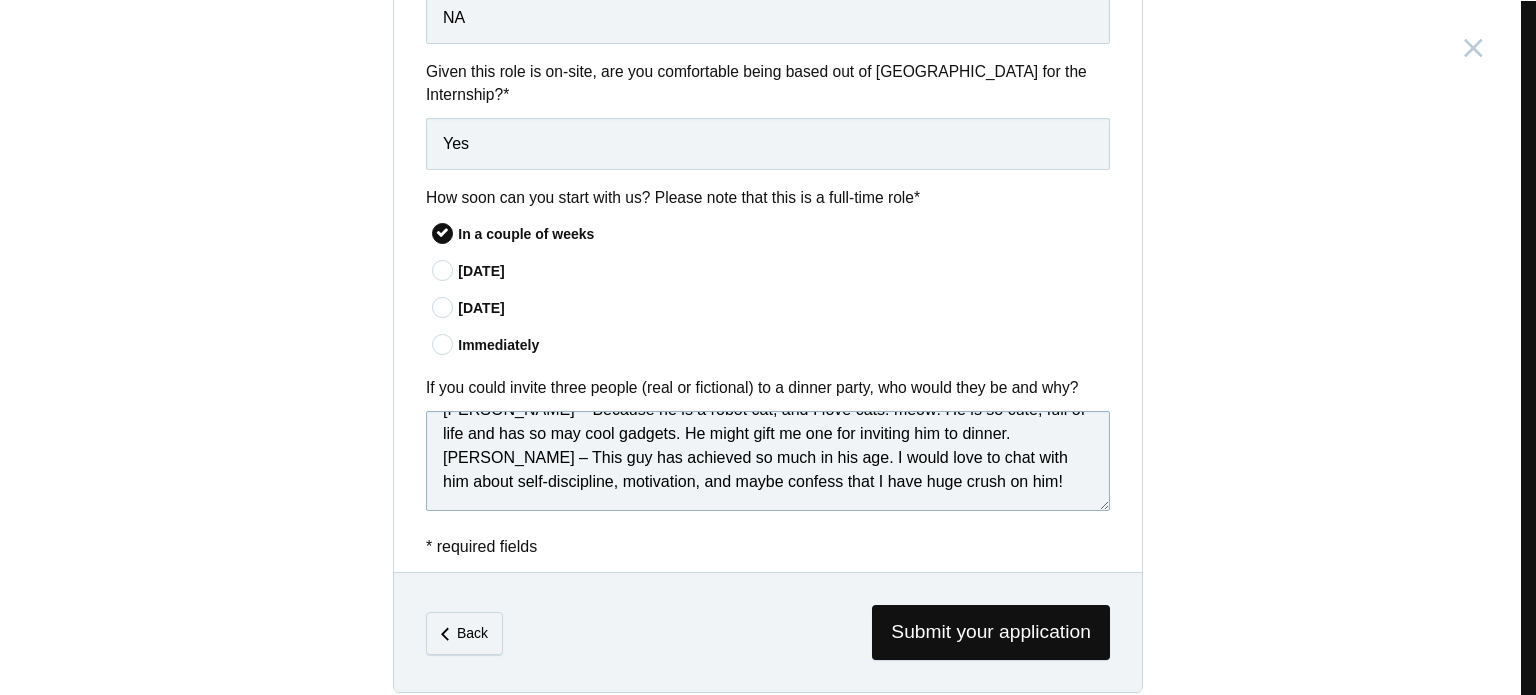 scroll, scrollTop: 88, scrollLeft: 0, axis: vertical 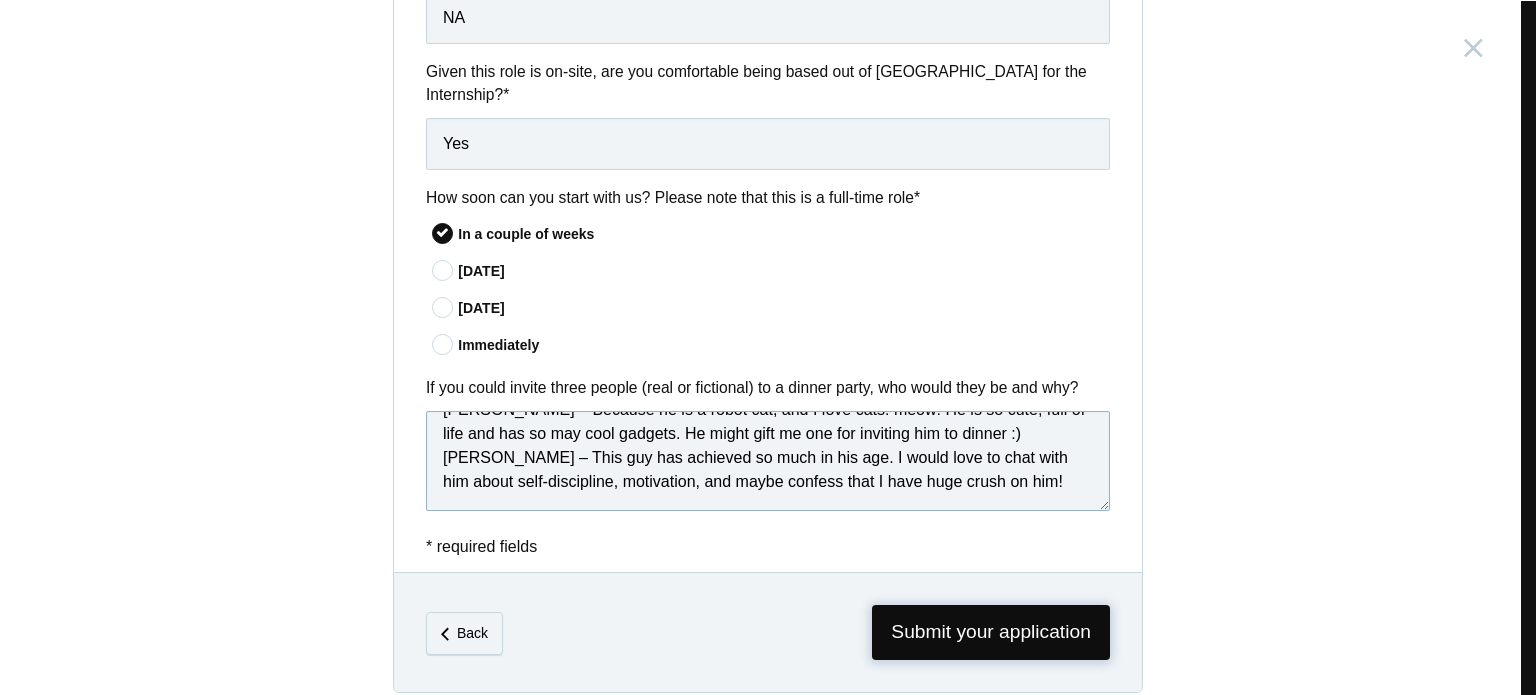 type on "AB de Villiers - He is my forever favourite cricketer! Mr. 360 is beast as a cricketer and kindest as a person. I love how he is so different from others. Honestly, I just love this guy.
Doraemon – Because he is a robot cat, and I love cats! meow! He is so cute, full of life and has so may cool gadgets. He might gift me one for inviting him to dinner :)
Shubman Gill – This guy has achieved so much in his age. I would love to chat with him about self-discipline, motivation, and maybe confess that I have huge crush on him!" 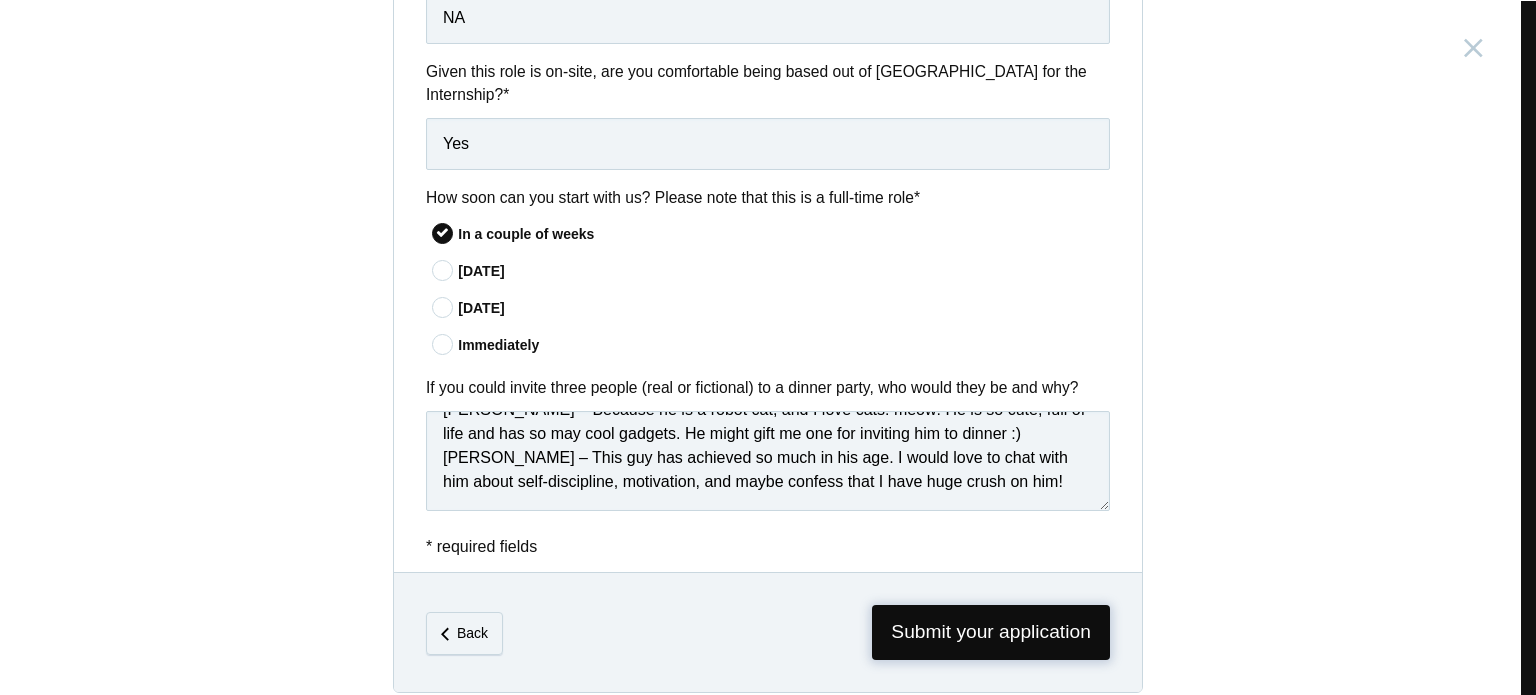 click on "Submit your application" at bounding box center [991, 632] 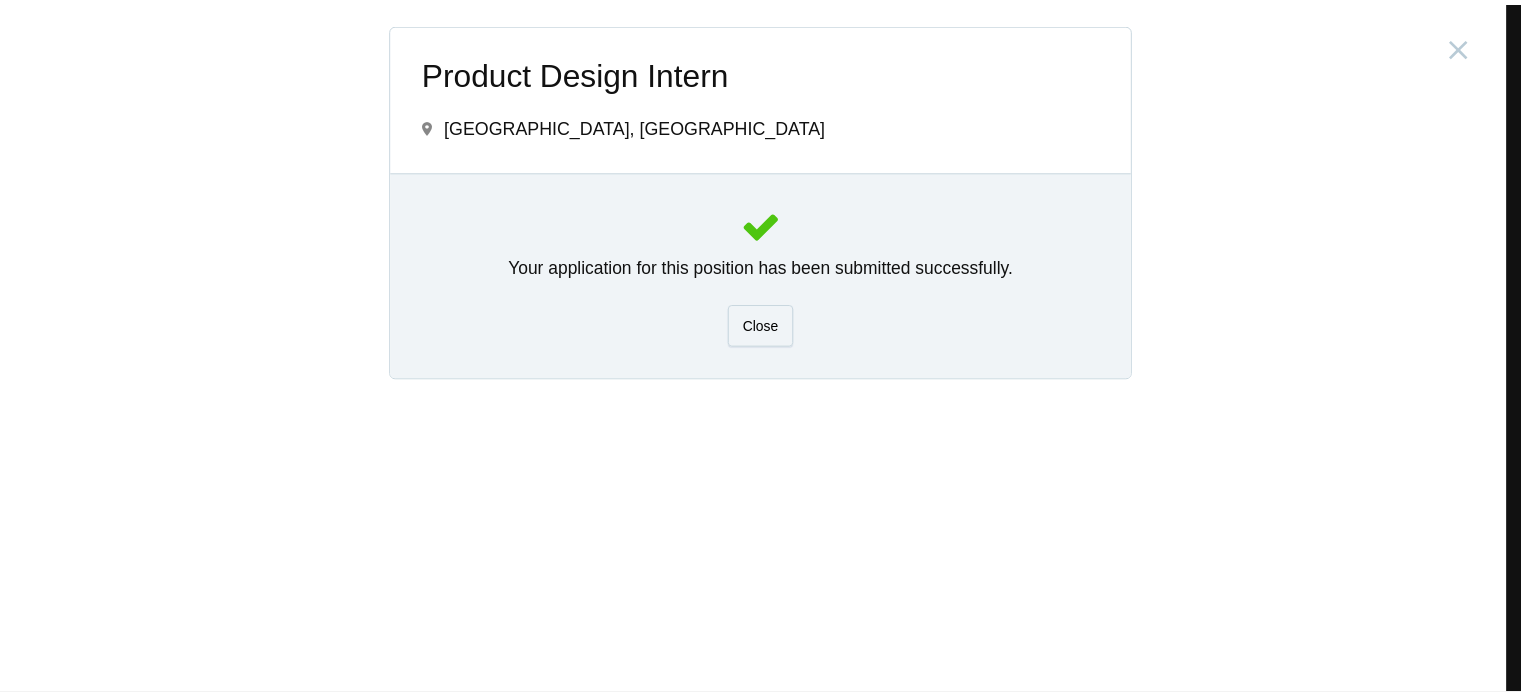scroll, scrollTop: 0, scrollLeft: 0, axis: both 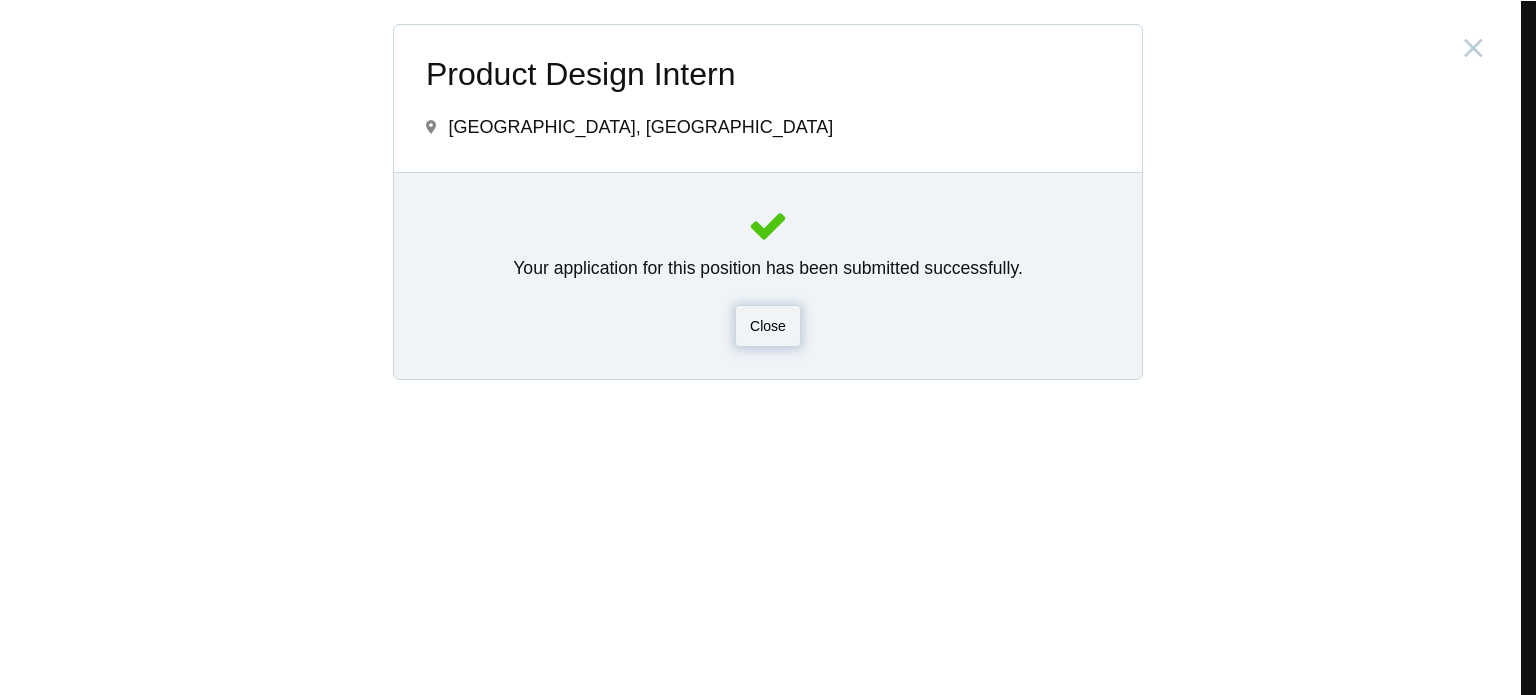 click on "Close" at bounding box center (768, 326) 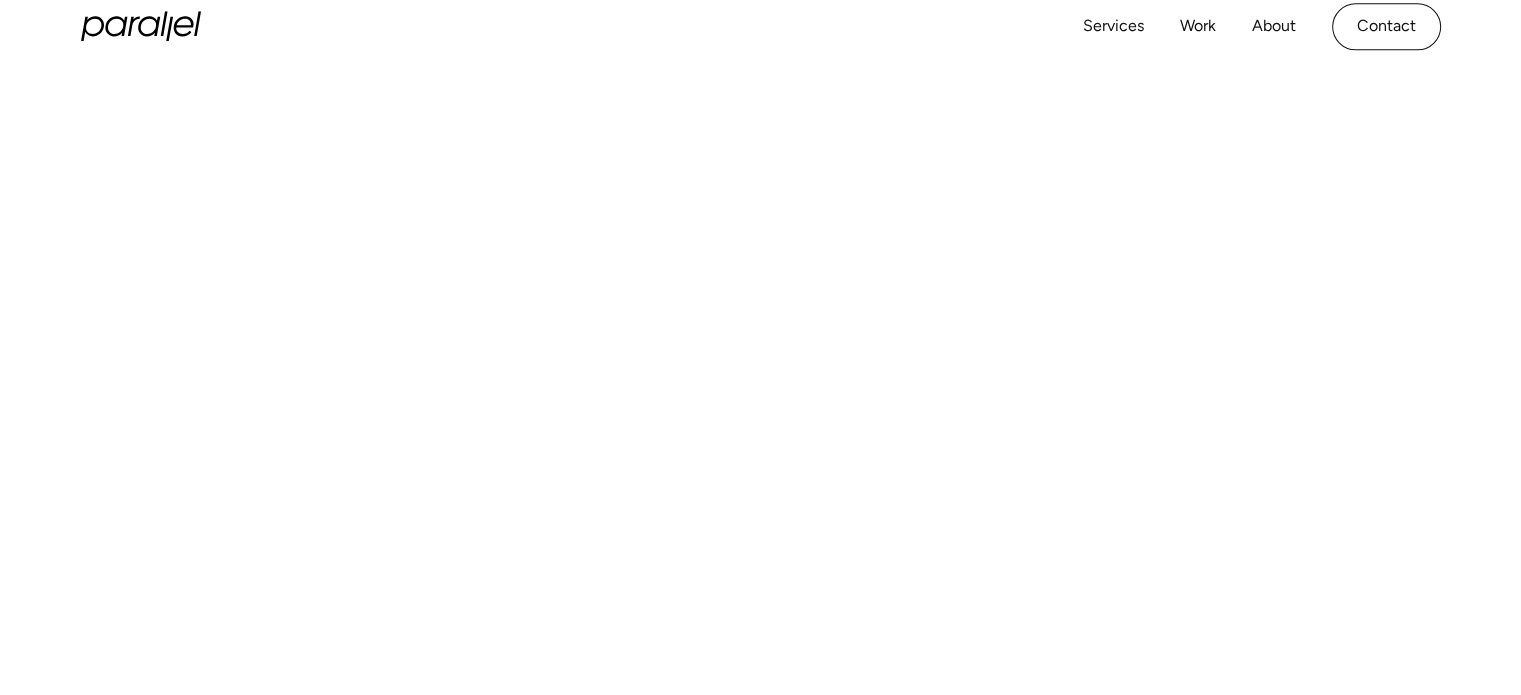 scroll, scrollTop: 0, scrollLeft: 0, axis: both 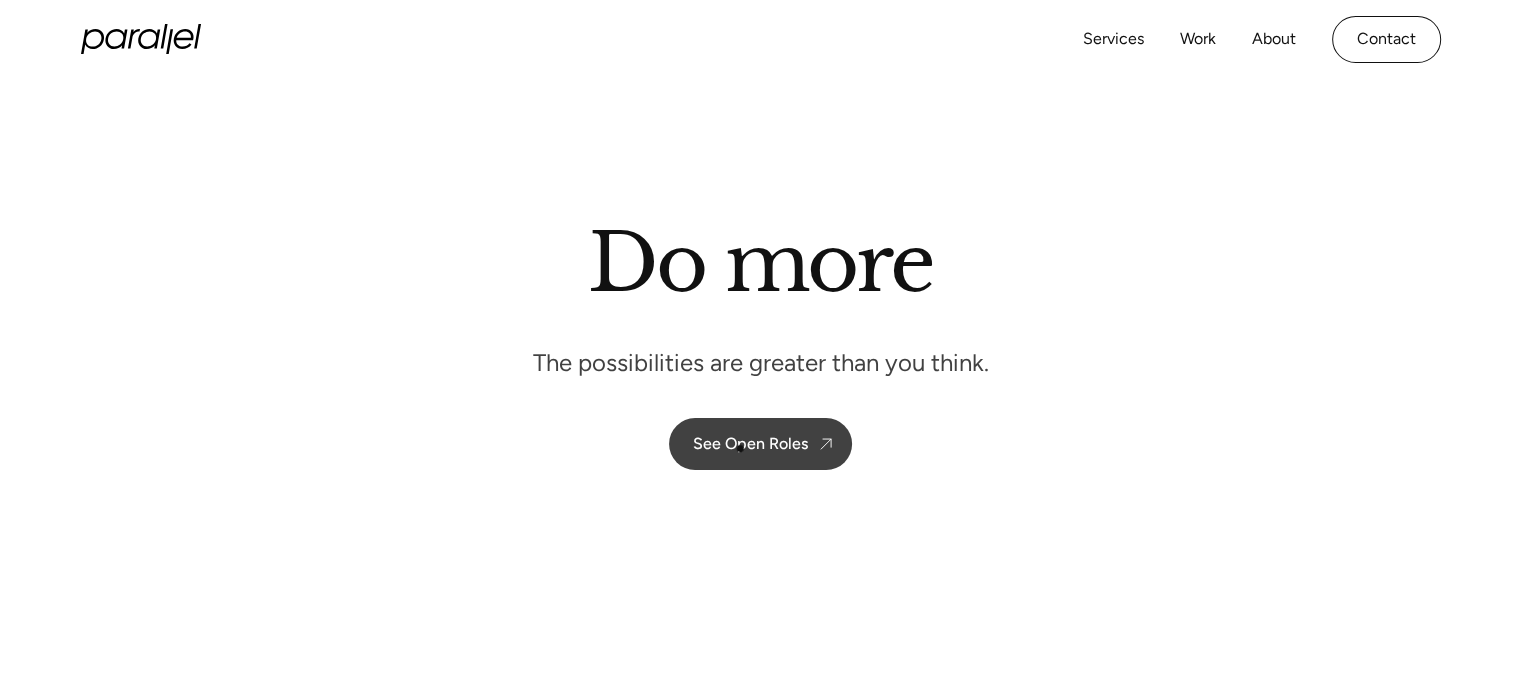 click on "See Open Roles" at bounding box center (750, 443) 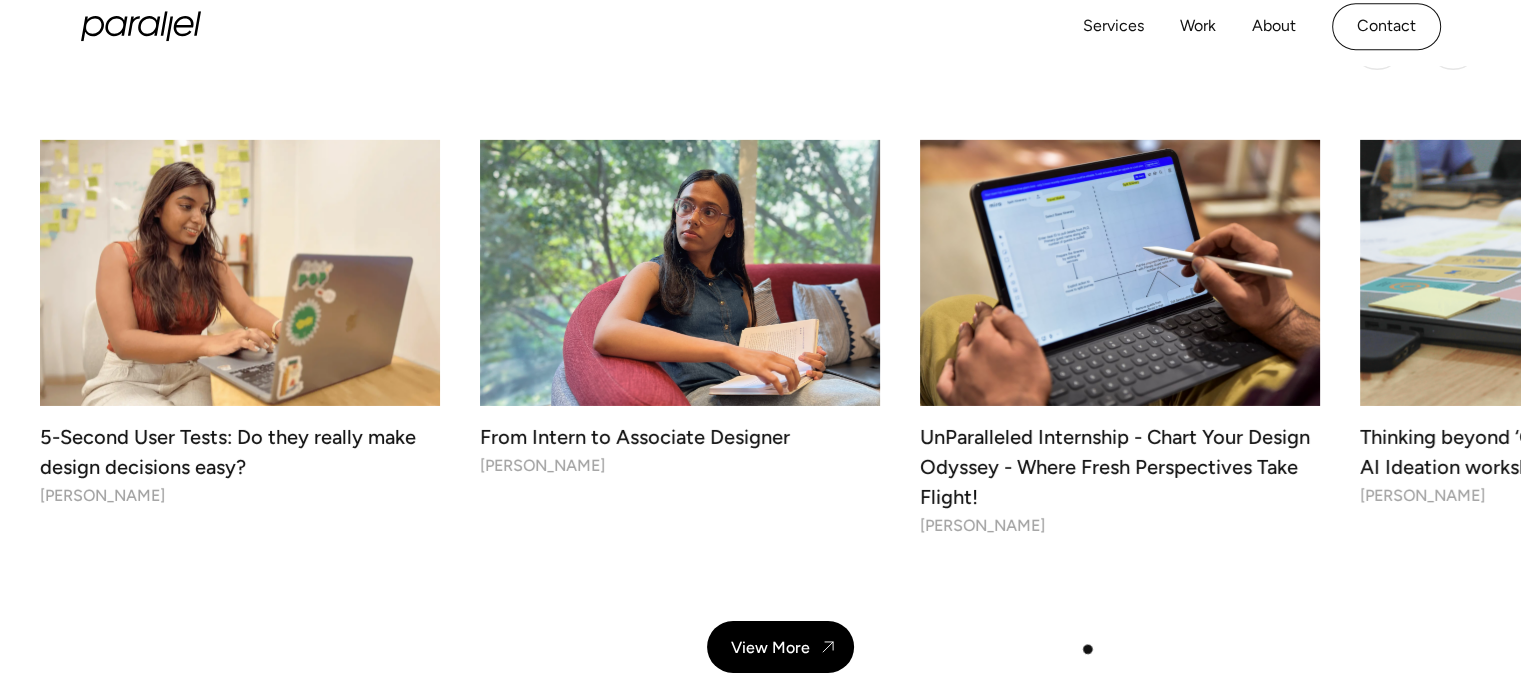scroll, scrollTop: 7344, scrollLeft: 0, axis: vertical 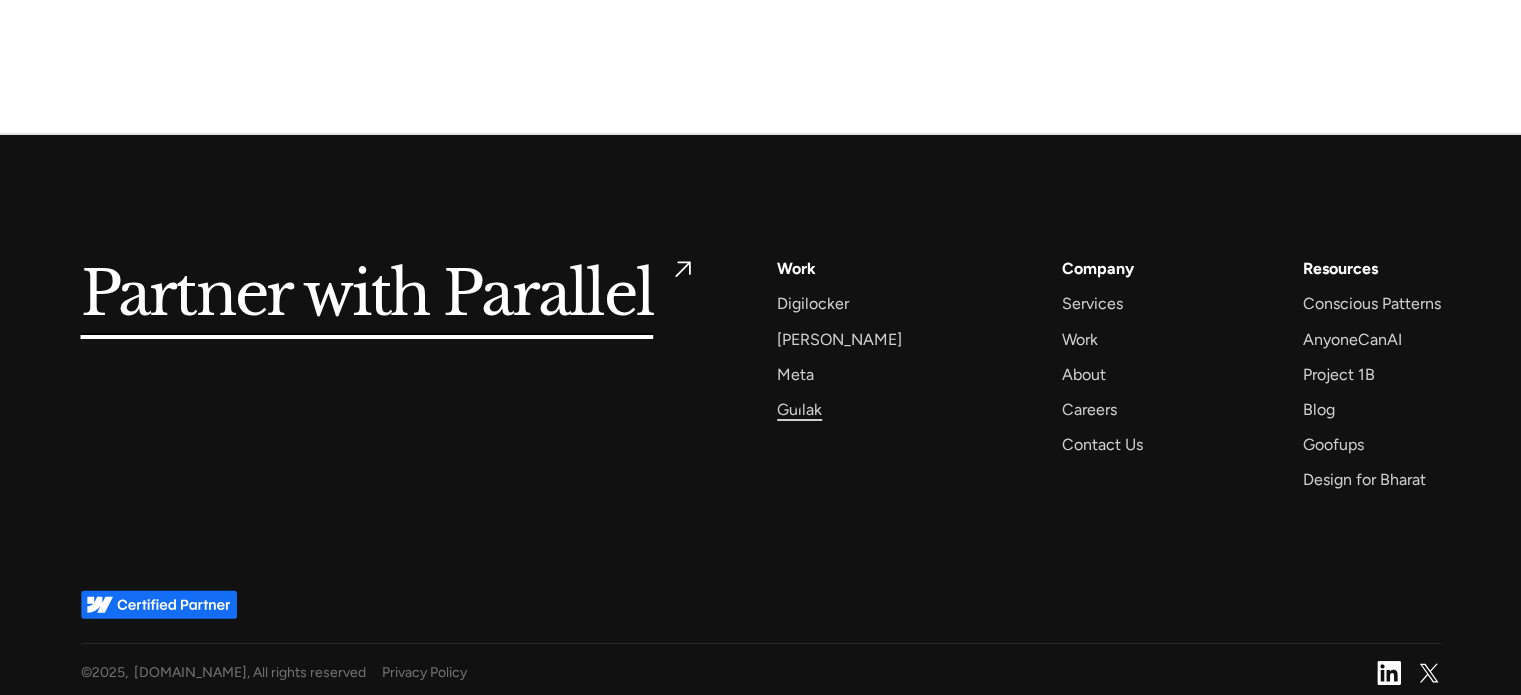 click on "Gullak" at bounding box center (799, 409) 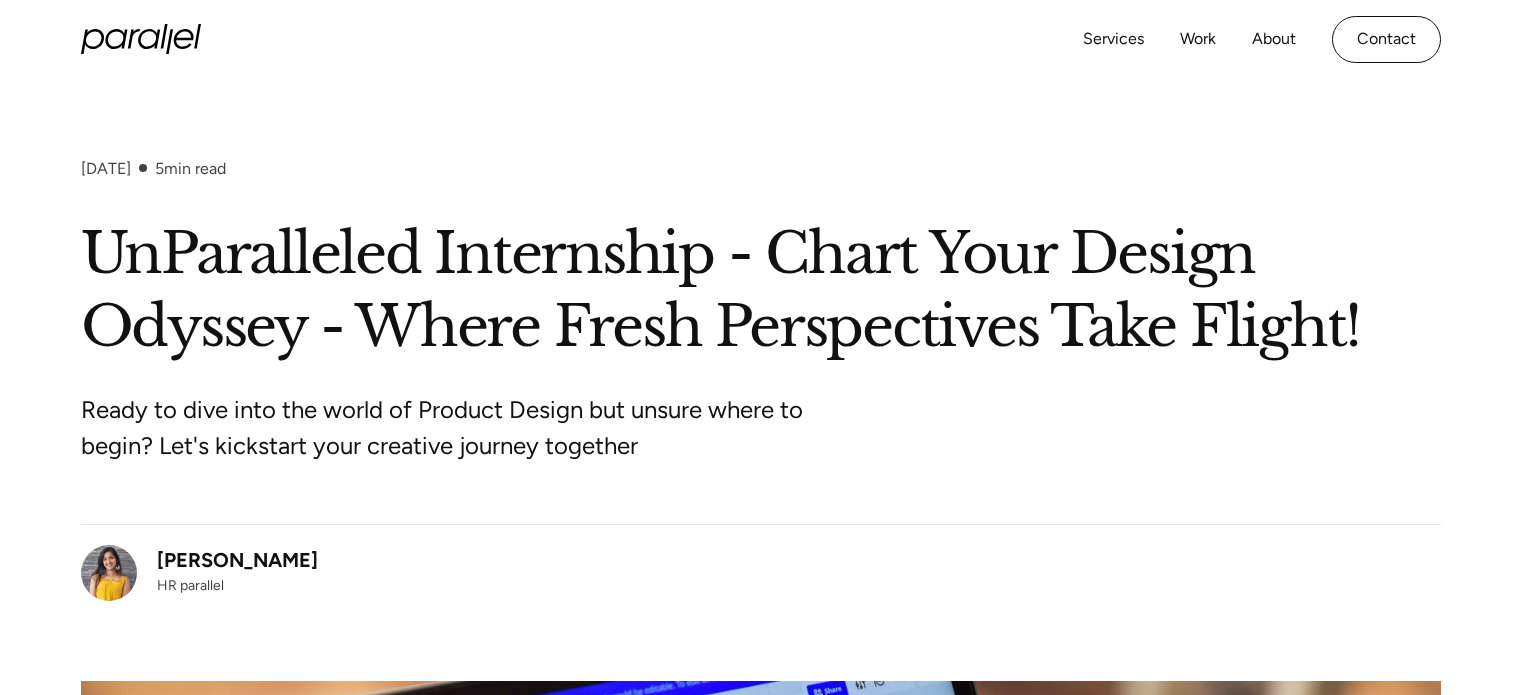 scroll, scrollTop: 286, scrollLeft: 0, axis: vertical 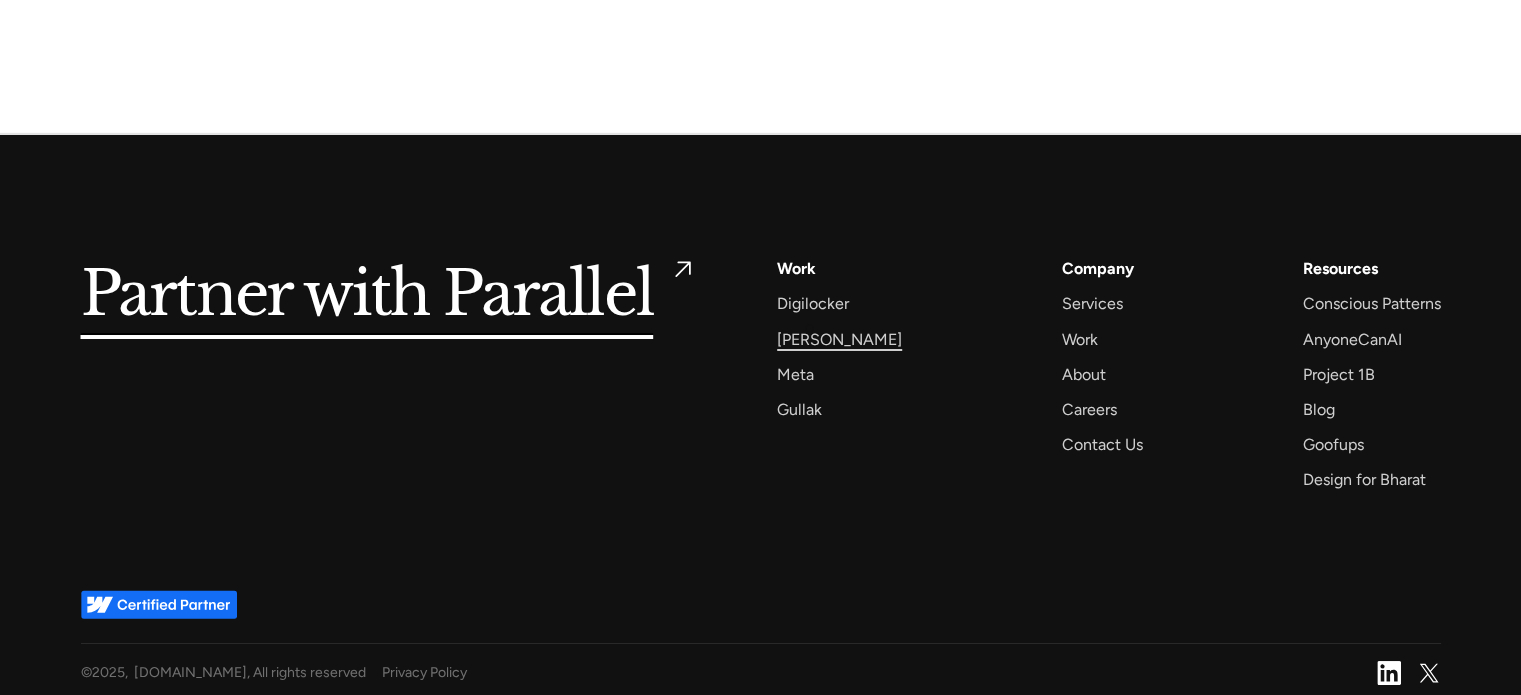 click on "[PERSON_NAME]" at bounding box center (839, 339) 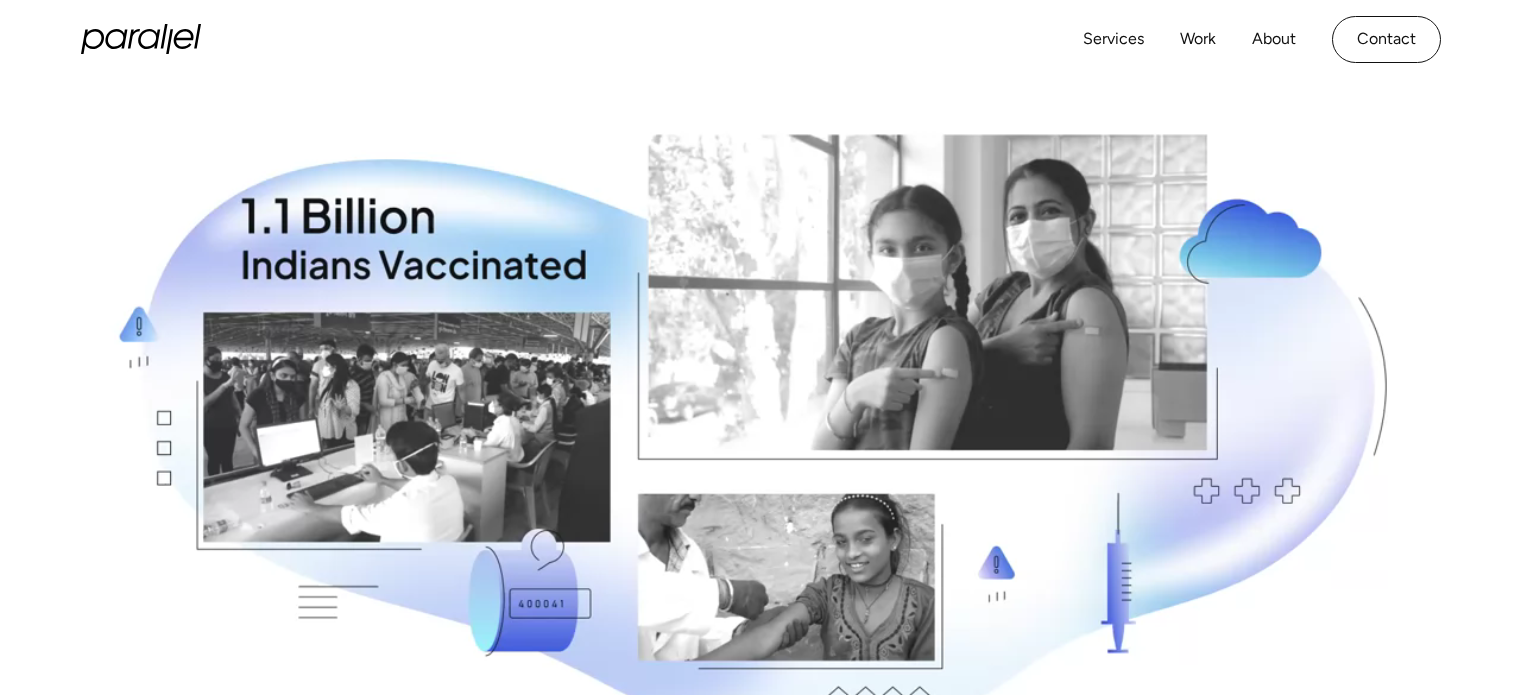 scroll, scrollTop: 0, scrollLeft: 0, axis: both 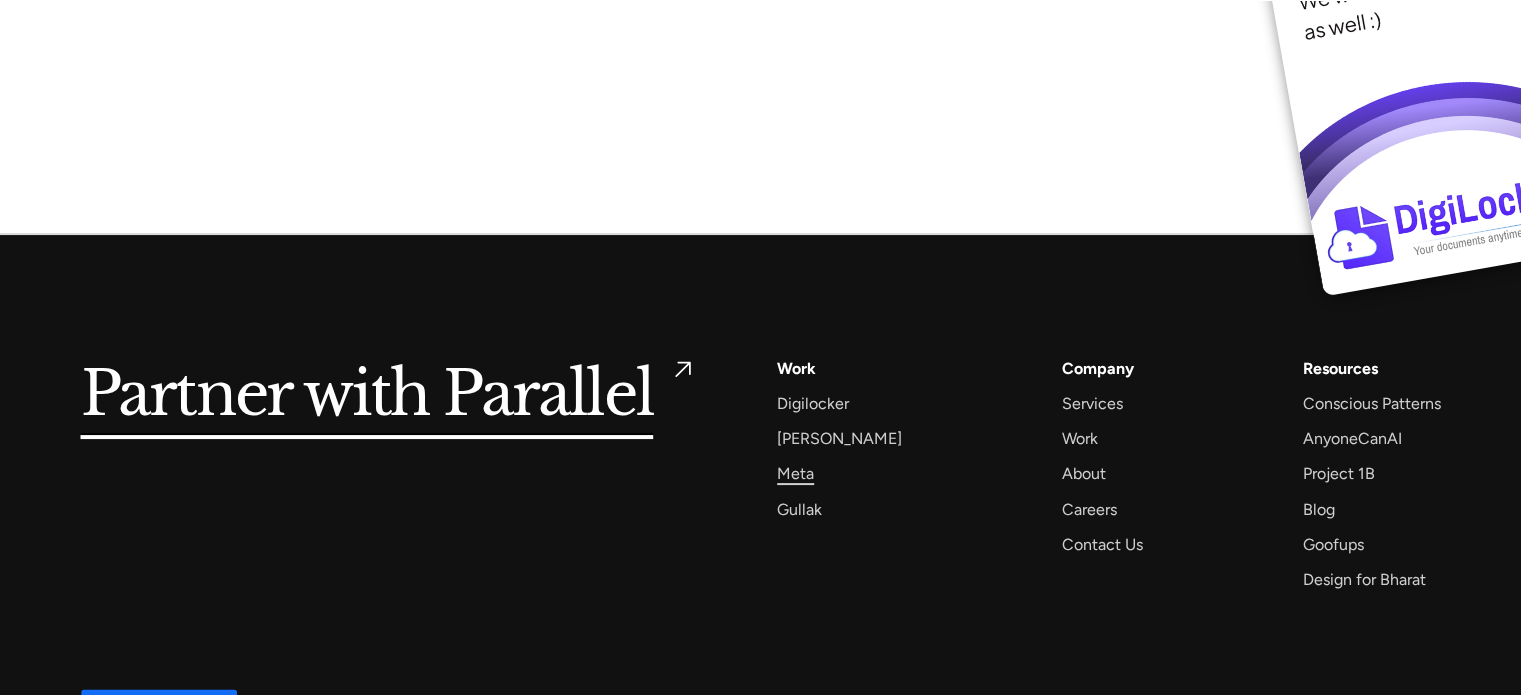 click on "Meta" at bounding box center (795, 473) 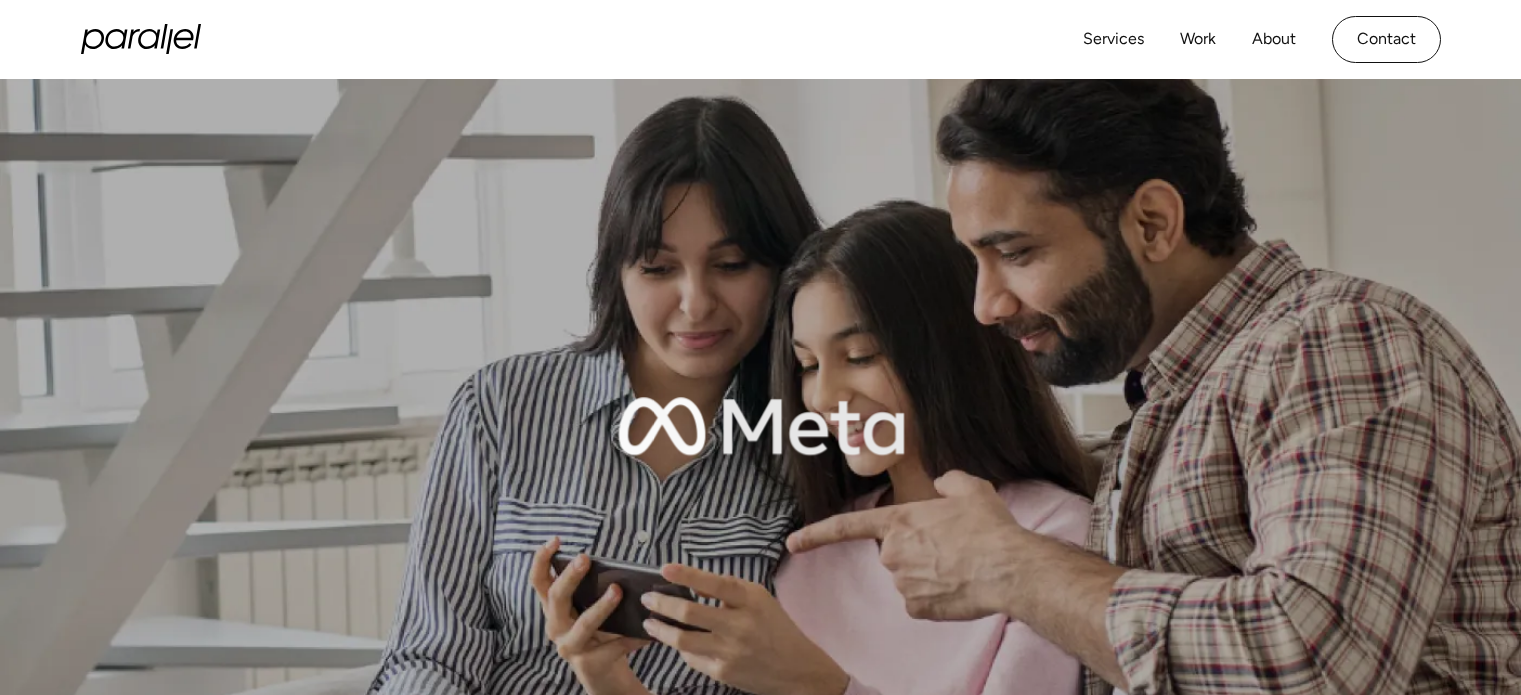 scroll, scrollTop: 0, scrollLeft: 0, axis: both 